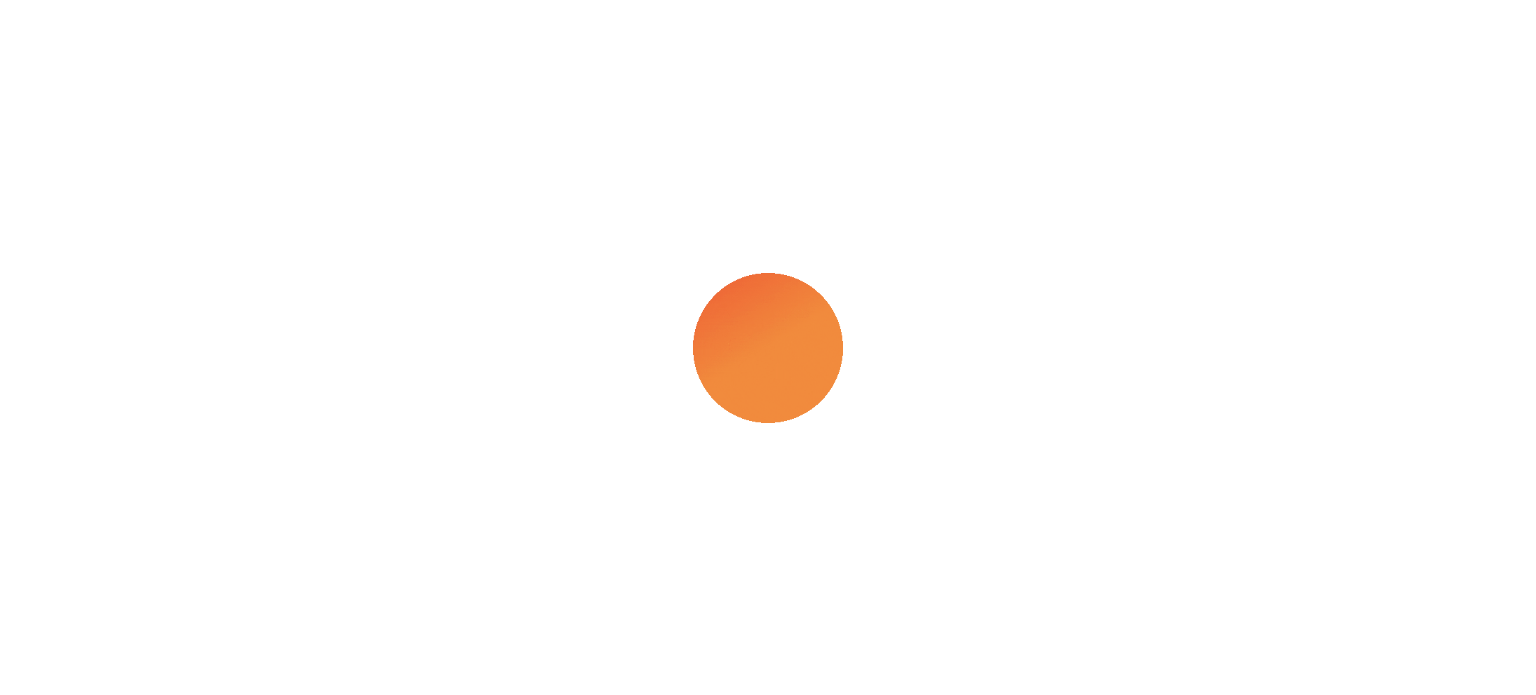 scroll, scrollTop: 0, scrollLeft: 0, axis: both 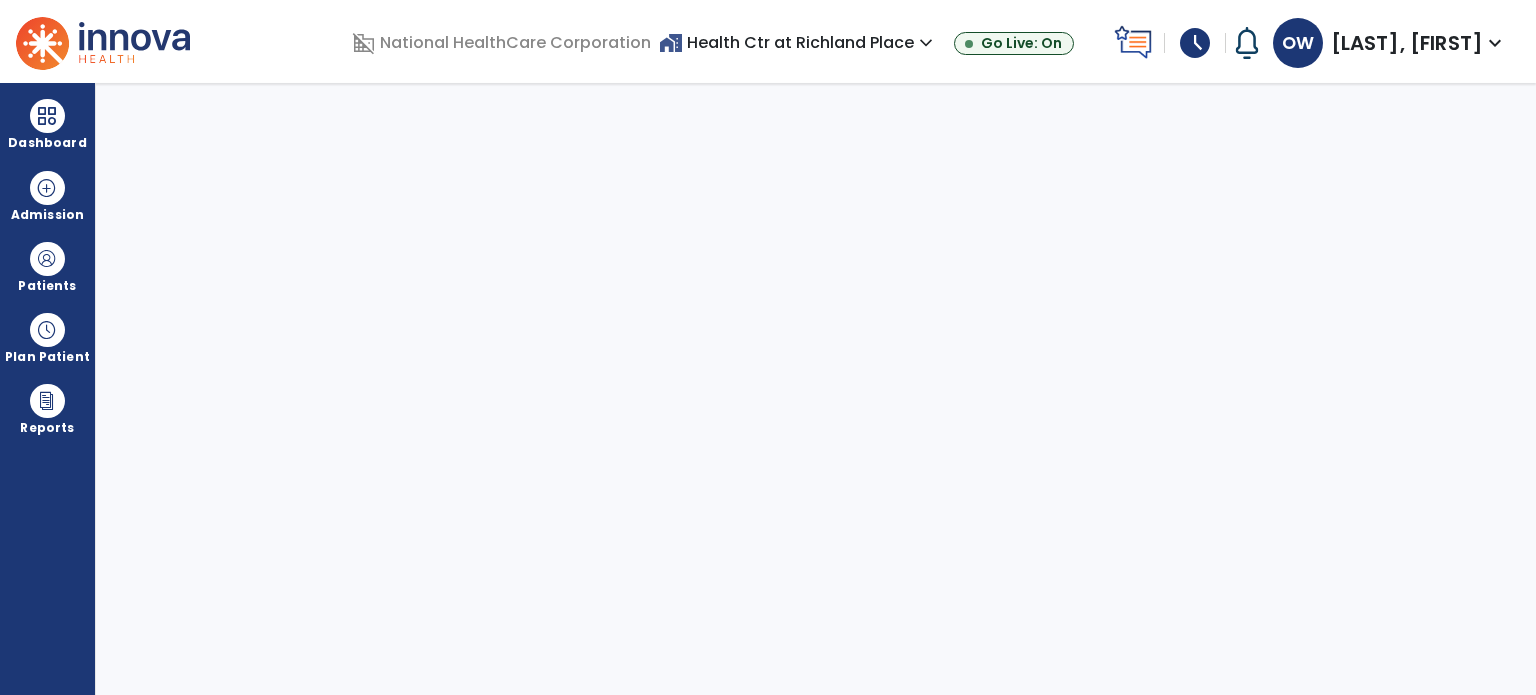 select on "****" 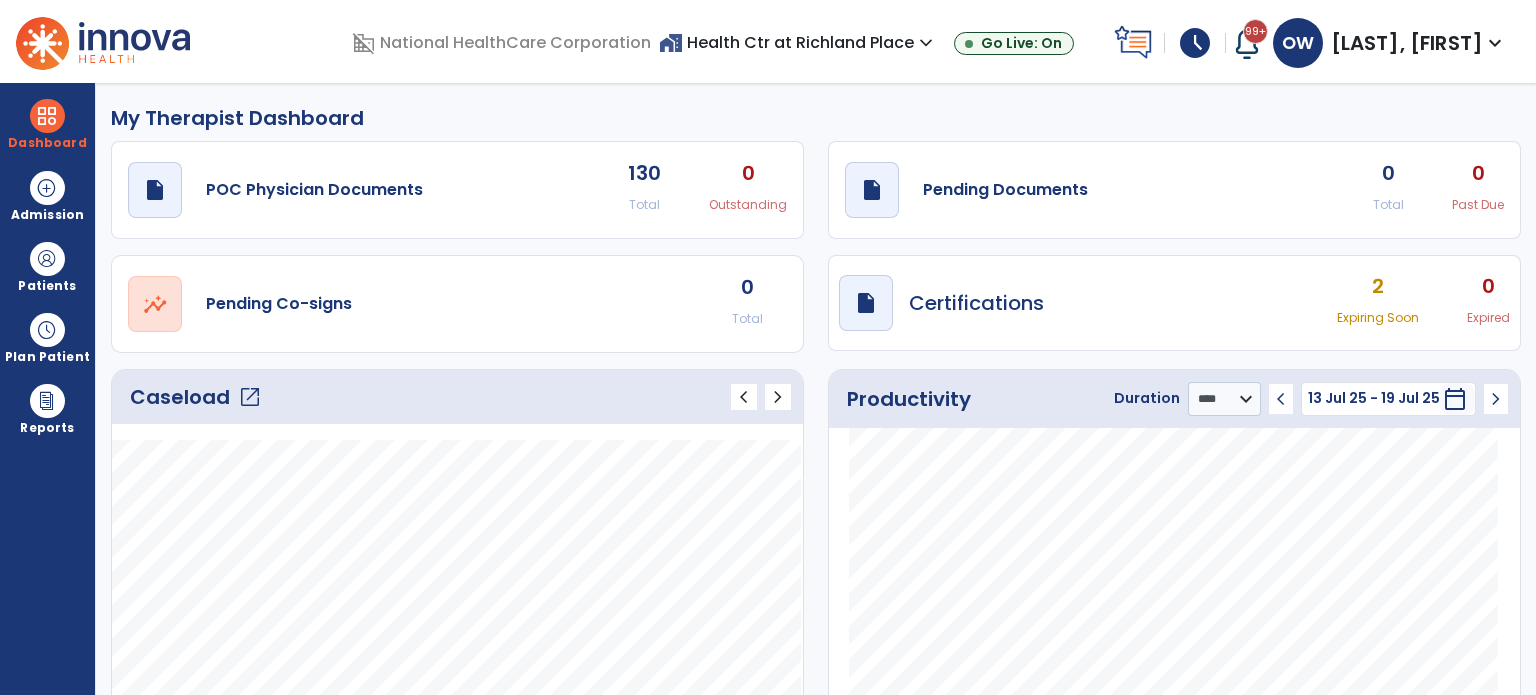 scroll, scrollTop: 82, scrollLeft: 0, axis: vertical 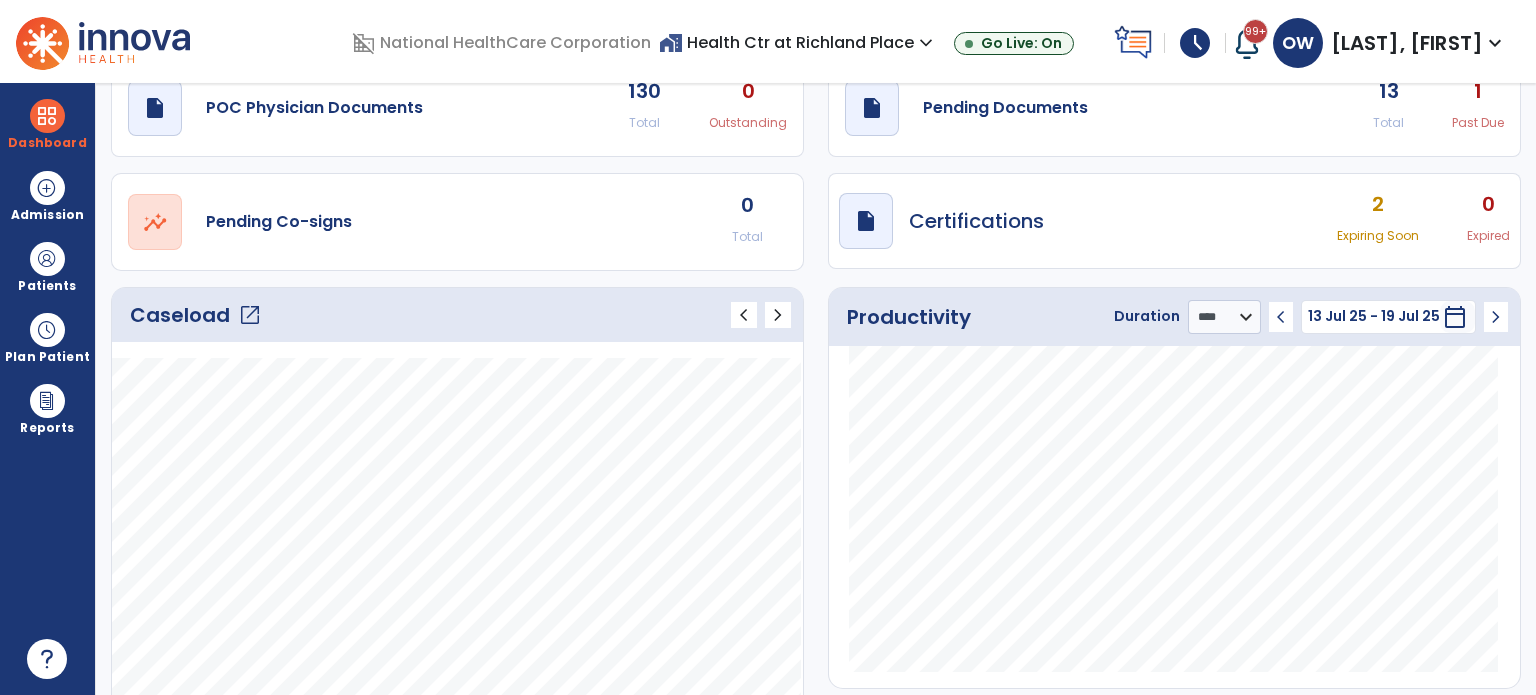 click on "open_in_new" 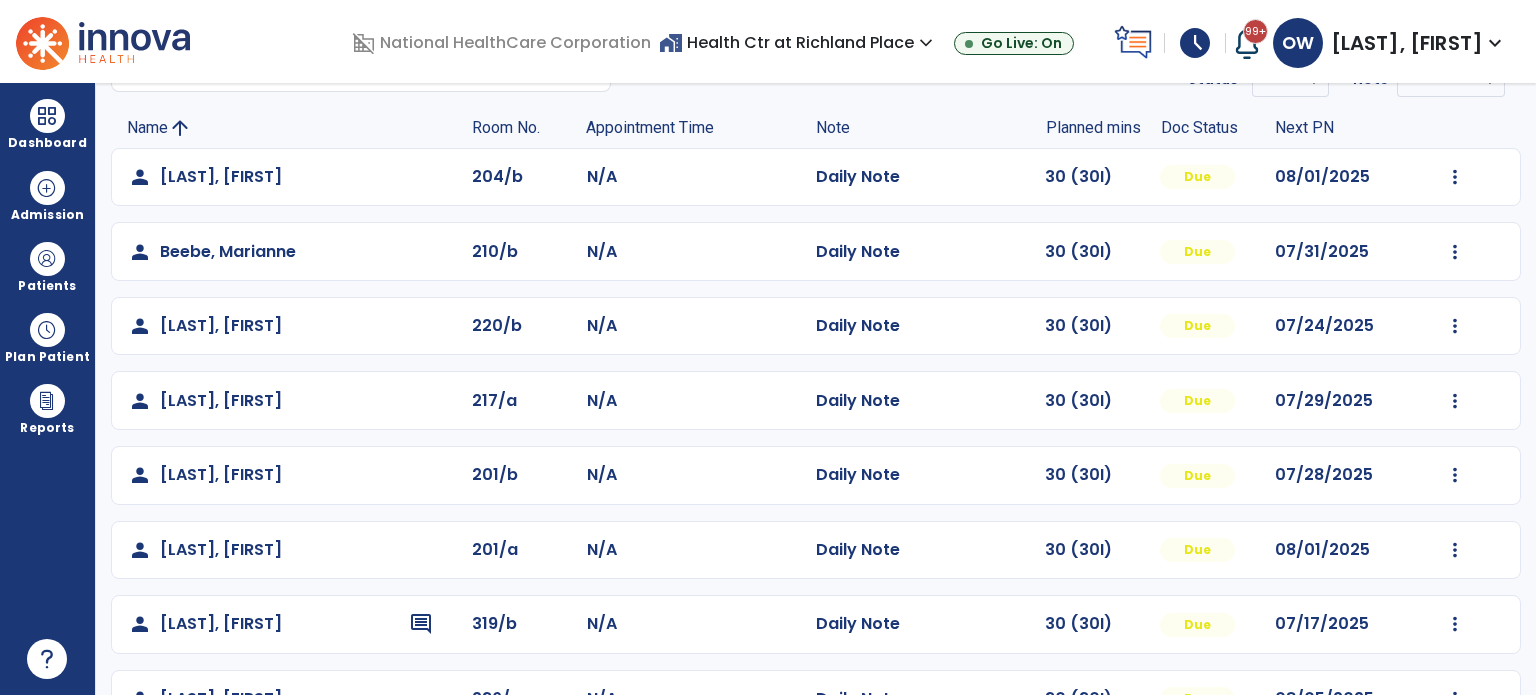 scroll, scrollTop: 0, scrollLeft: 0, axis: both 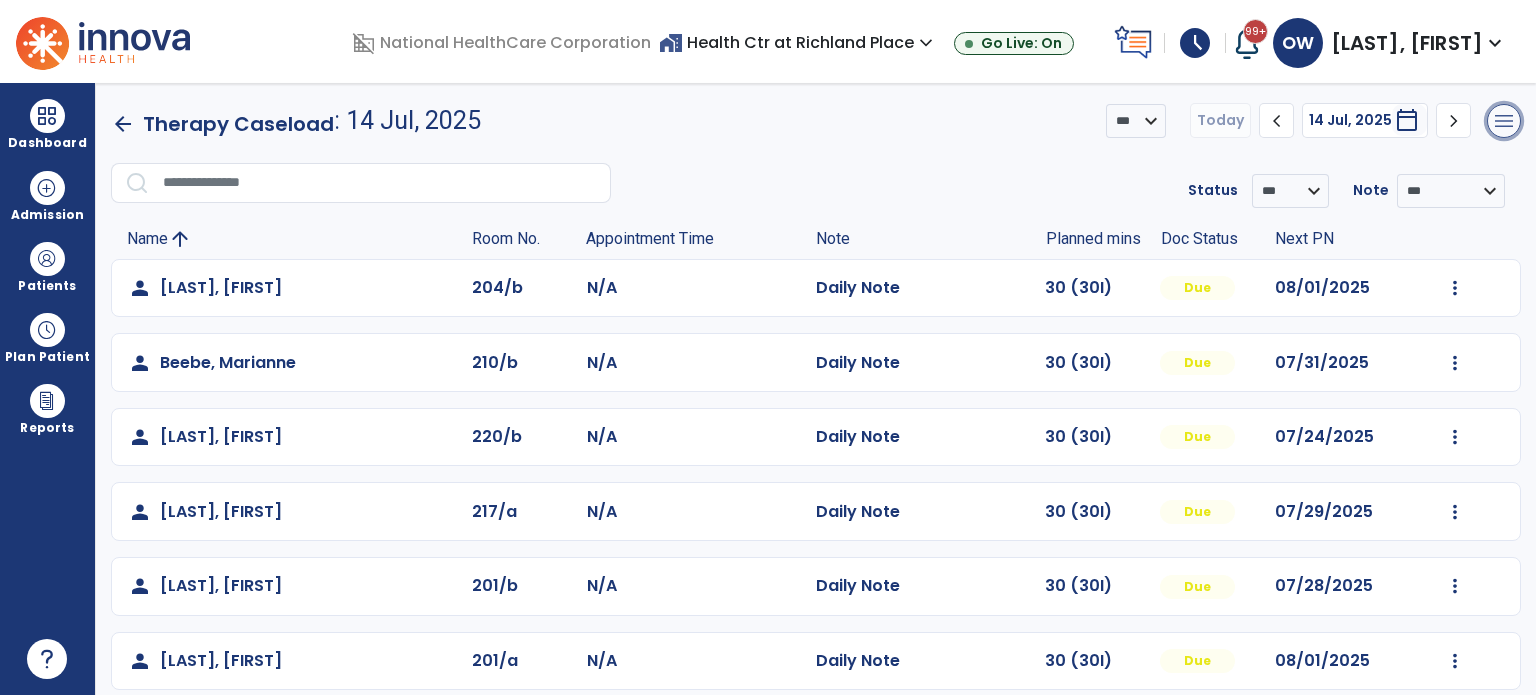 click on "menu" at bounding box center [1504, 121] 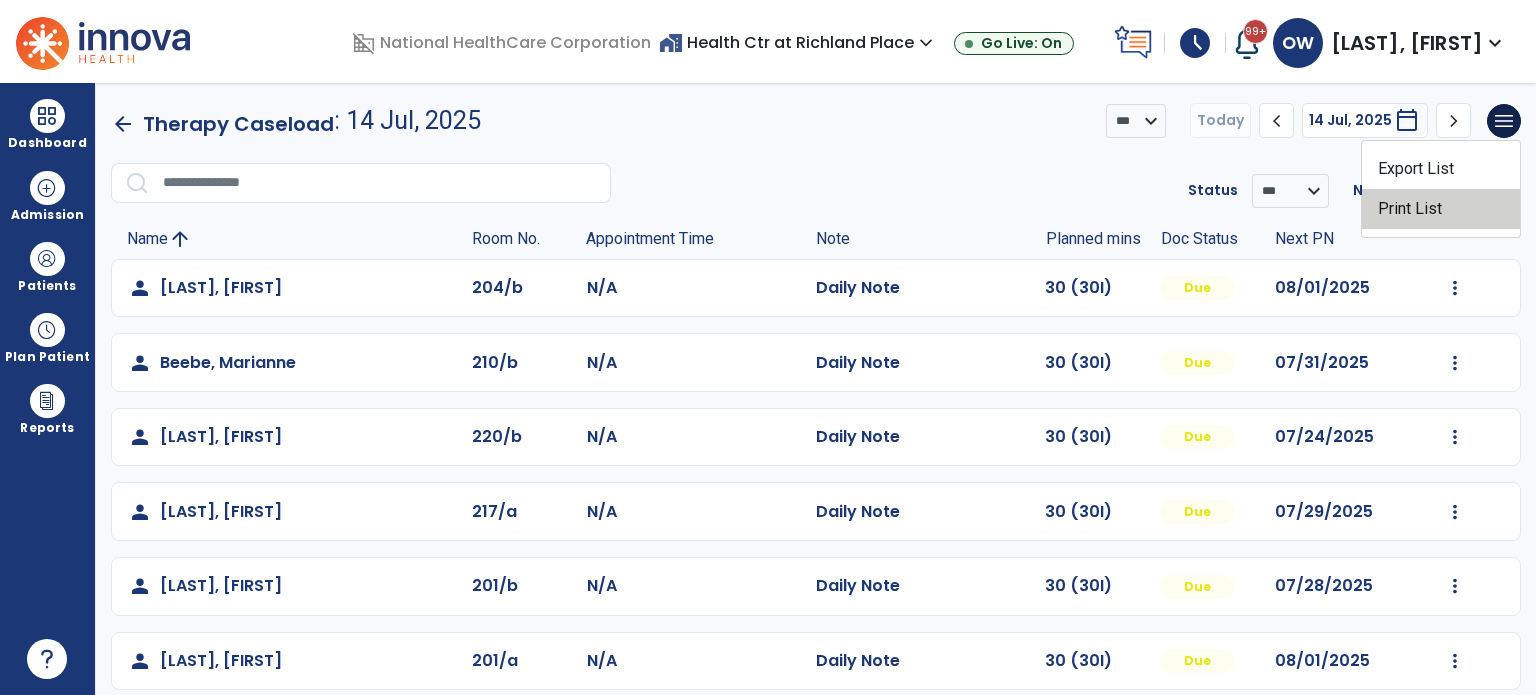 click on "Print List" 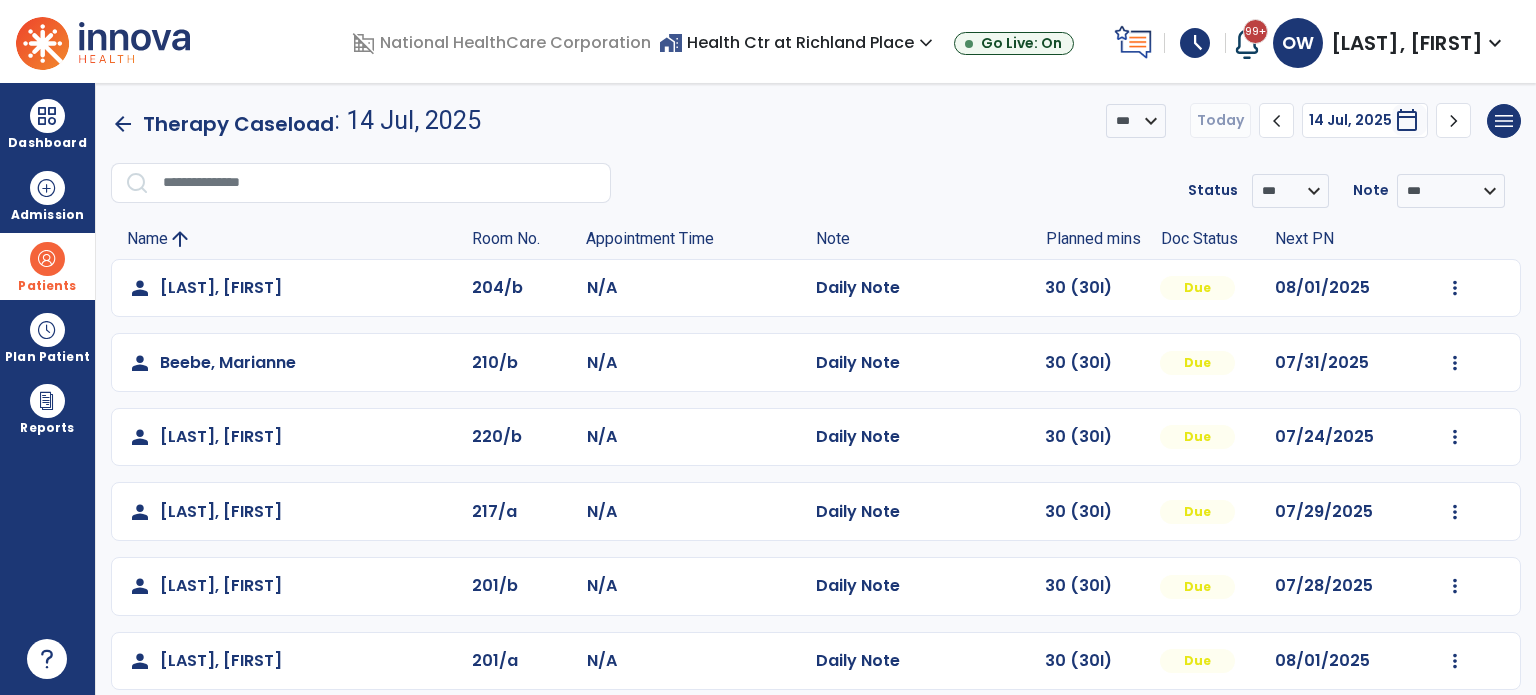 click on "Patients" at bounding box center (47, 286) 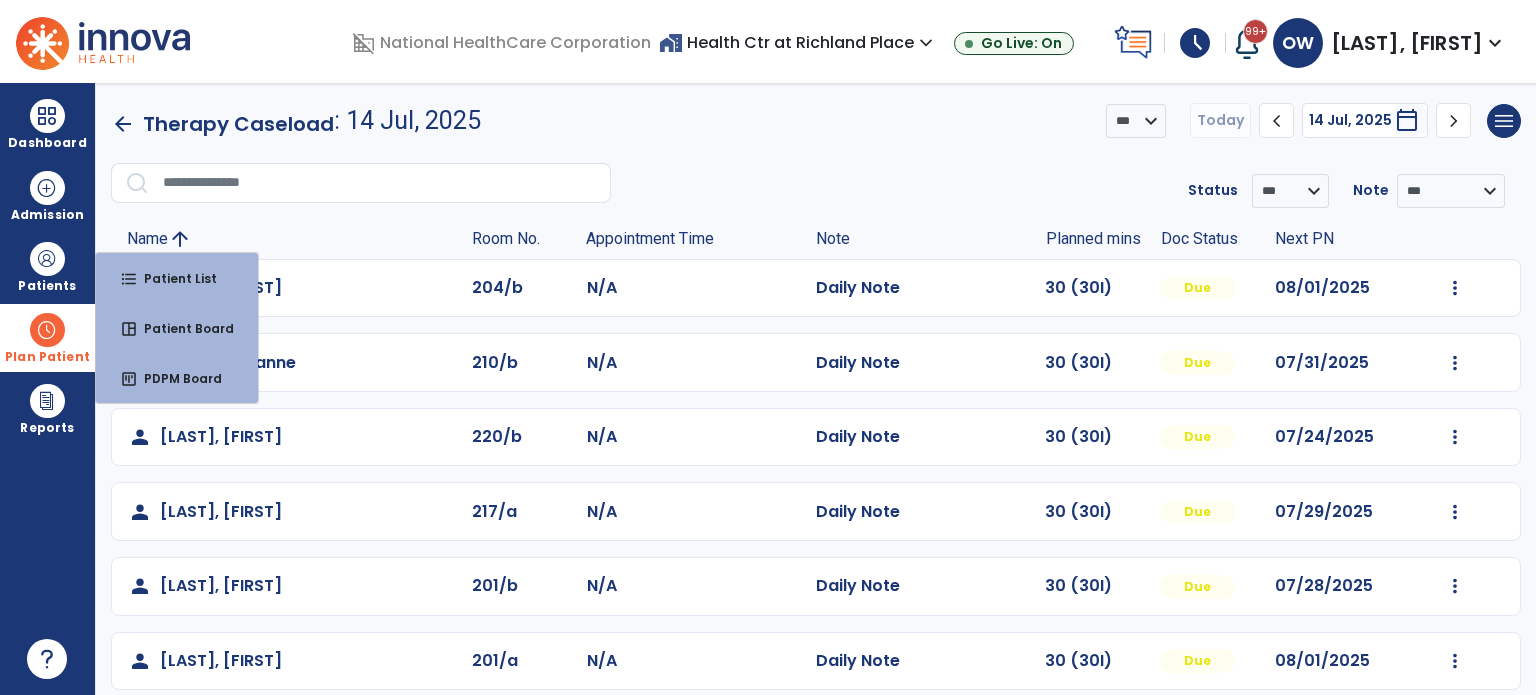 click at bounding box center [47, 330] 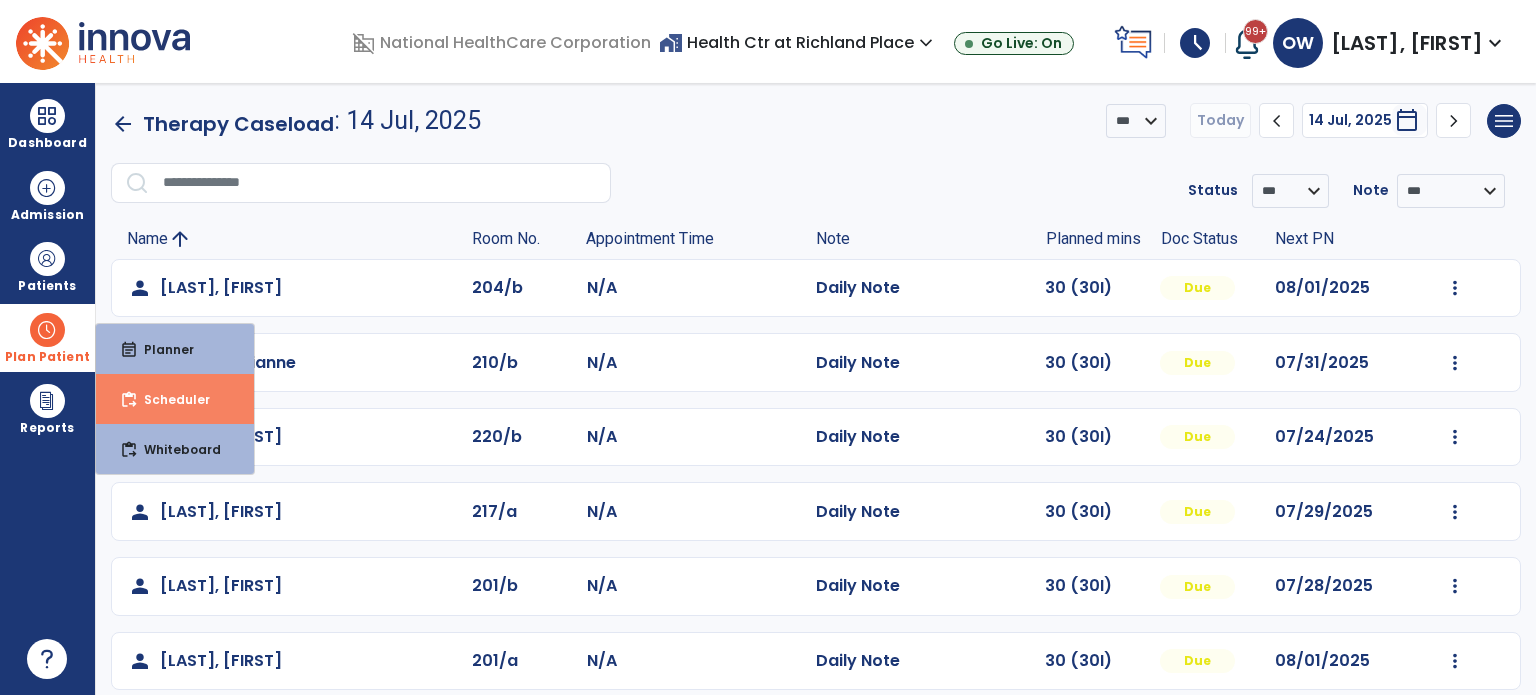 click on "Scheduler" at bounding box center (169, 399) 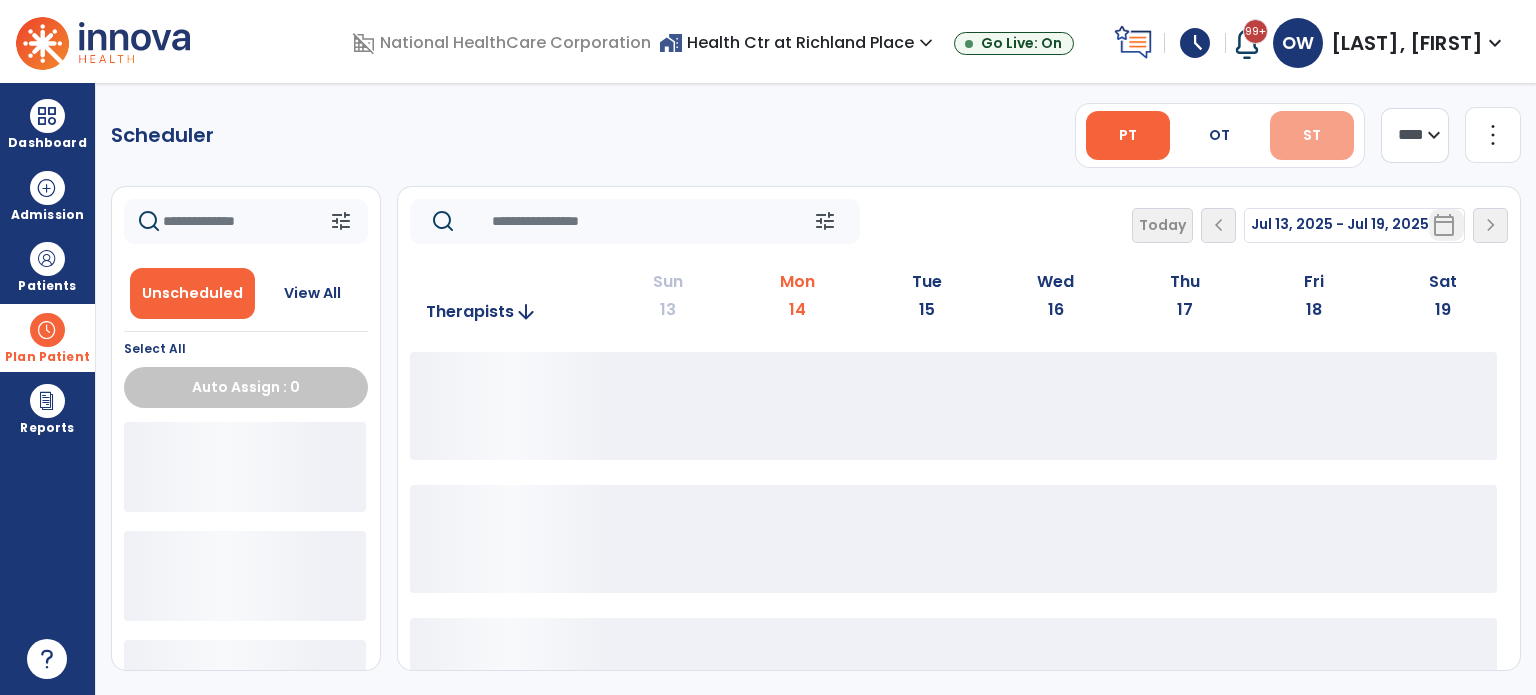 click on "ST" at bounding box center [1312, 135] 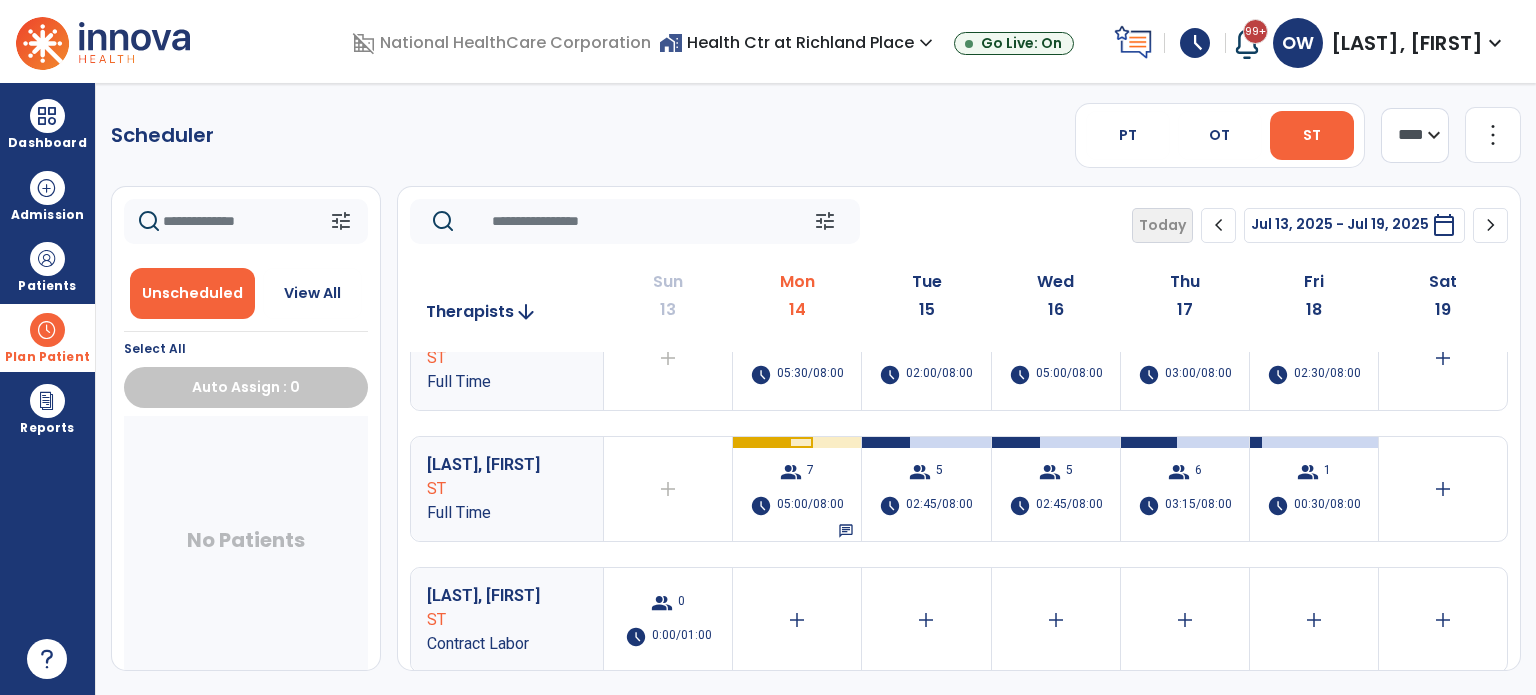 scroll, scrollTop: 0, scrollLeft: 0, axis: both 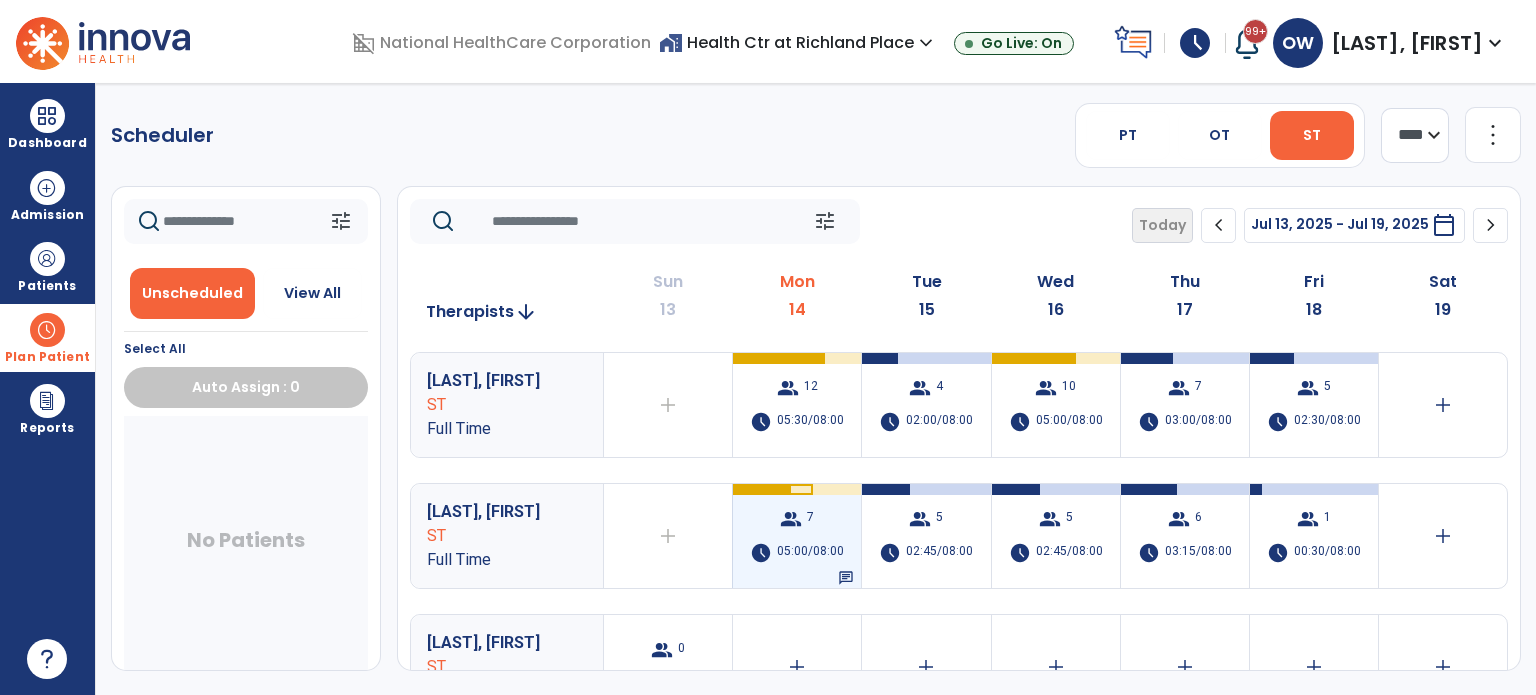click on "chat" at bounding box center [846, 578] 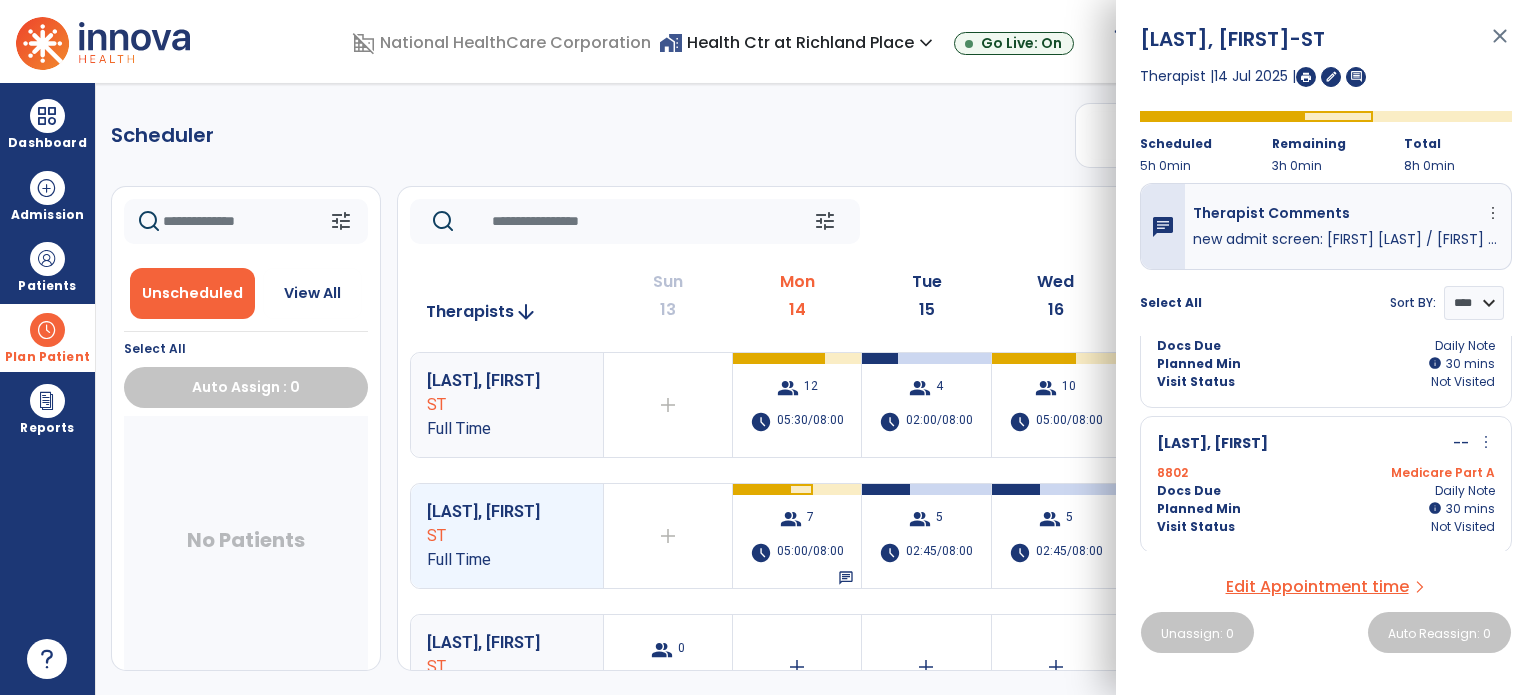 scroll, scrollTop: 0, scrollLeft: 0, axis: both 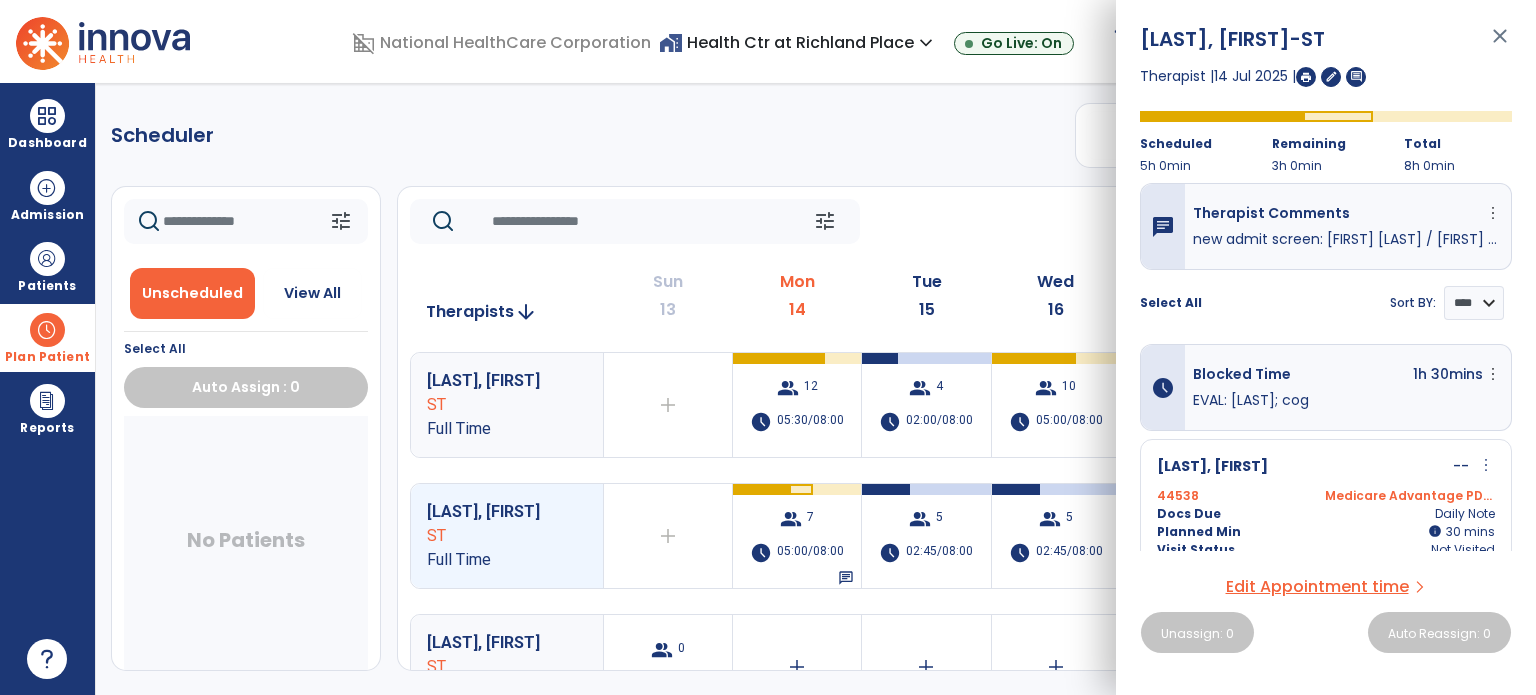 click on "close" at bounding box center [1500, 45] 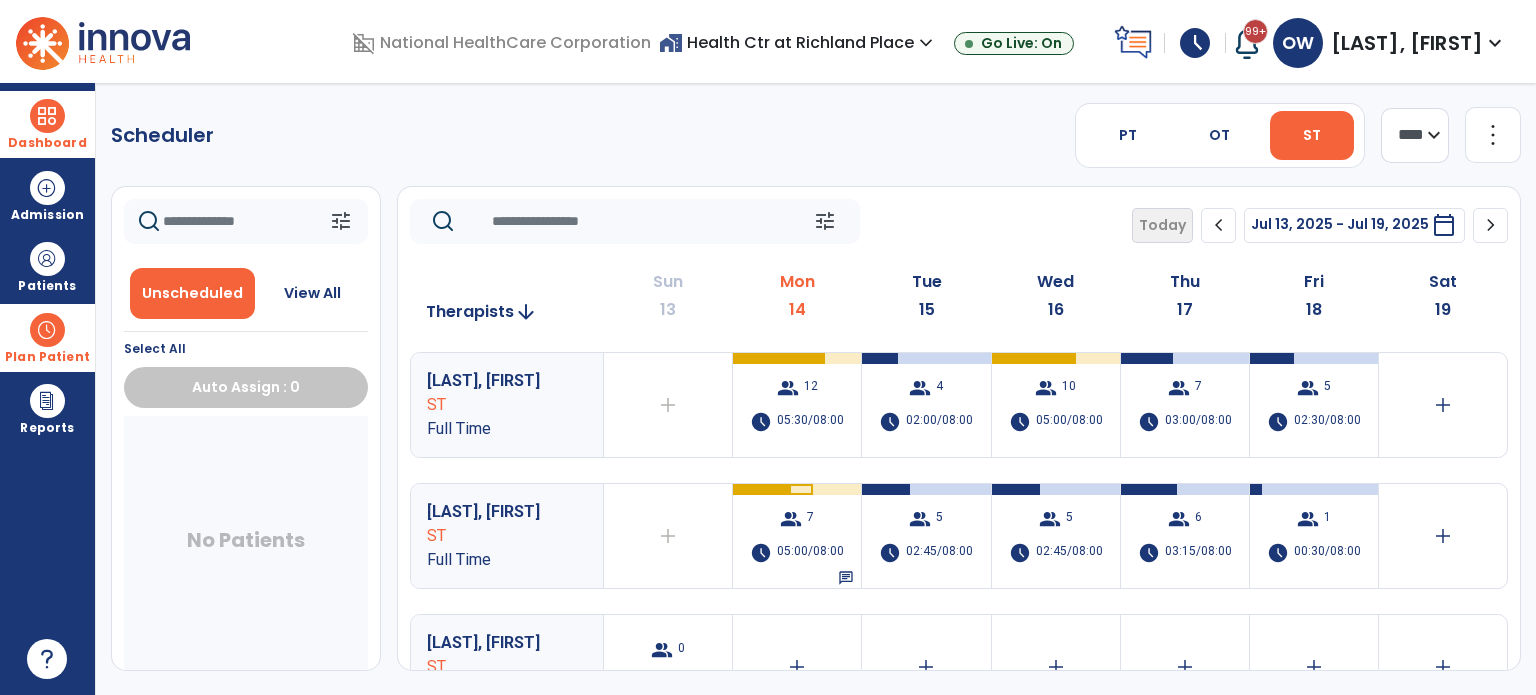 click on "Dashboard" at bounding box center (47, 143) 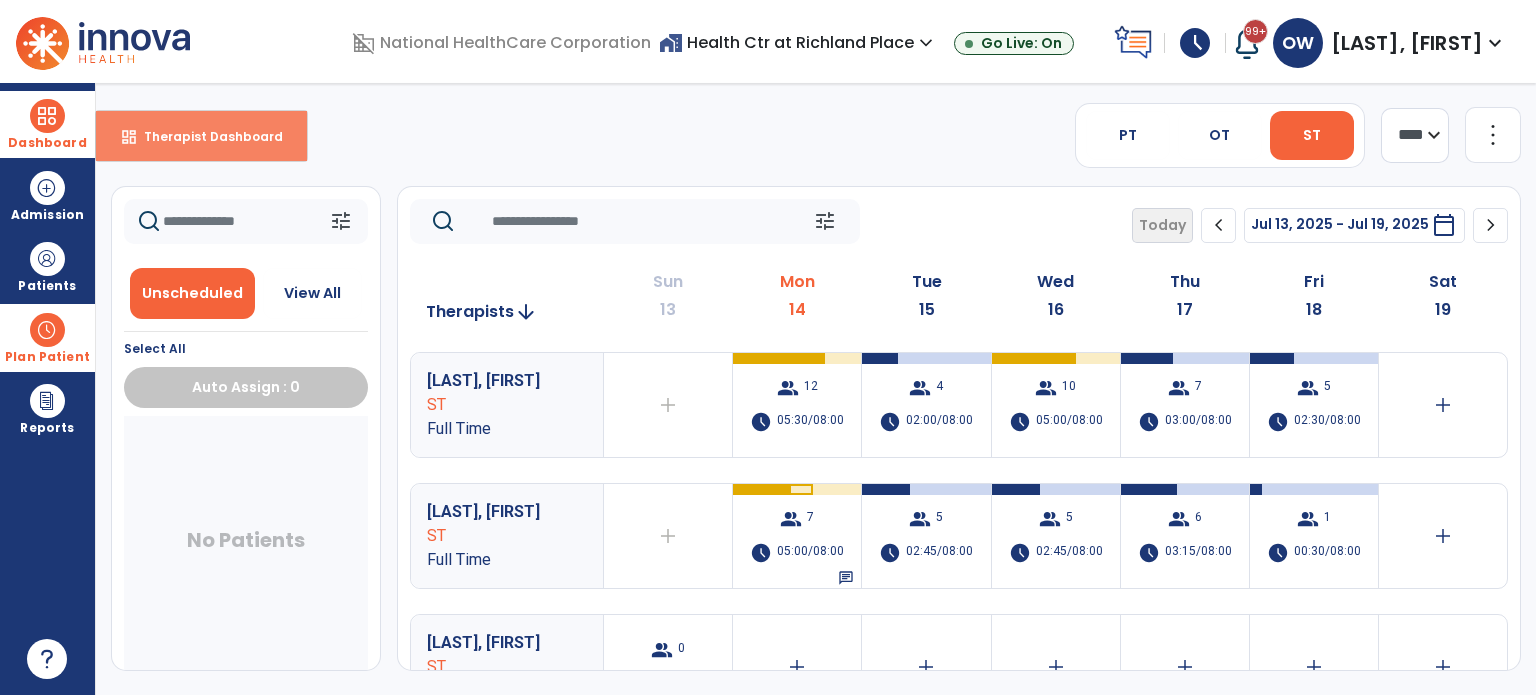 click on "Therapist Dashboard" at bounding box center [205, 136] 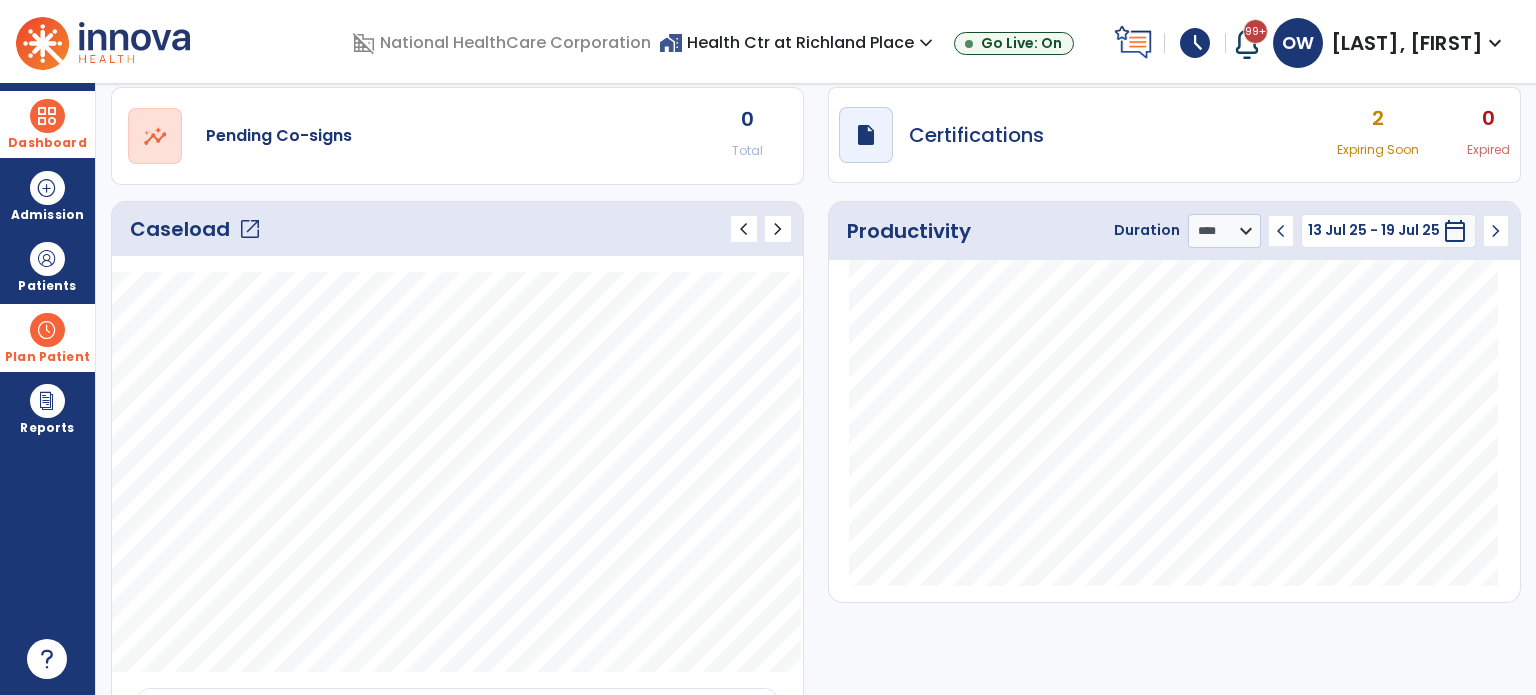 scroll, scrollTop: 175, scrollLeft: 0, axis: vertical 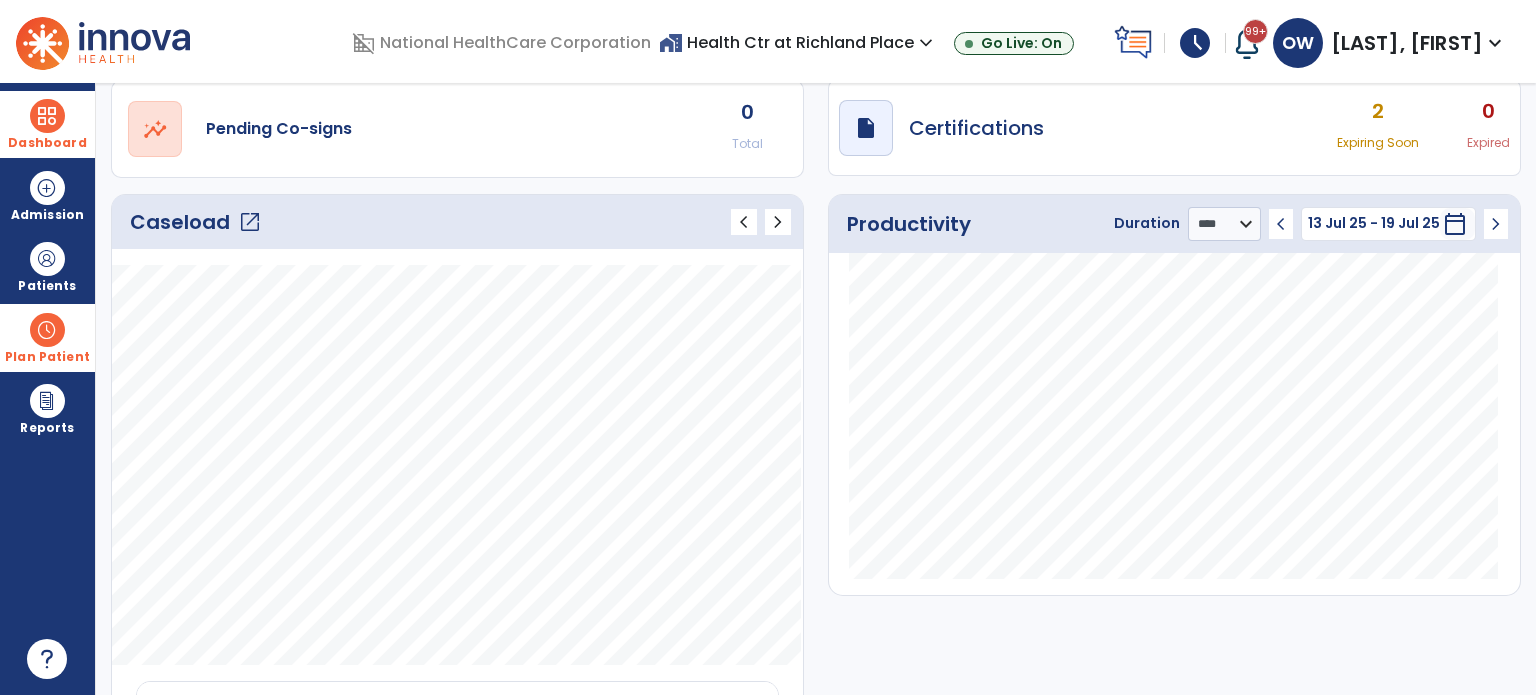 click on "open_in_new" 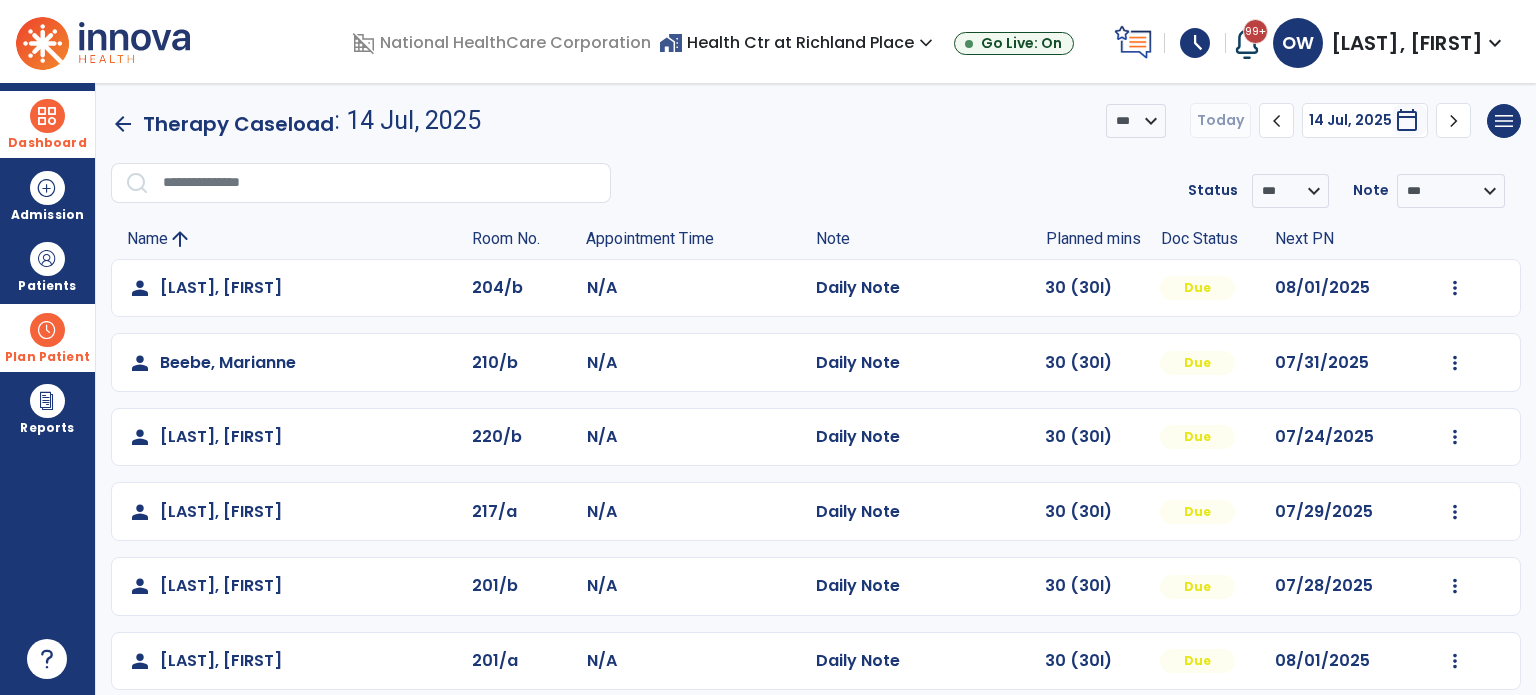 click on "chevron_right" 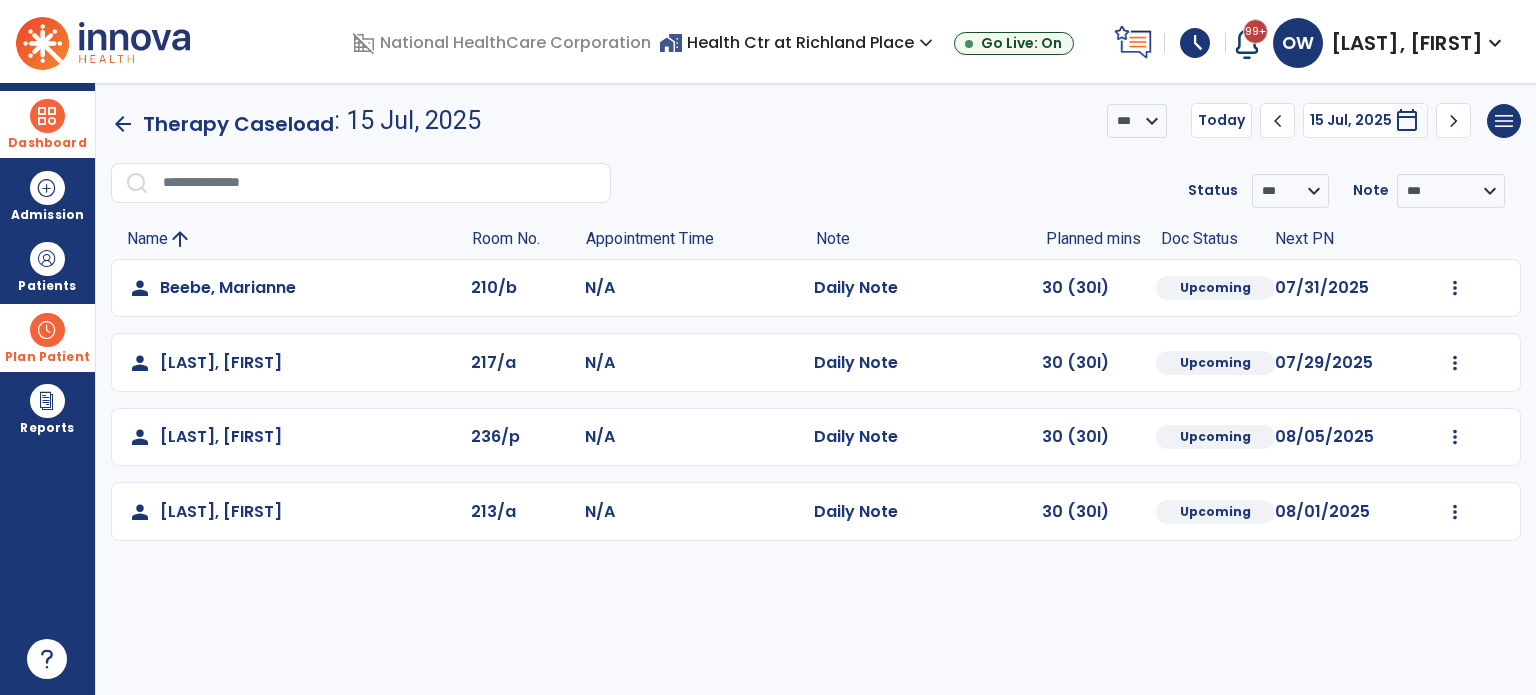 click on "chevron_right" 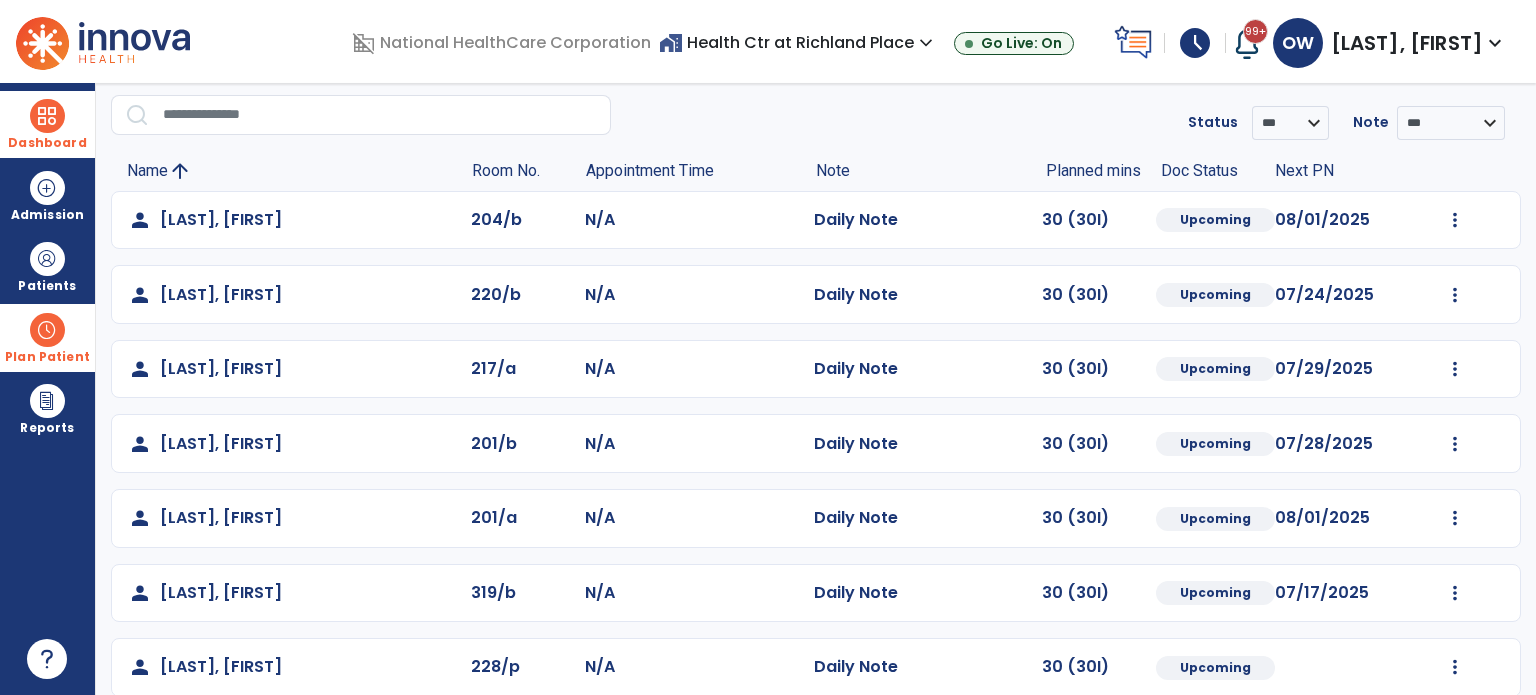 scroll, scrollTop: 69, scrollLeft: 0, axis: vertical 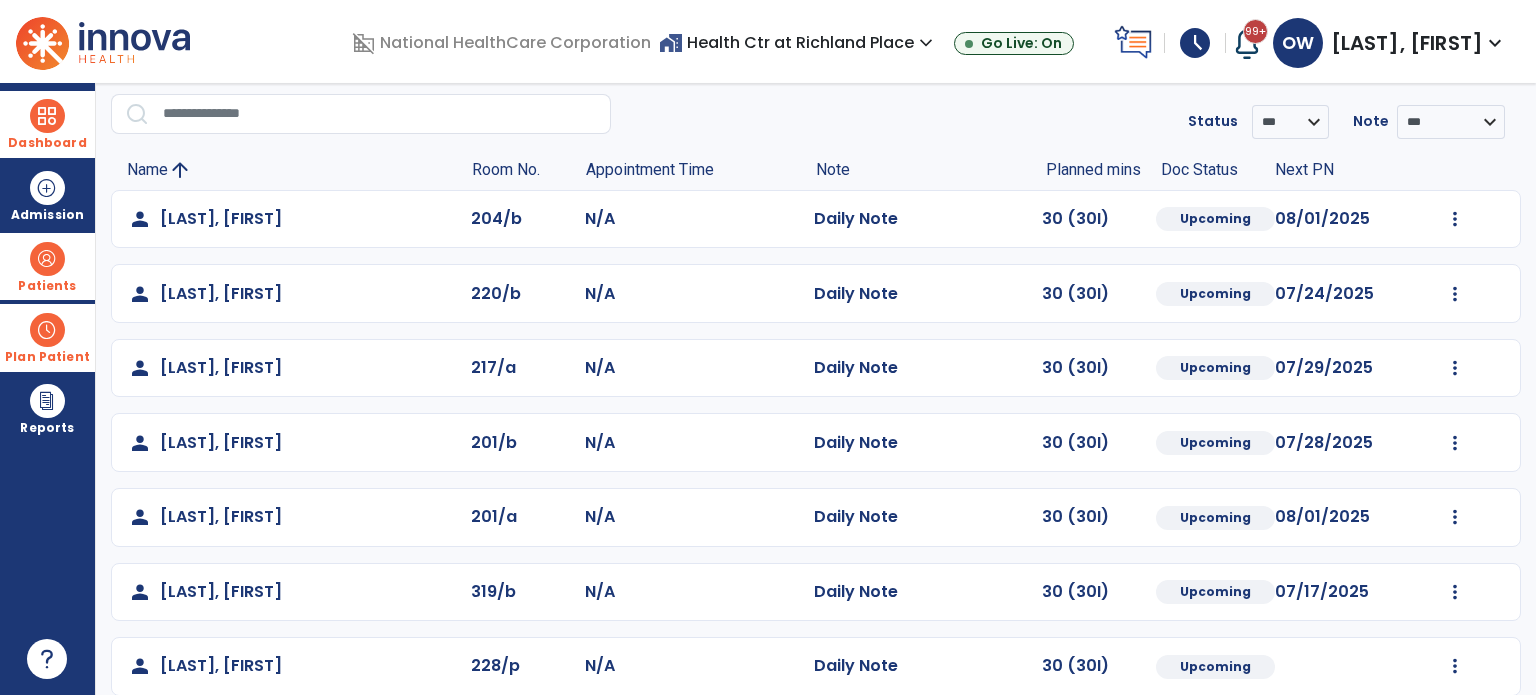 click on "Patients" at bounding box center (47, 286) 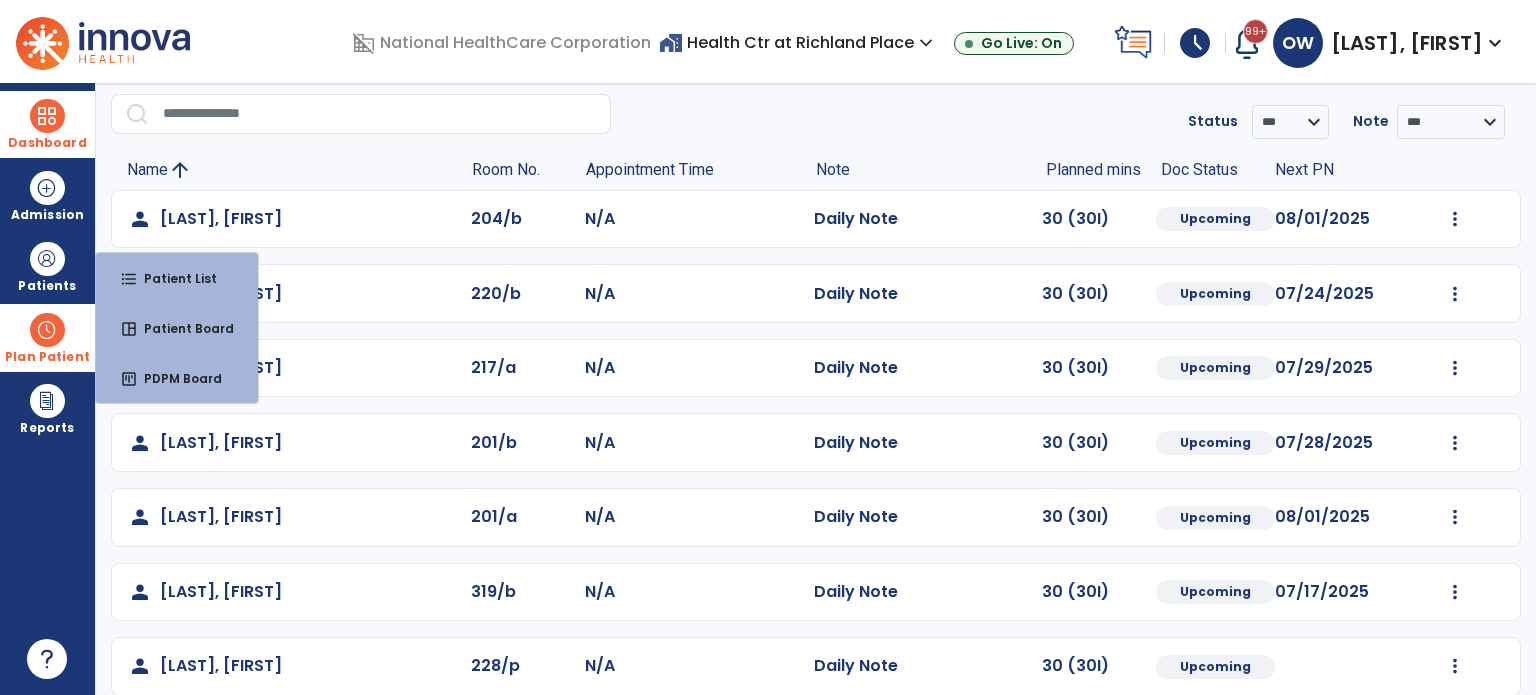 click on "Plan Patient" at bounding box center [47, 286] 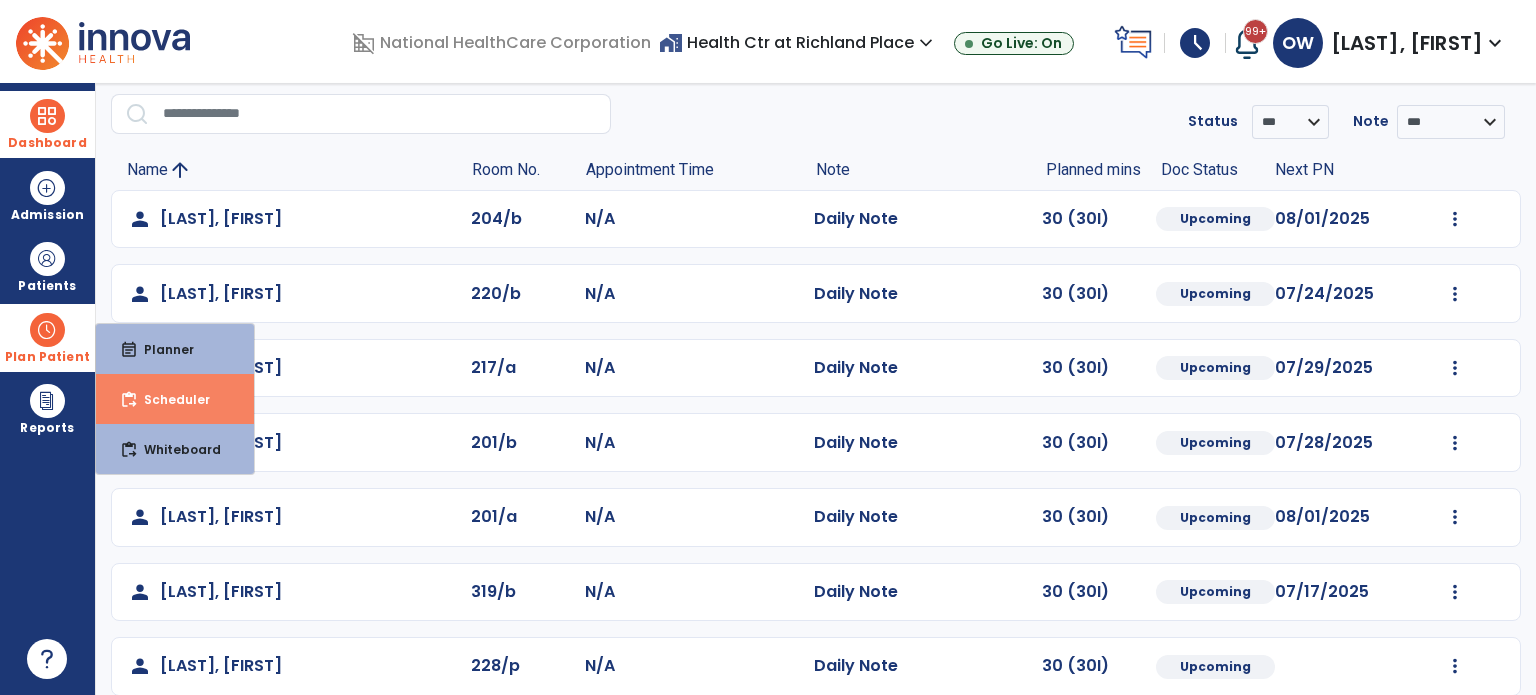 click on "content_paste_go  Scheduler" at bounding box center (175, 399) 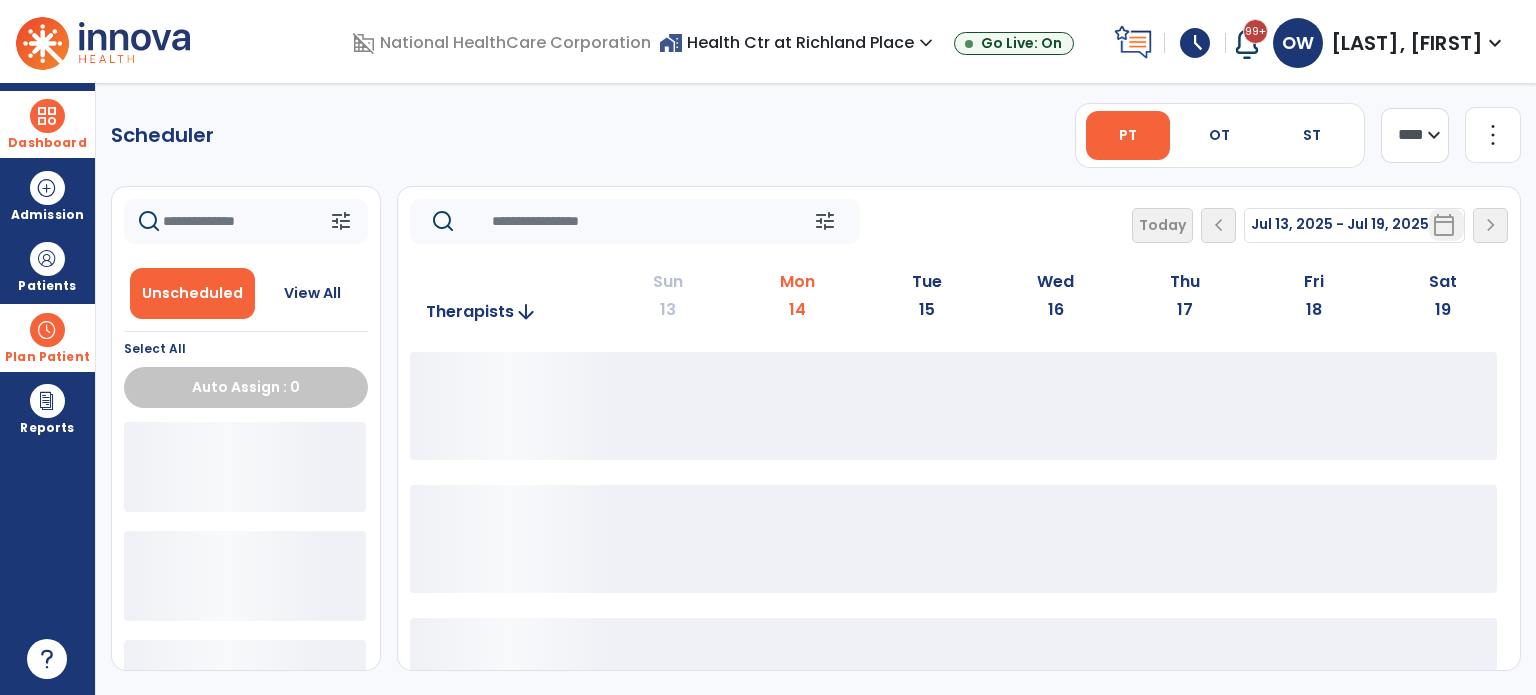 scroll, scrollTop: 0, scrollLeft: 0, axis: both 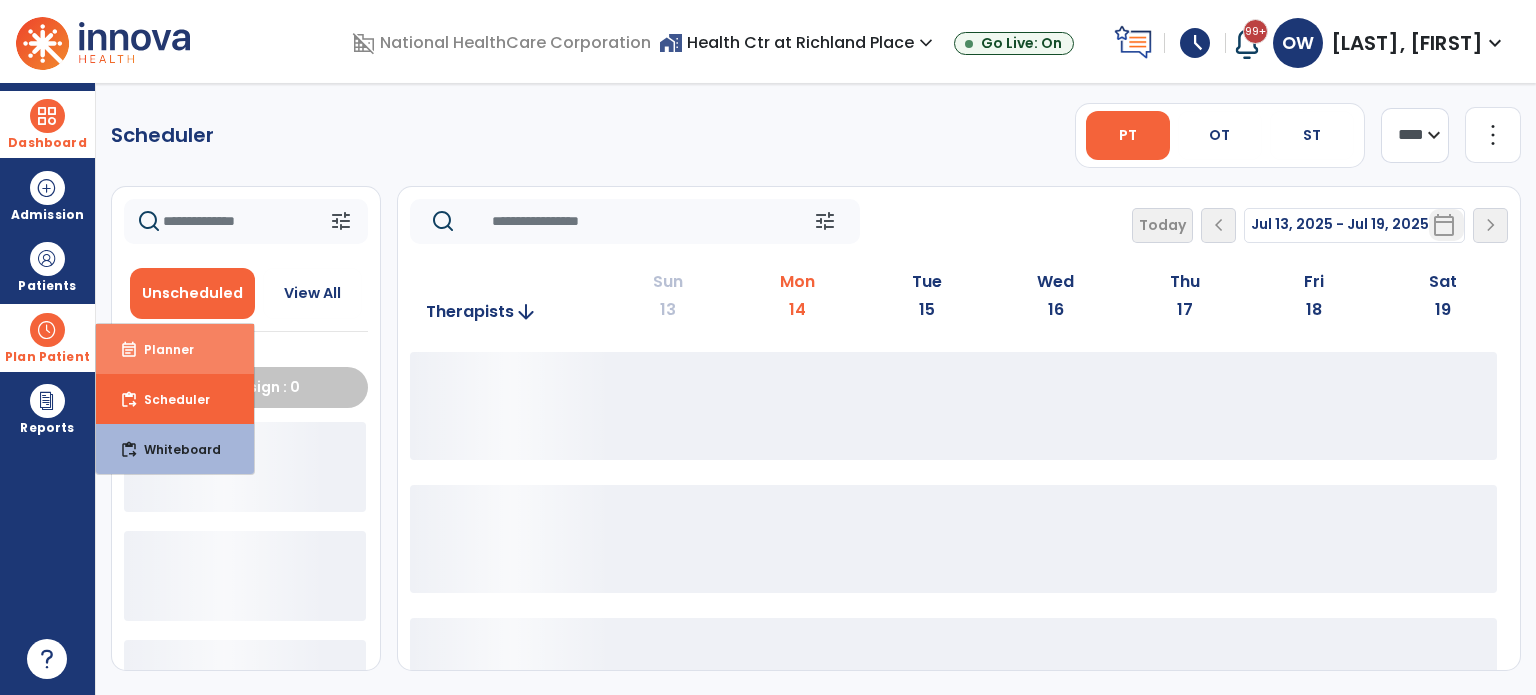 click on "Planner" at bounding box center (161, 349) 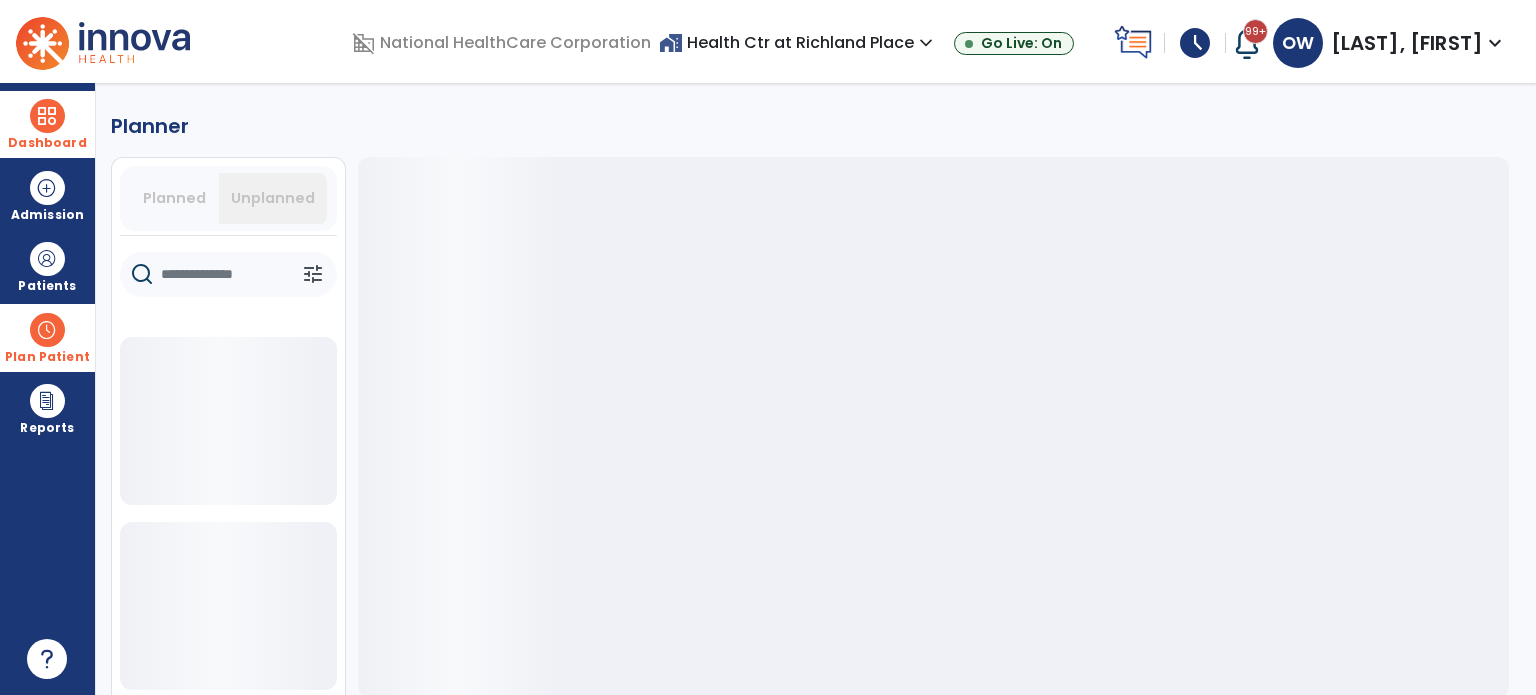 click 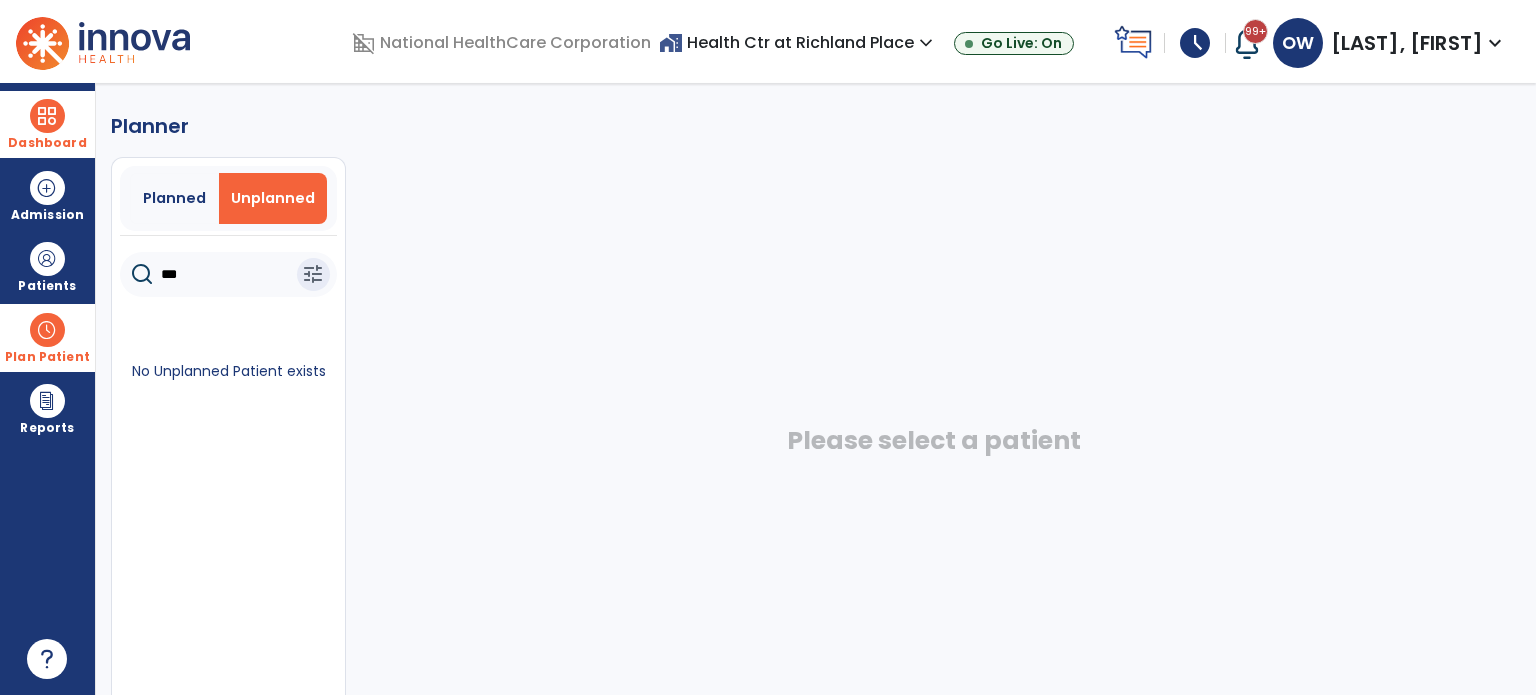 type on "***" 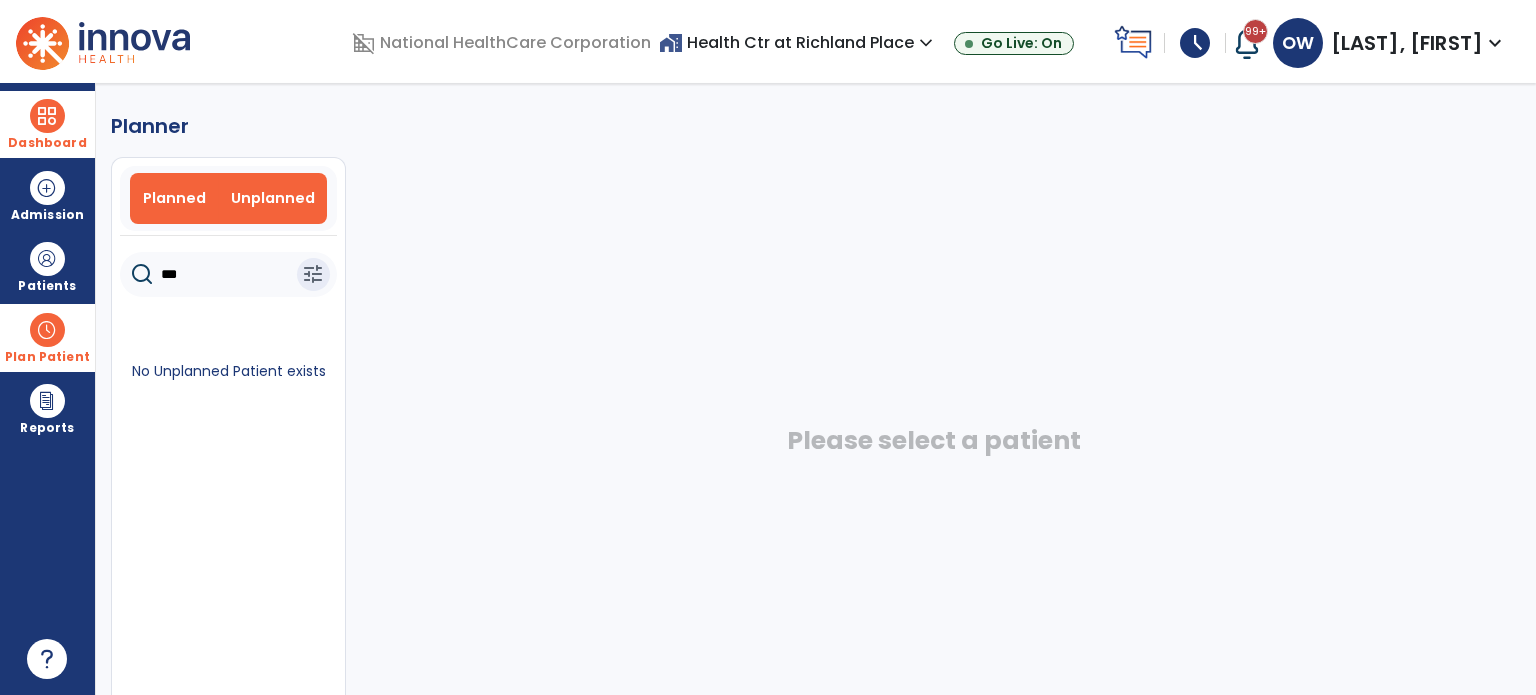 click on "Planned" at bounding box center [174, 198] 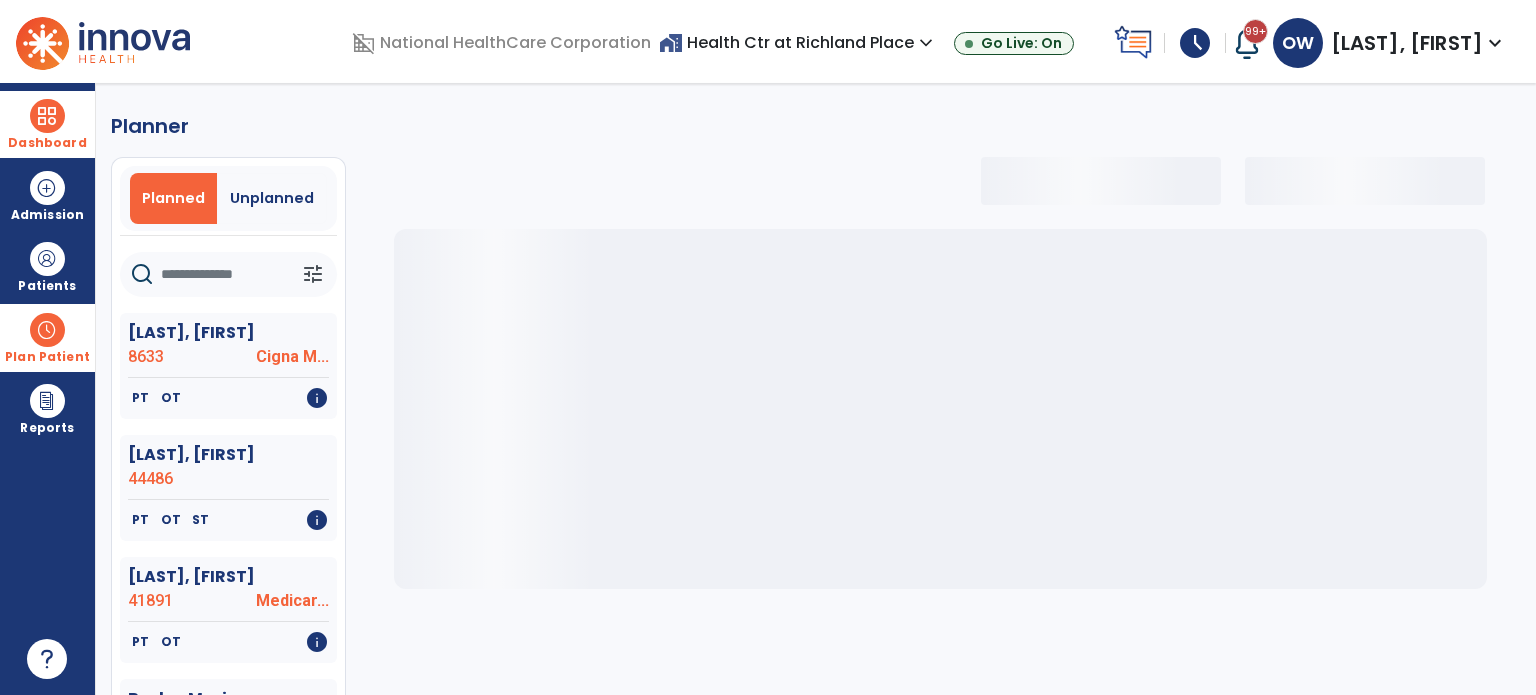 click 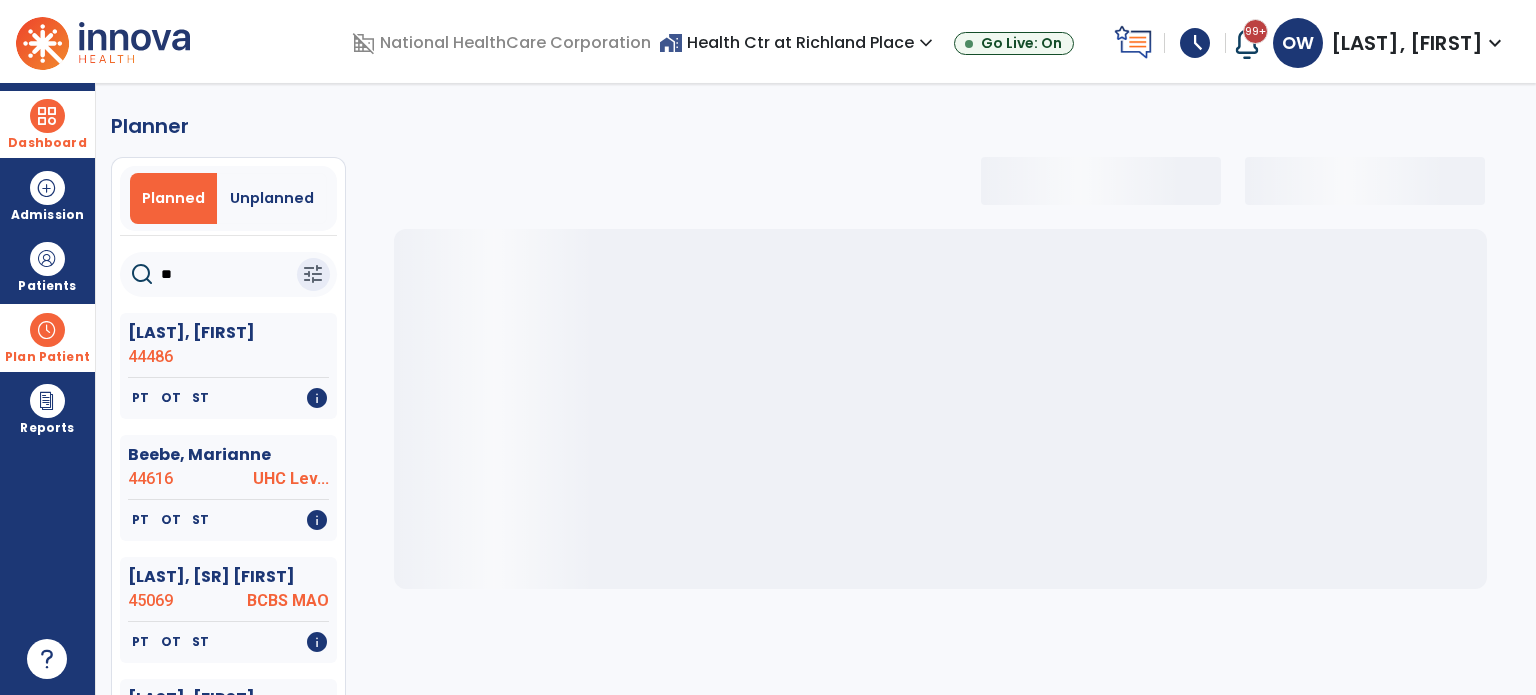 type on "***" 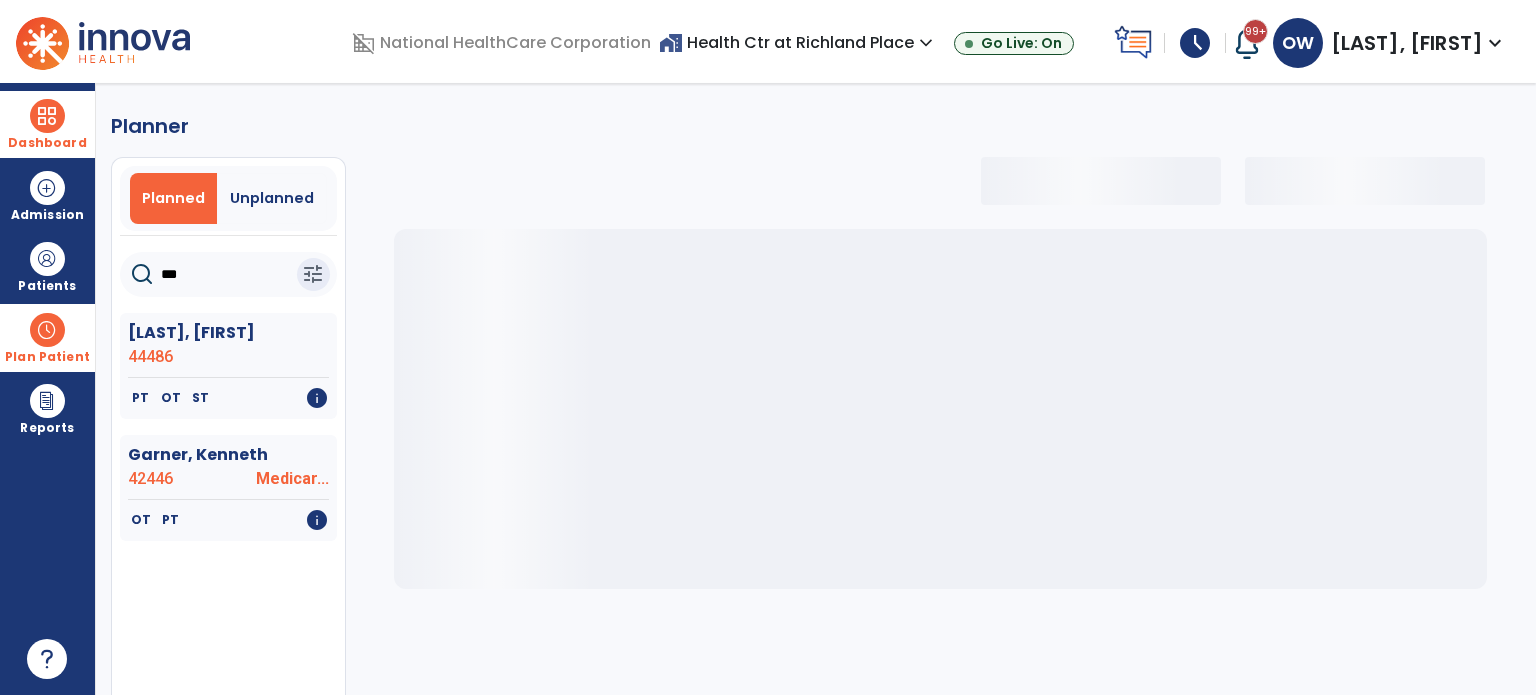 select on "***" 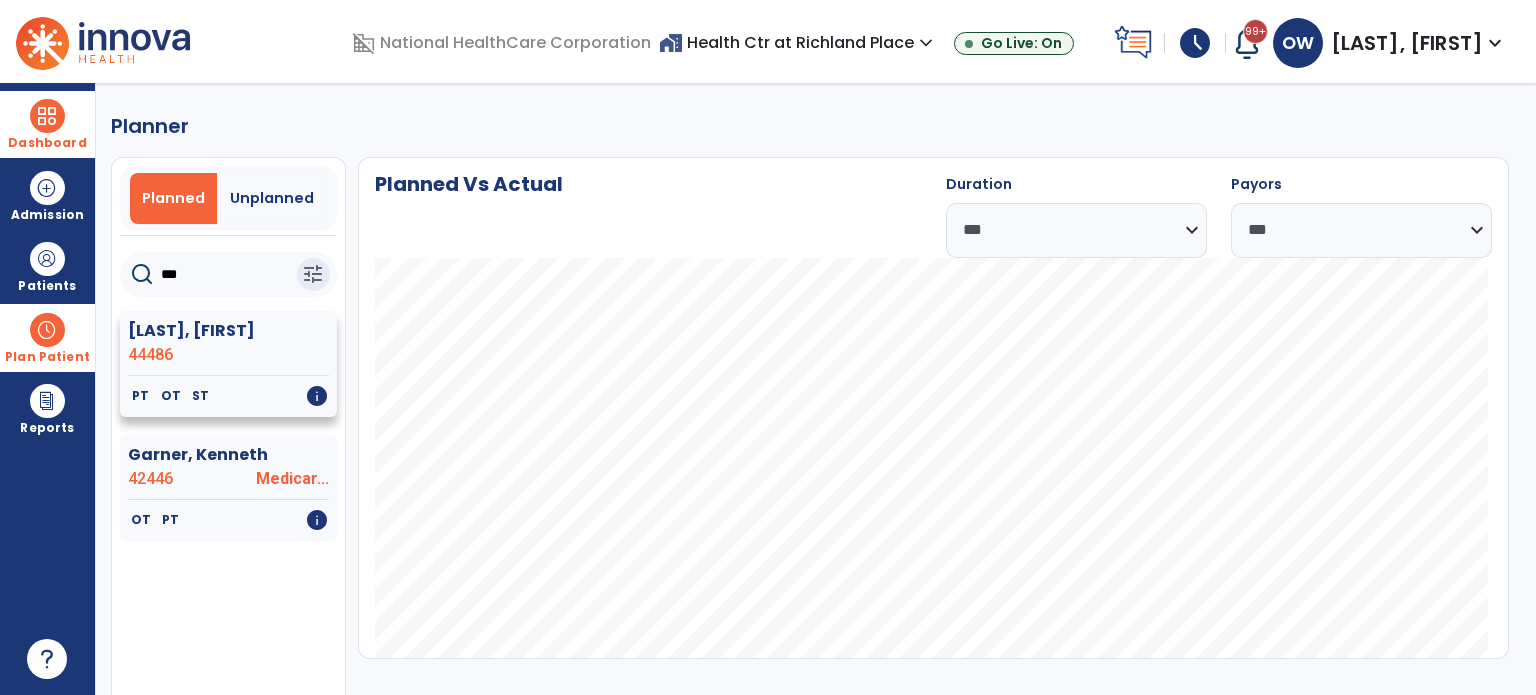 type on "***" 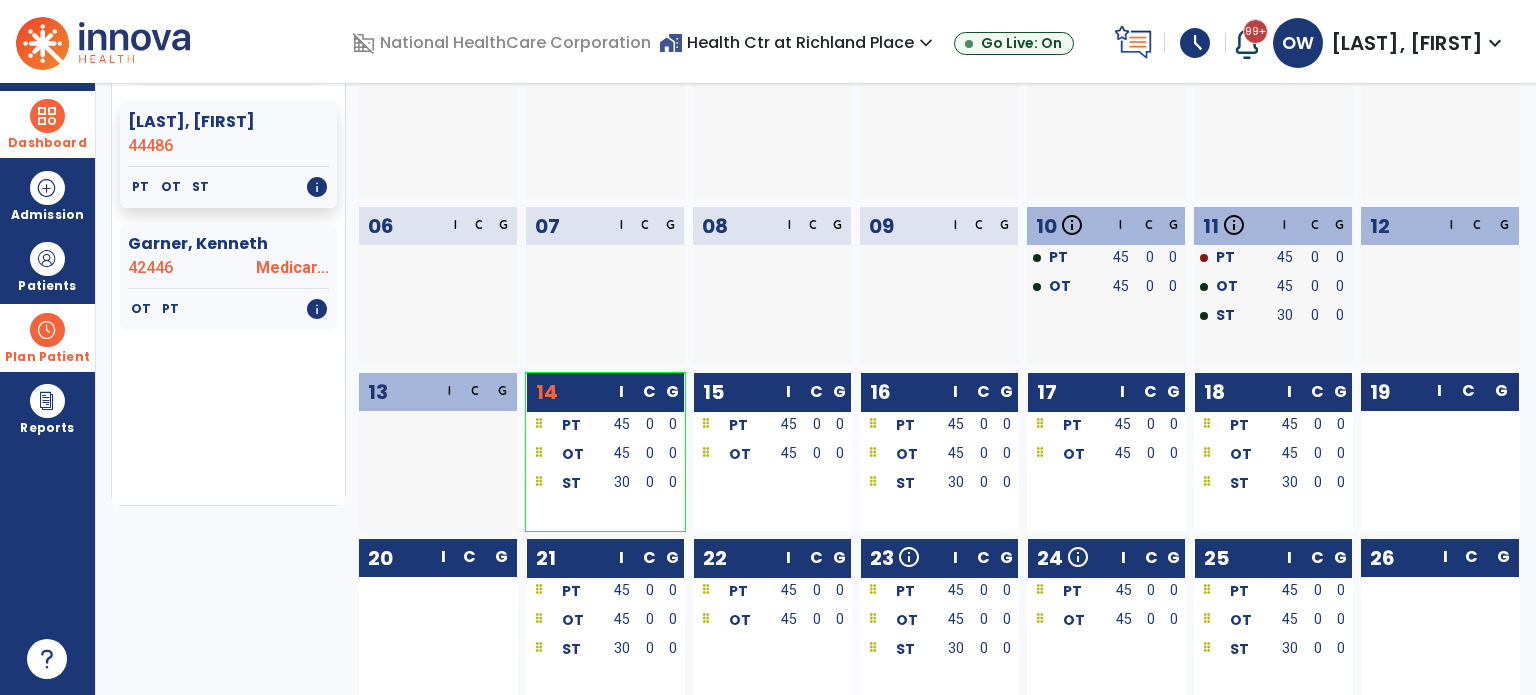 scroll, scrollTop: 212, scrollLeft: 0, axis: vertical 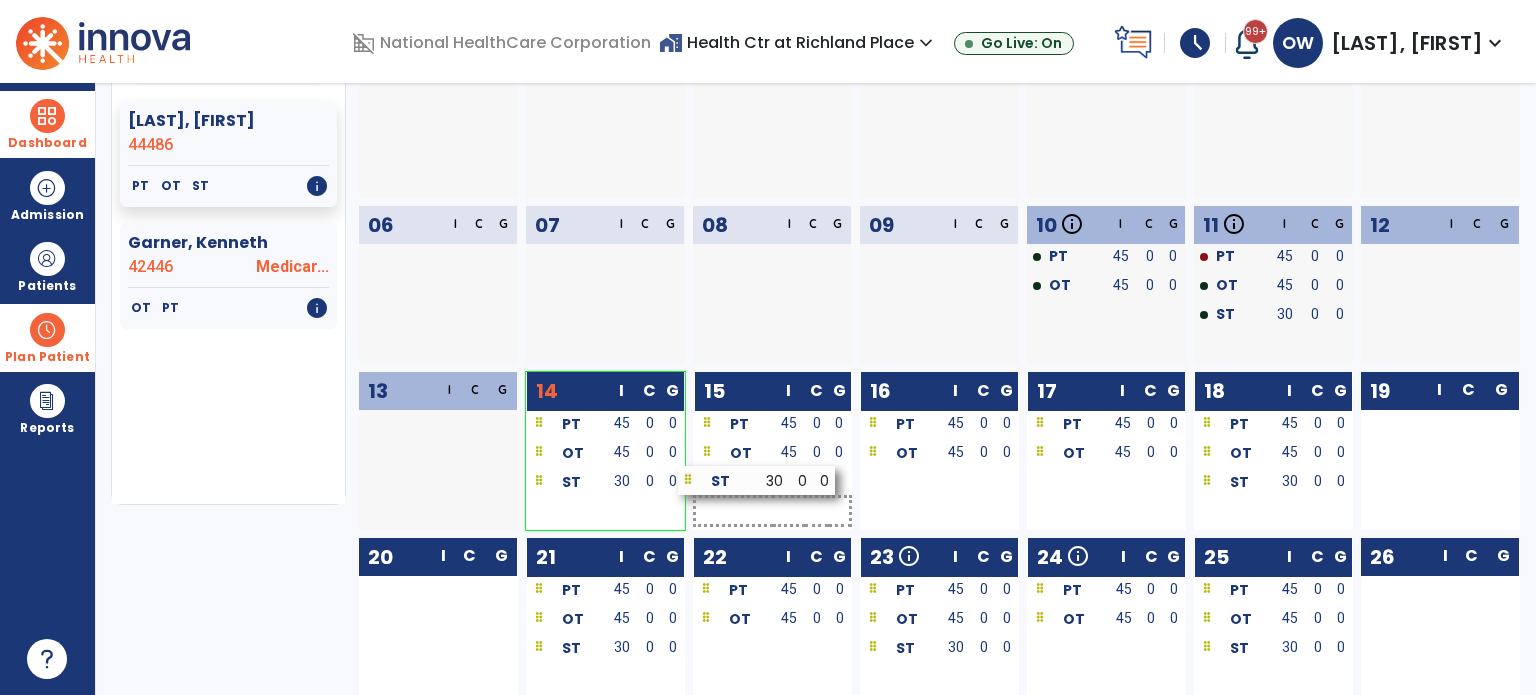 drag, startPoint x: 884, startPoint y: 495, endPoint x: 701, endPoint y: 493, distance: 183.01093 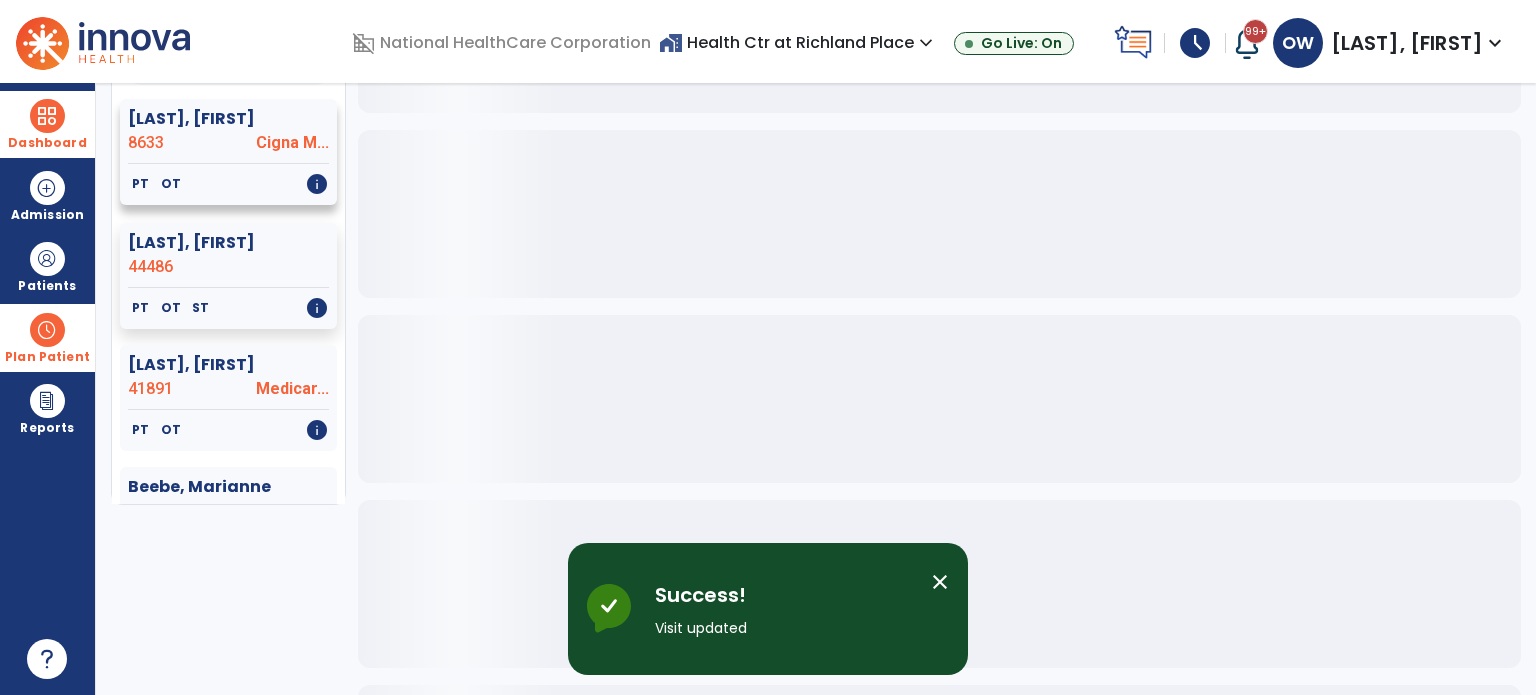 scroll, scrollTop: 0, scrollLeft: 0, axis: both 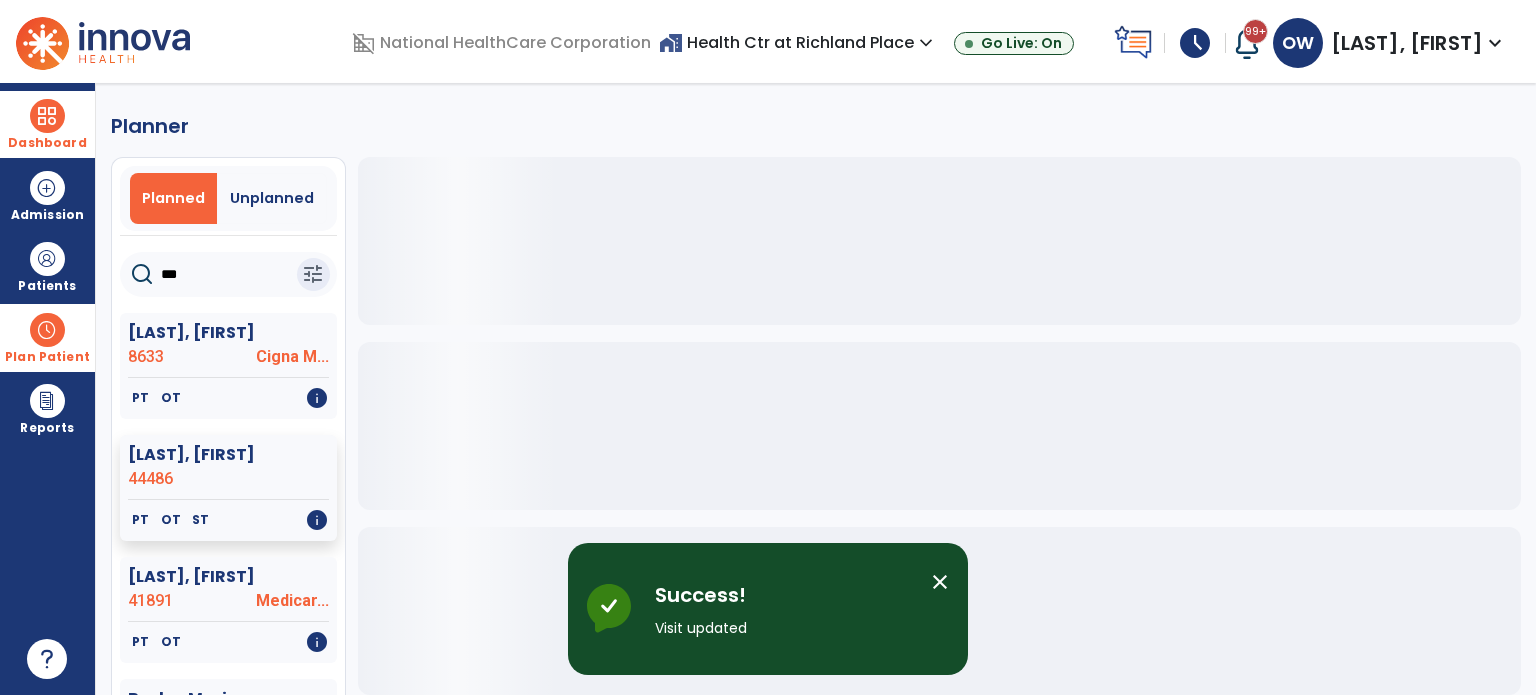 click on "***" 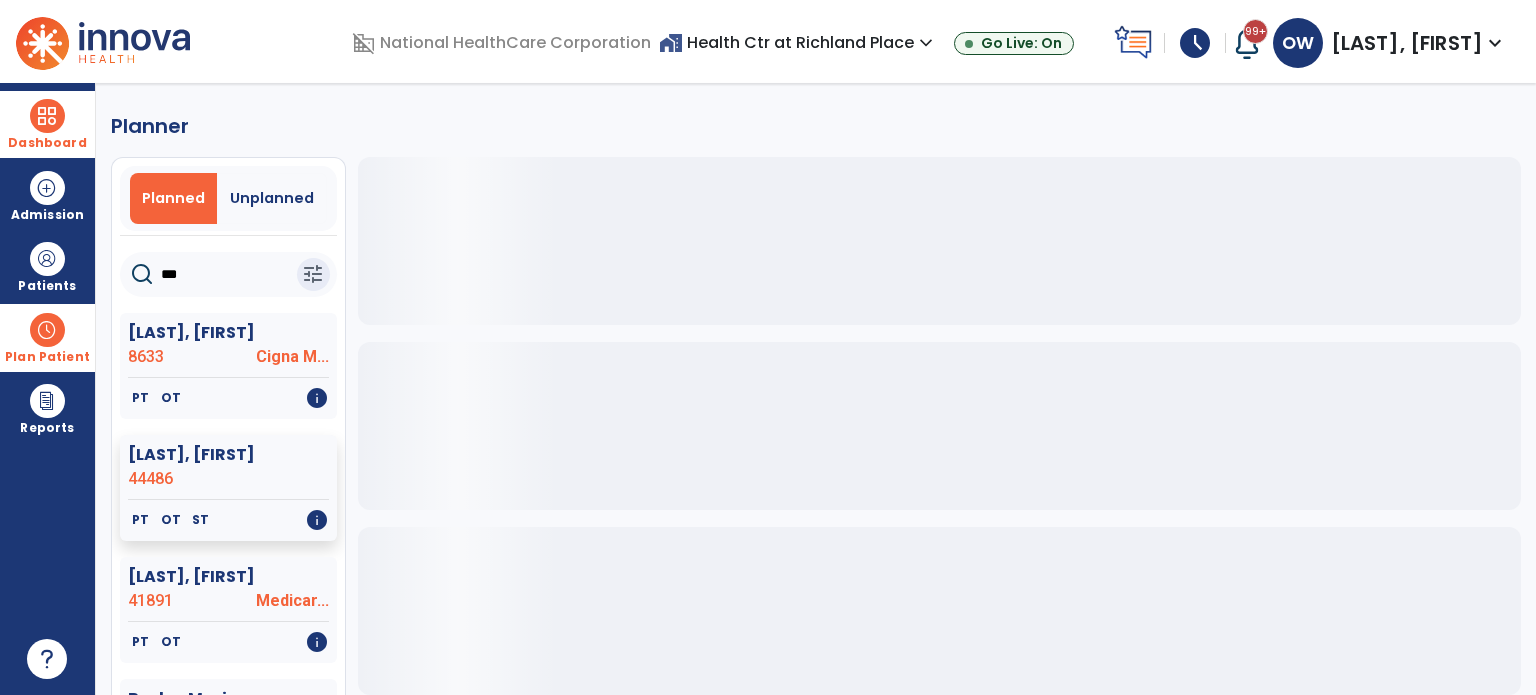 click on "***" 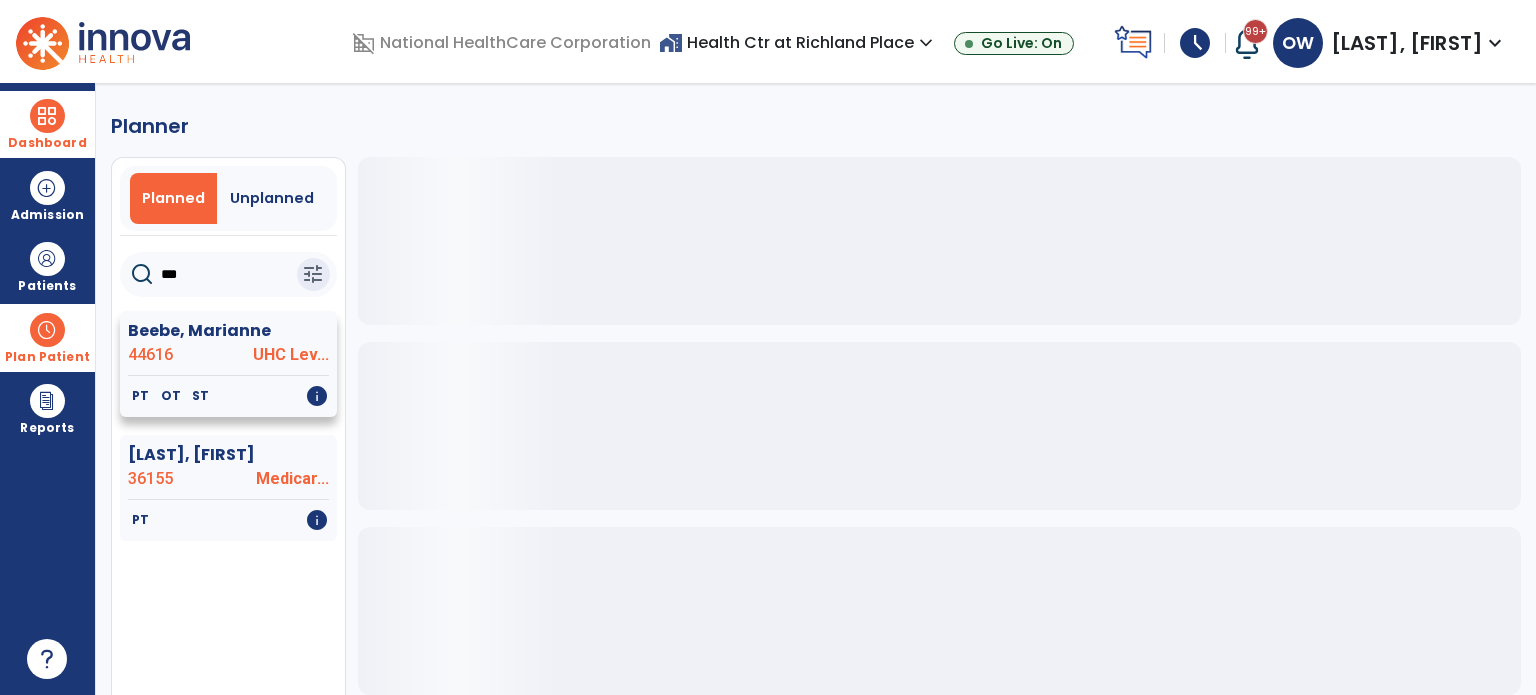 type on "***" 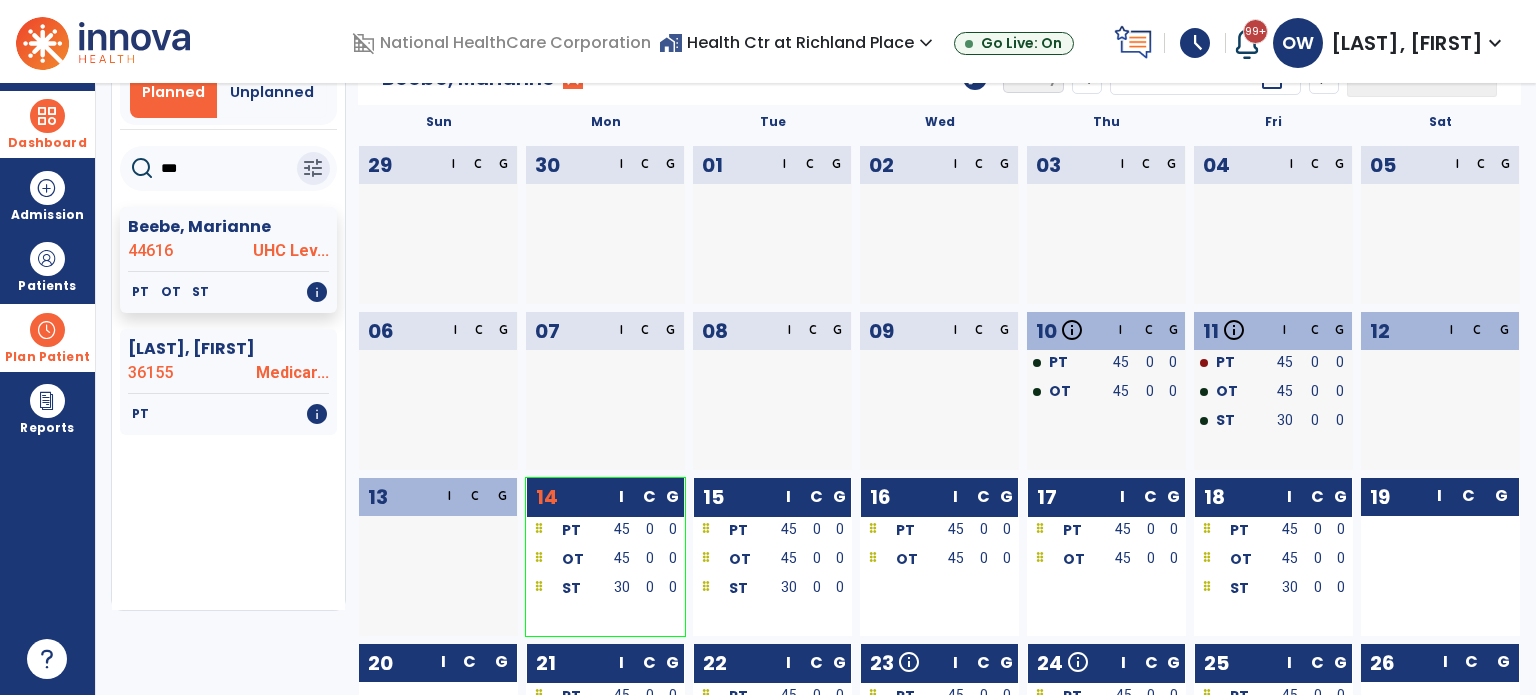scroll, scrollTop: 0, scrollLeft: 0, axis: both 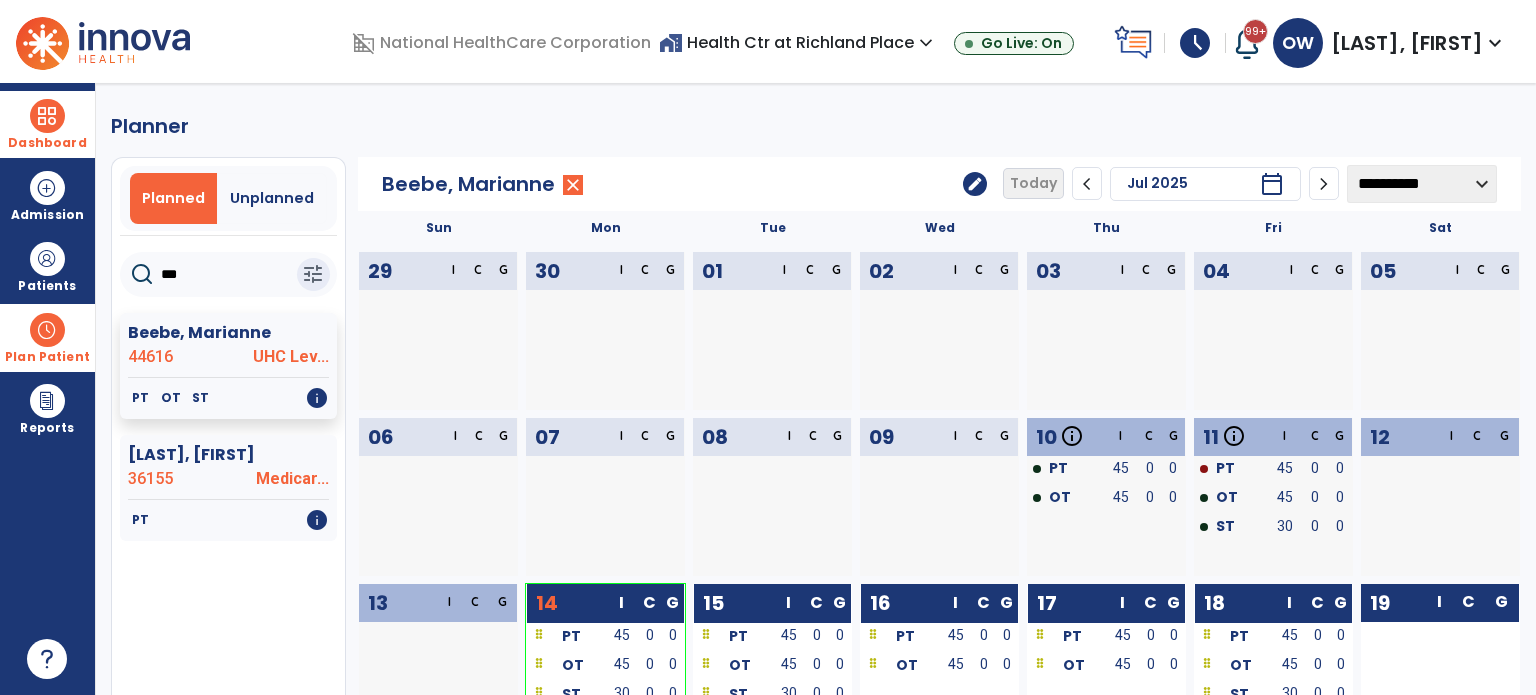click on "***" 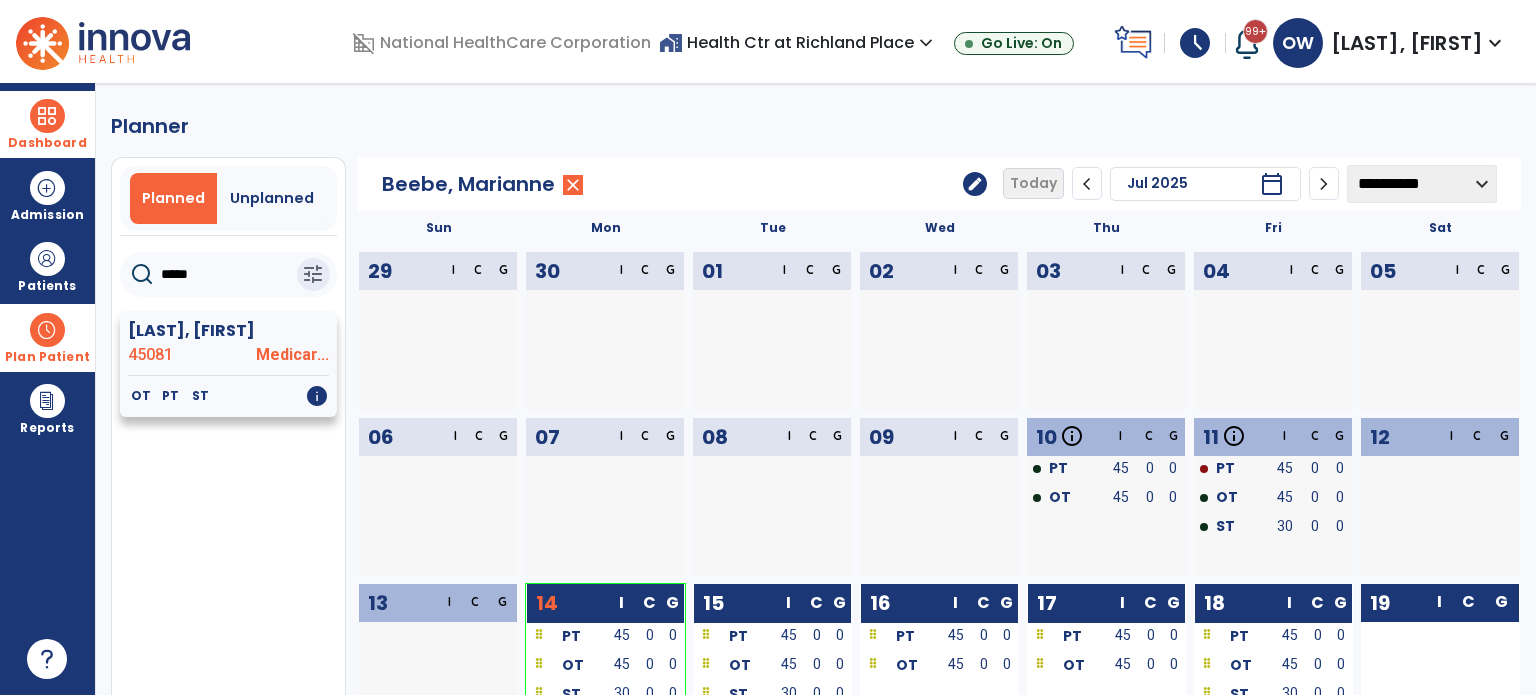 type on "*****" 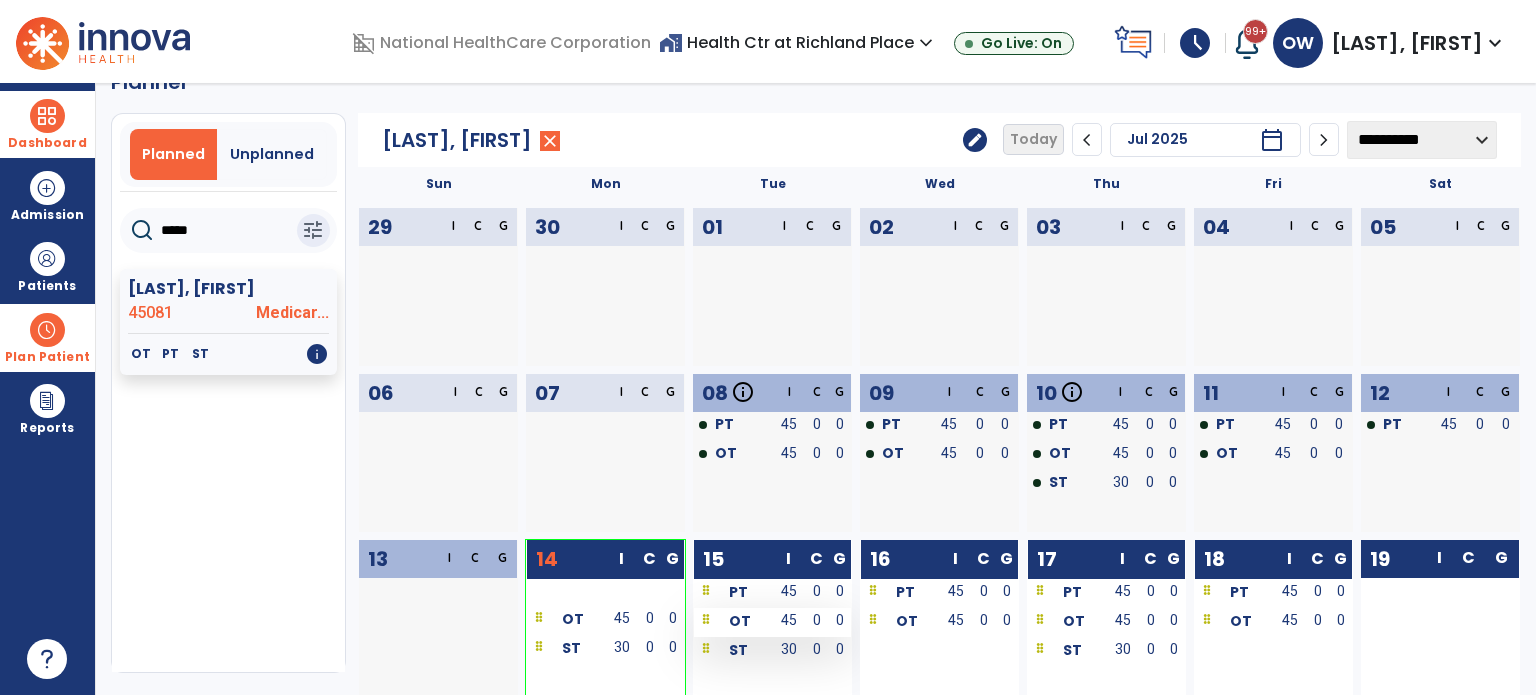 scroll, scrollTop: 20, scrollLeft: 0, axis: vertical 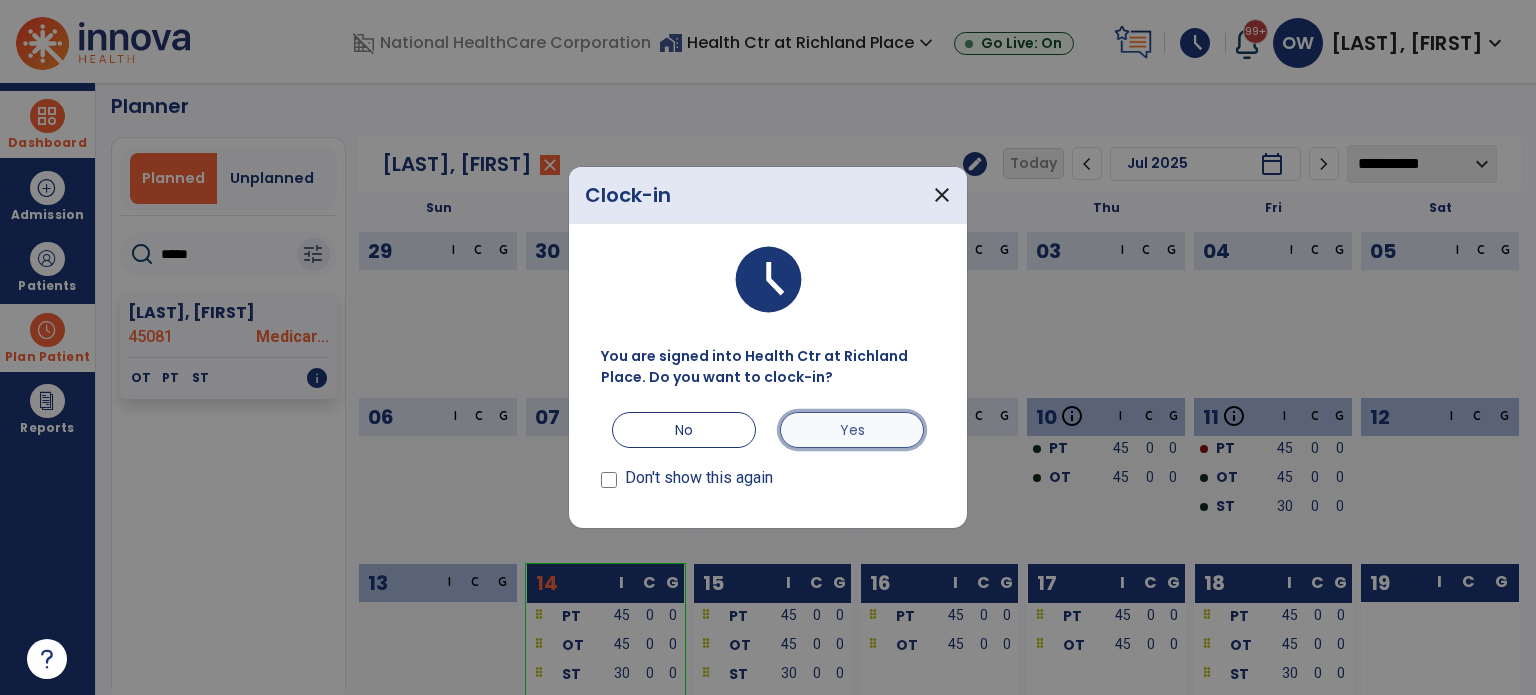 click on "Yes" at bounding box center [852, 430] 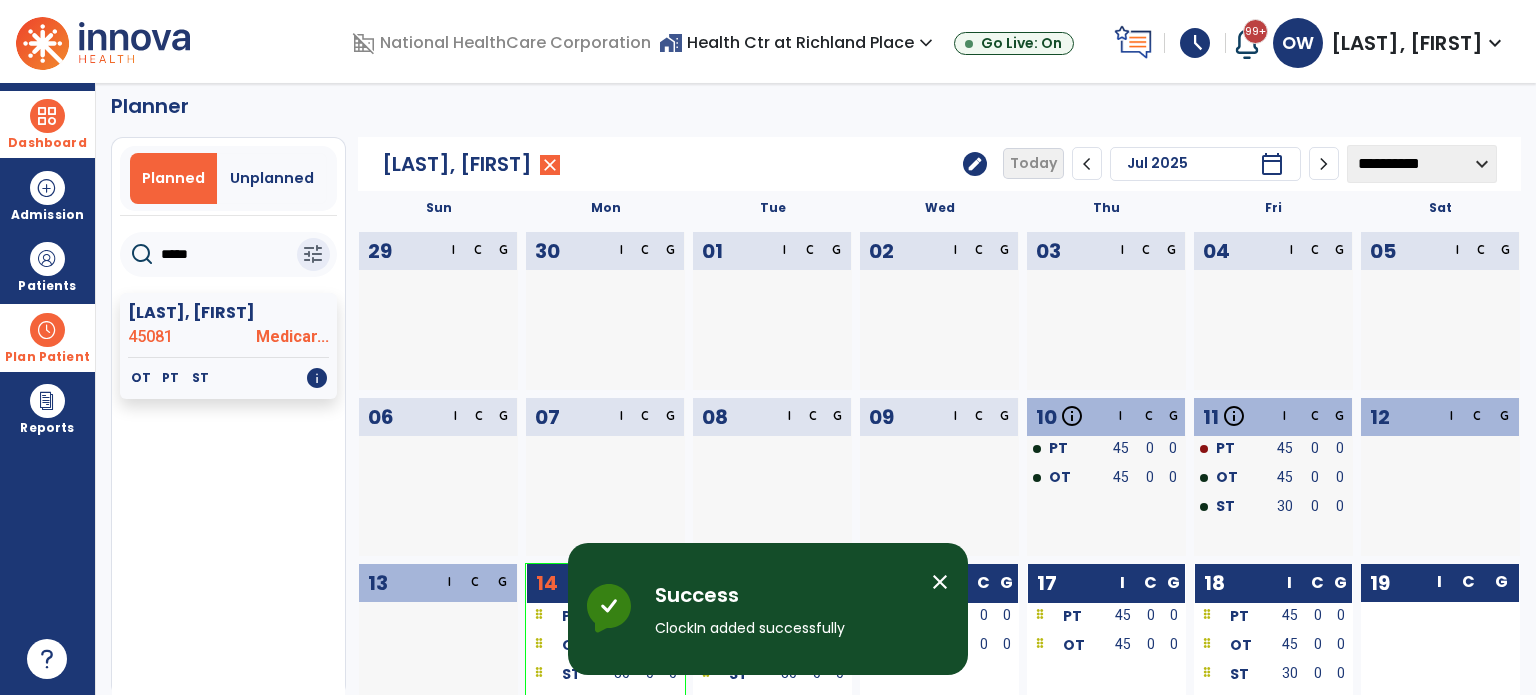 click on "*****" 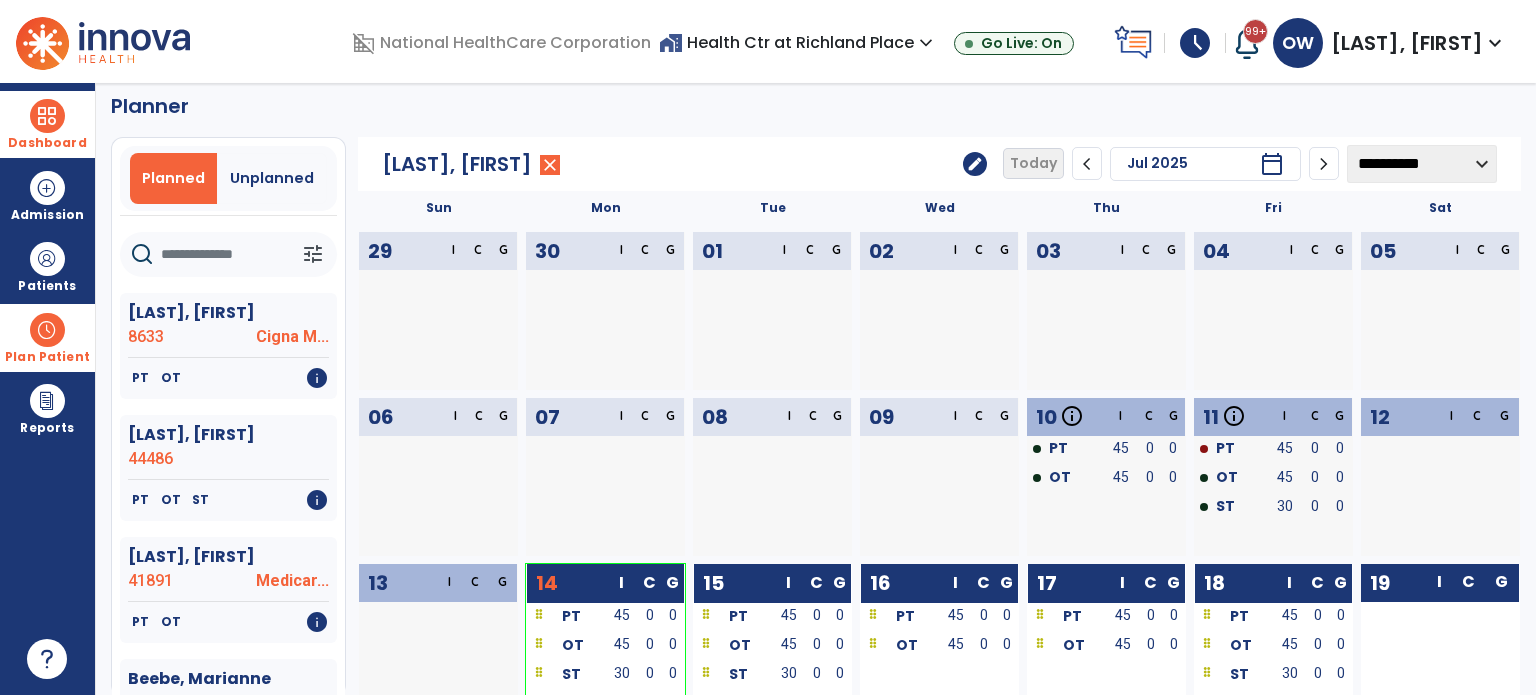 scroll, scrollTop: 12, scrollLeft: 0, axis: vertical 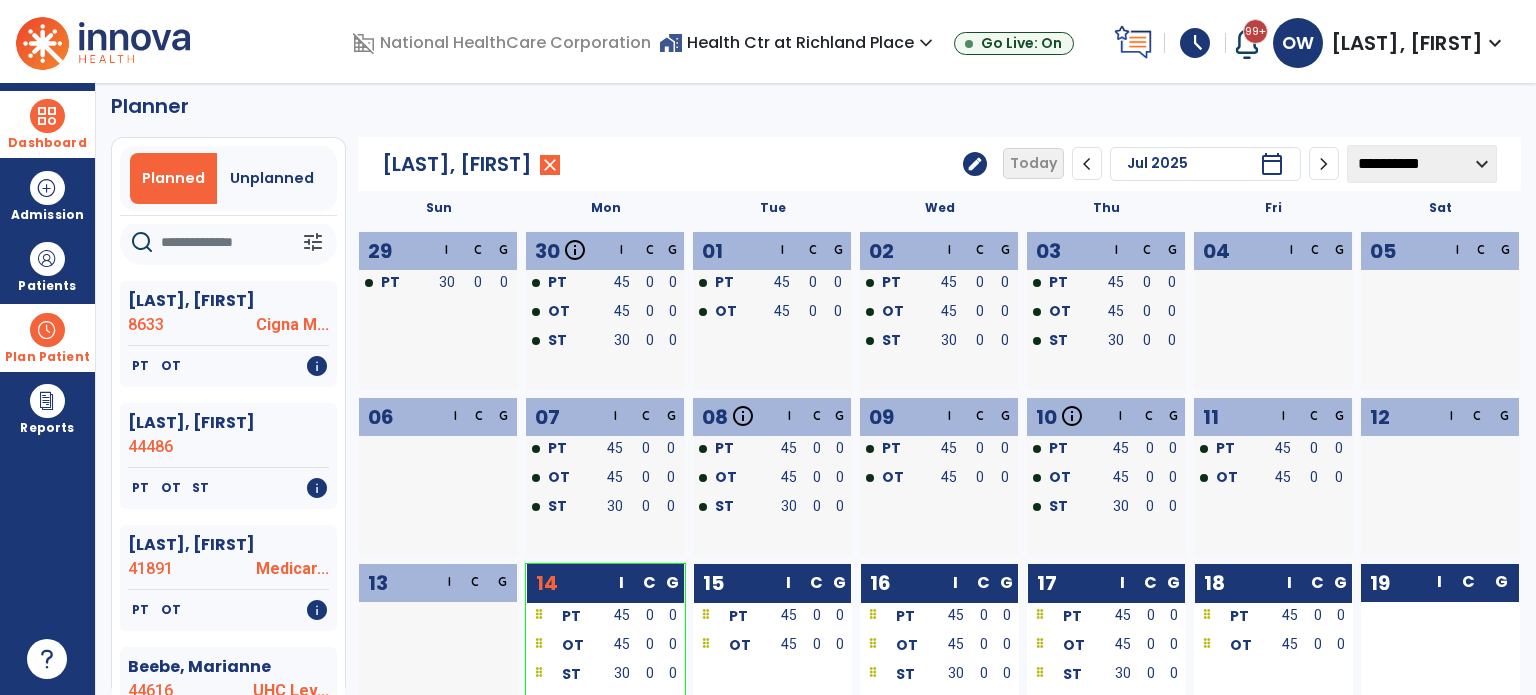 click 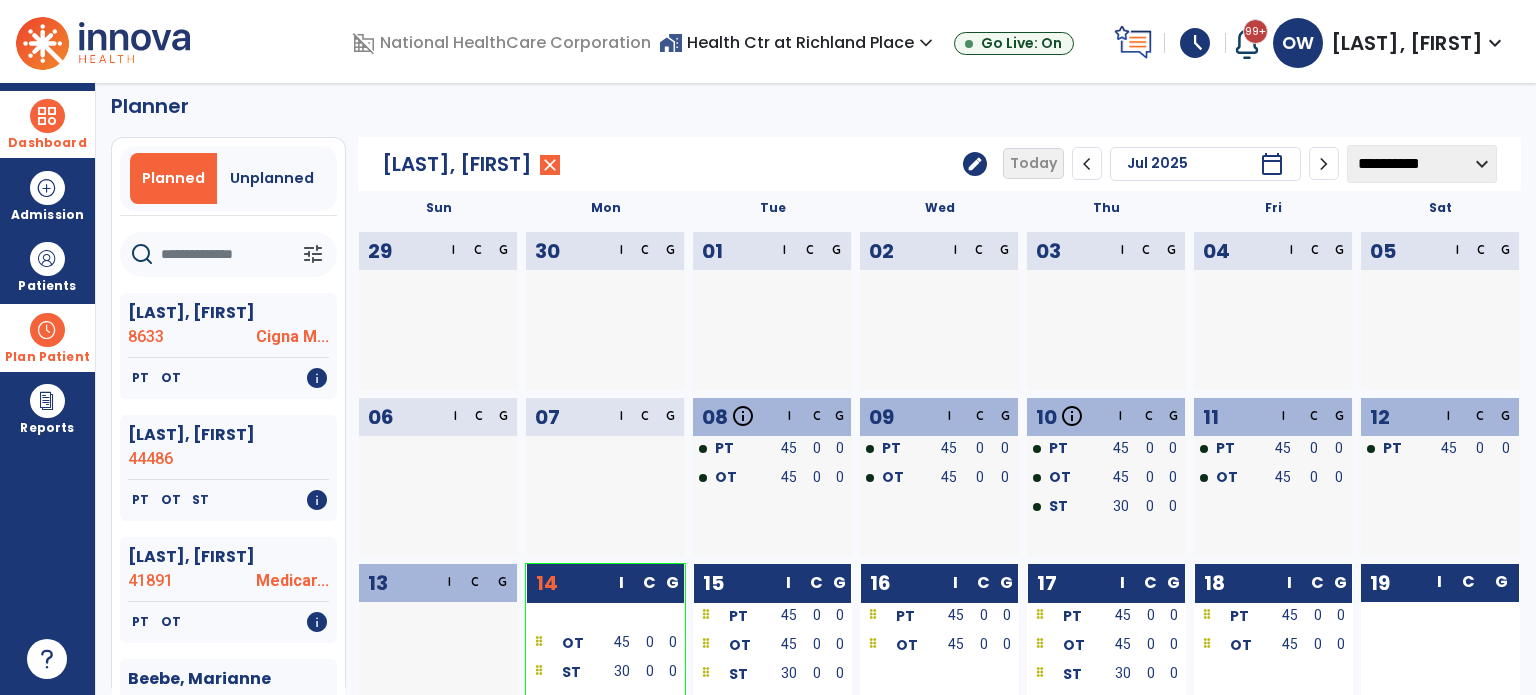 scroll, scrollTop: 0, scrollLeft: 0, axis: both 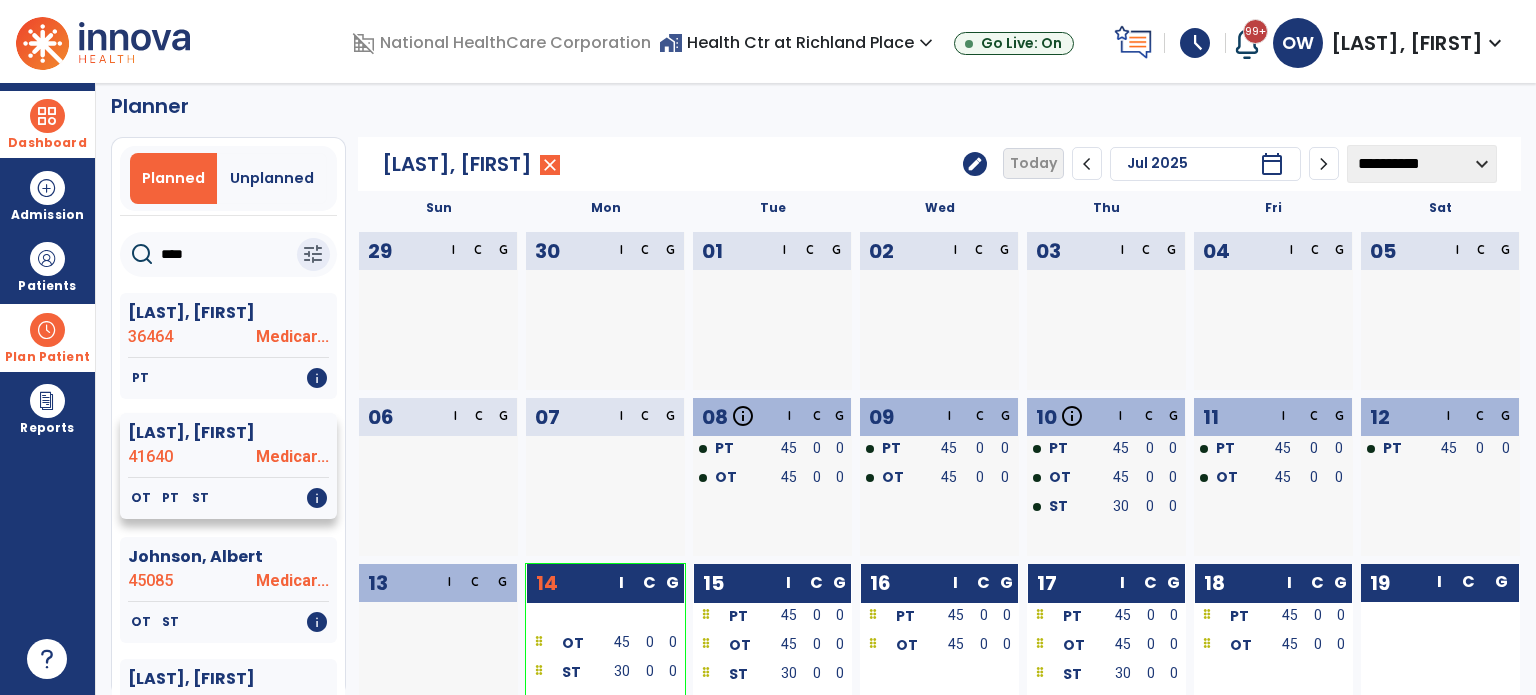 type on "****" 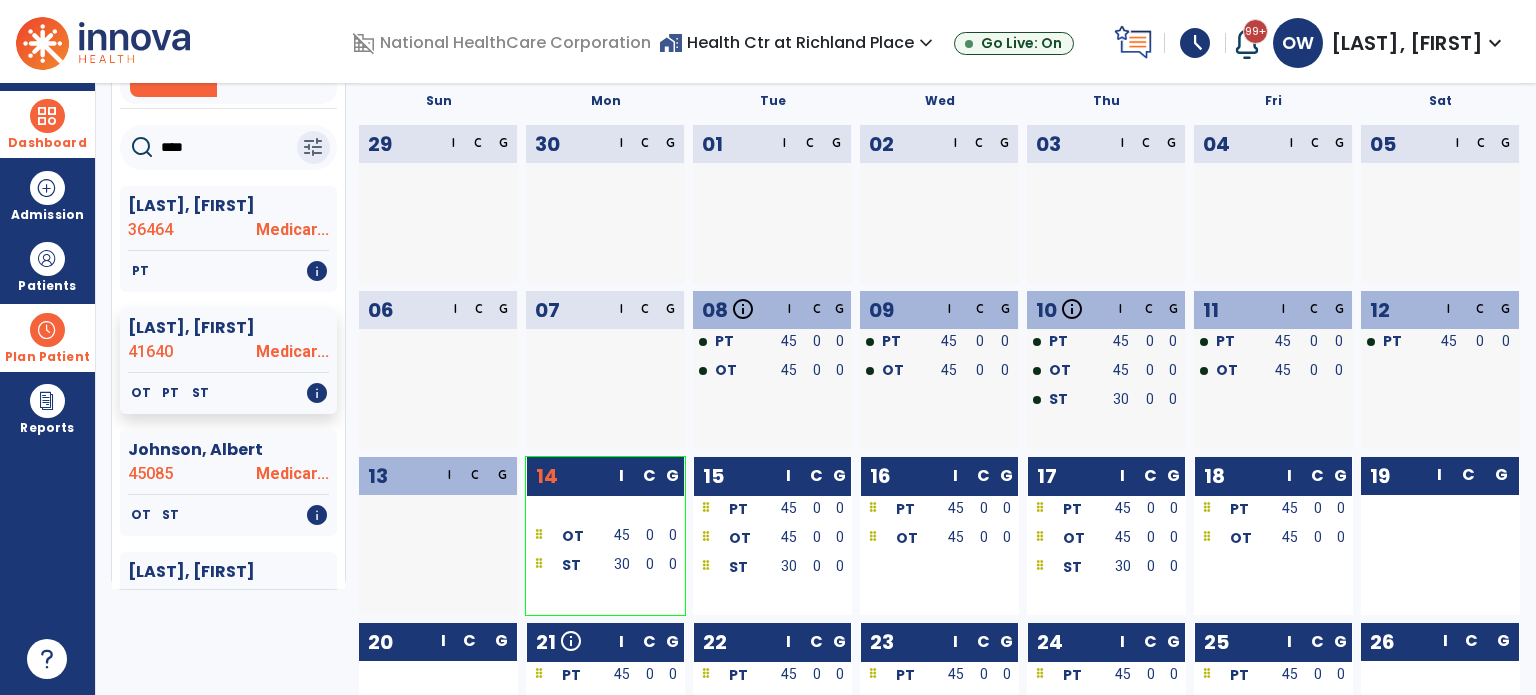 scroll, scrollTop: 0, scrollLeft: 0, axis: both 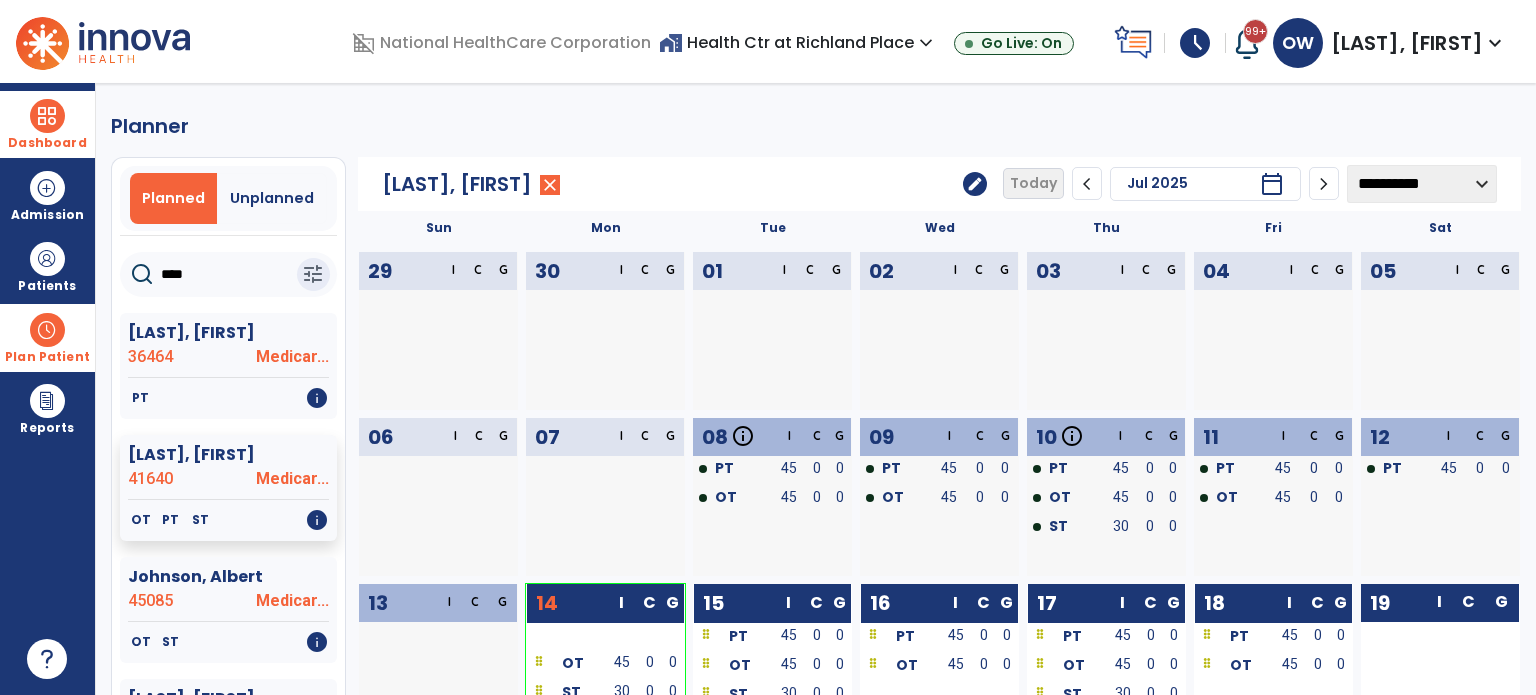 click on "Dashboard" at bounding box center (47, 143) 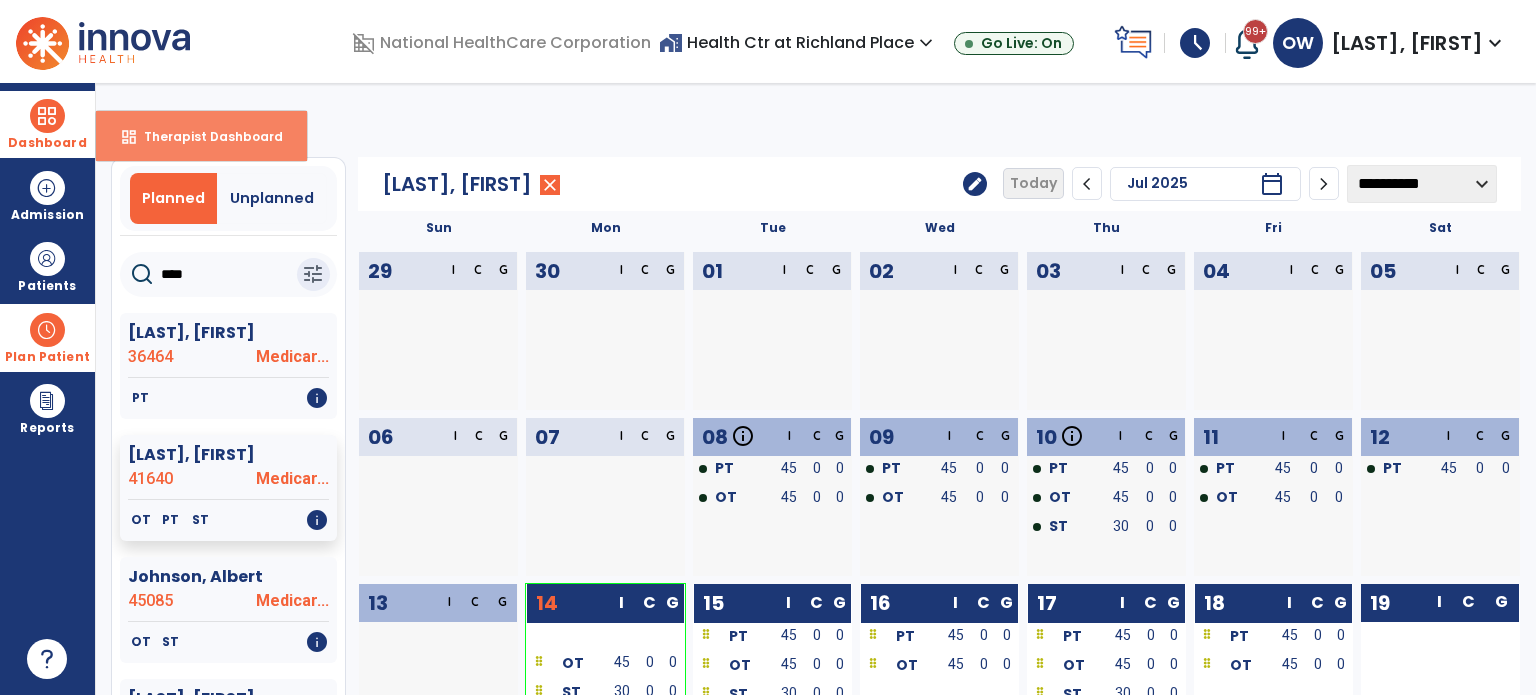 click on "dashboard  Therapist Dashboard" at bounding box center [201, 136] 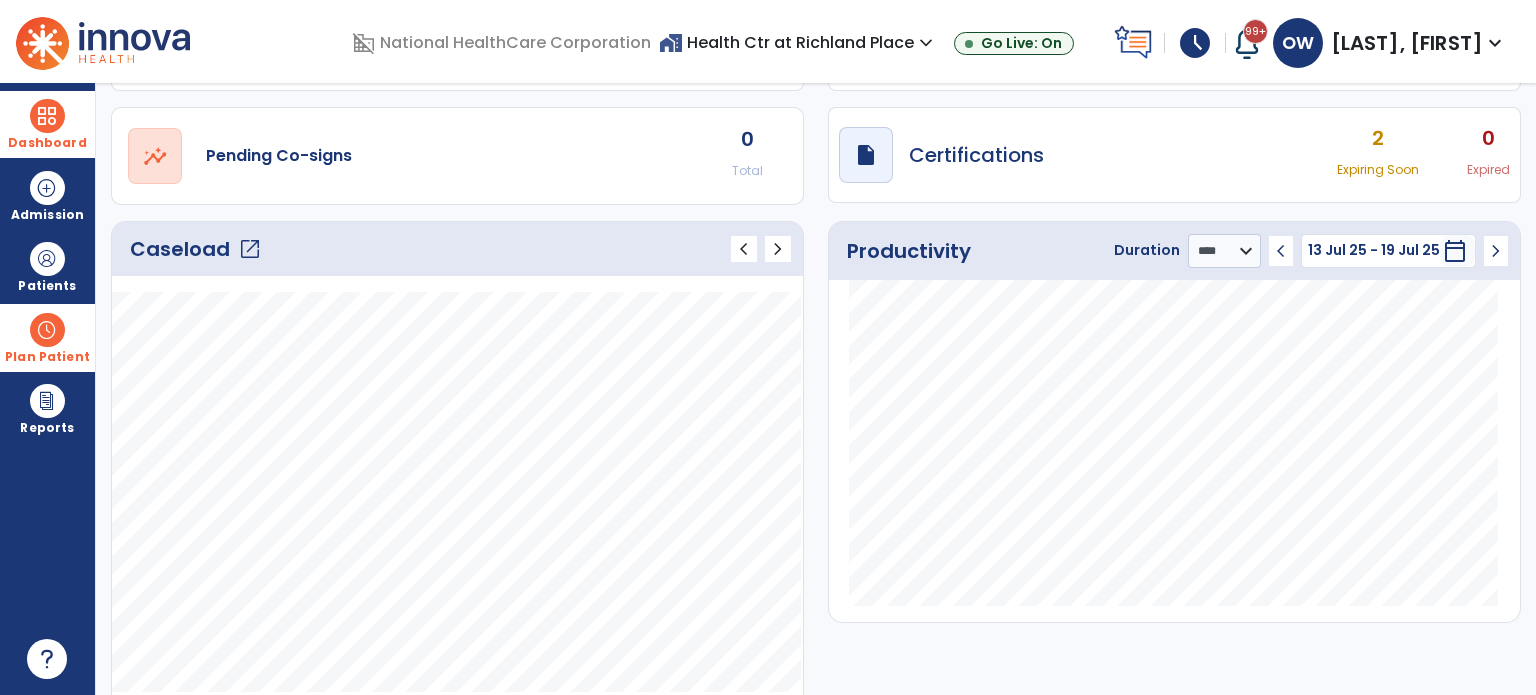 scroll, scrollTop: 150, scrollLeft: 0, axis: vertical 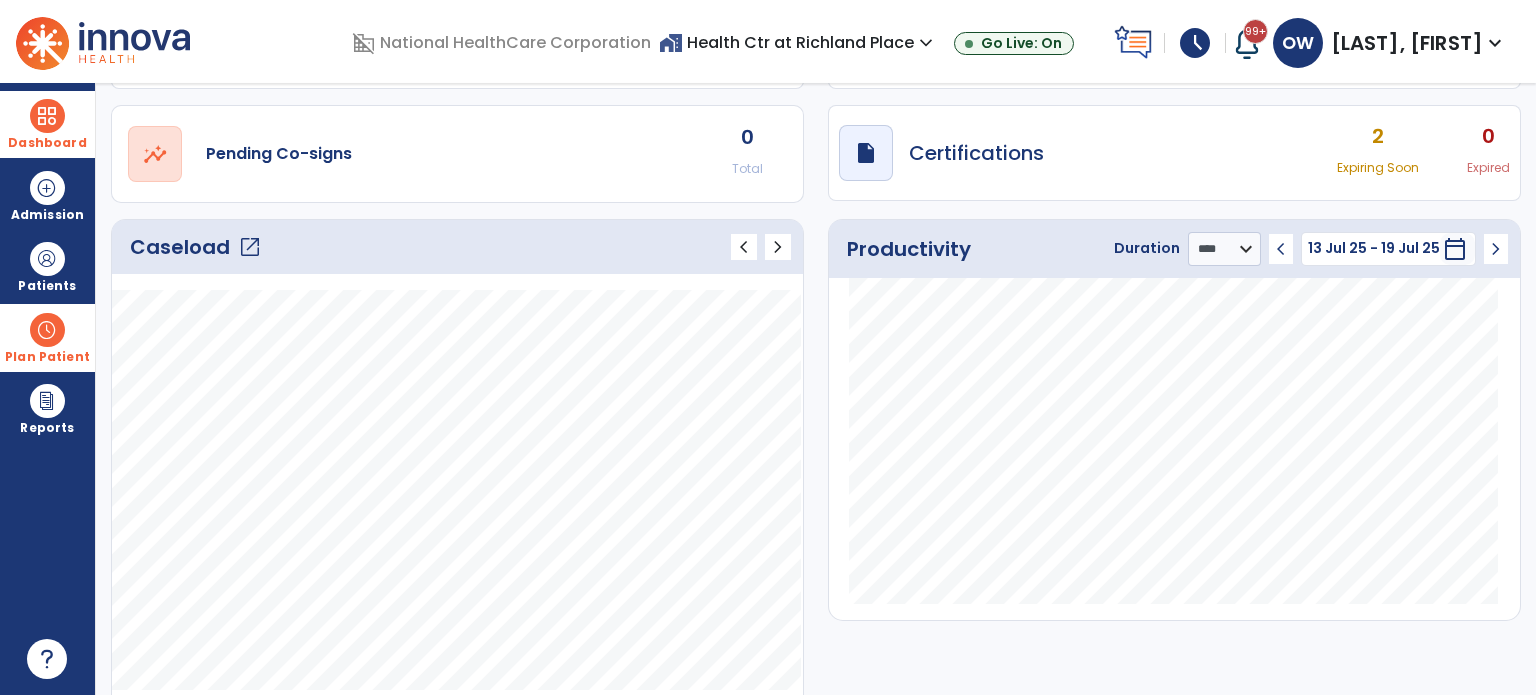 click on "open_in_new" 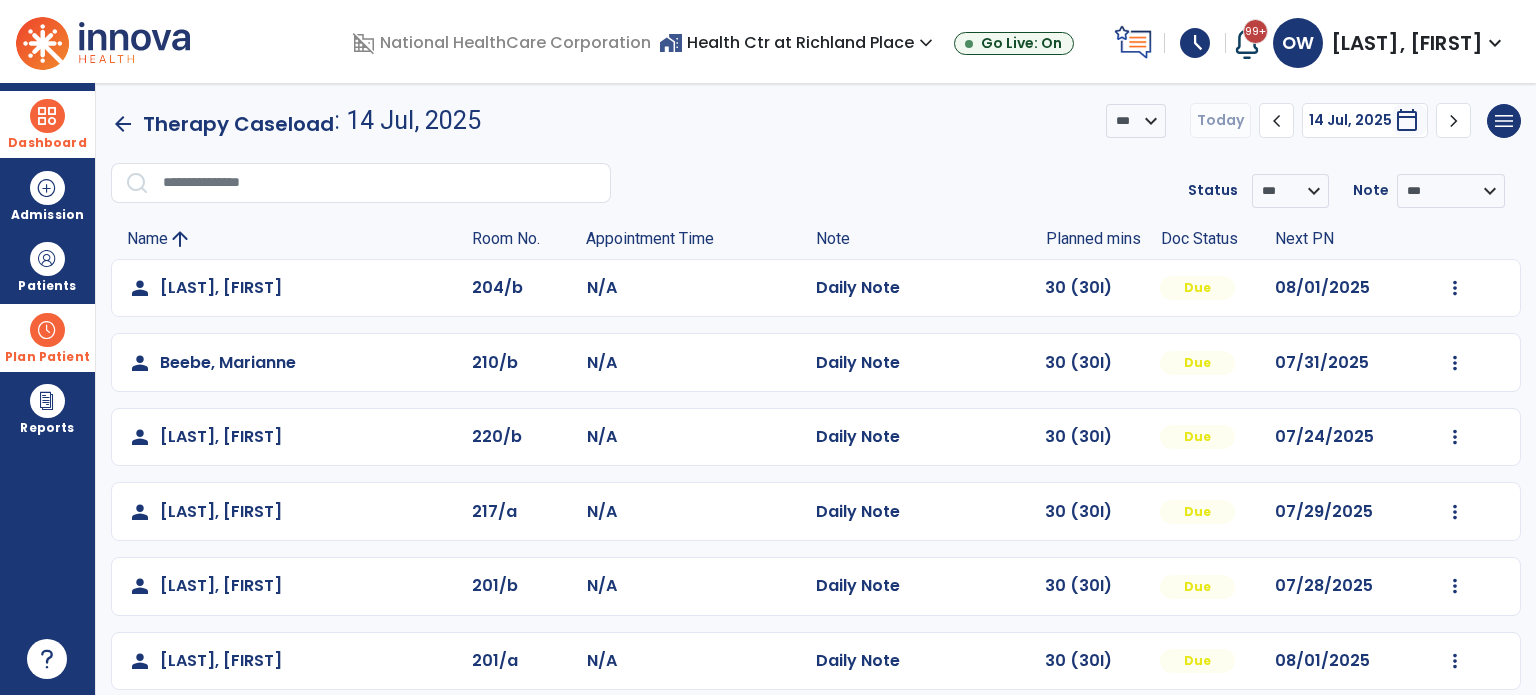 click on "chevron_right" 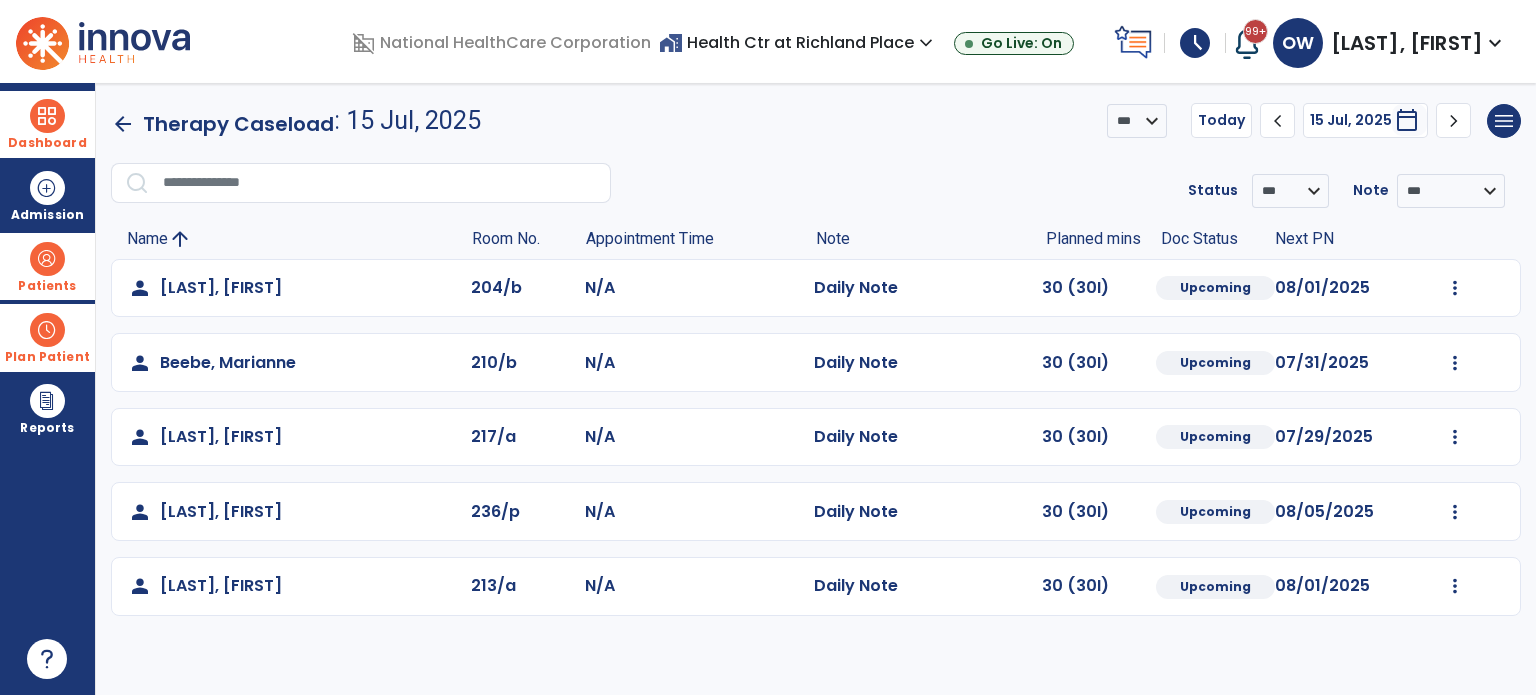 click on "Patients" at bounding box center (47, 286) 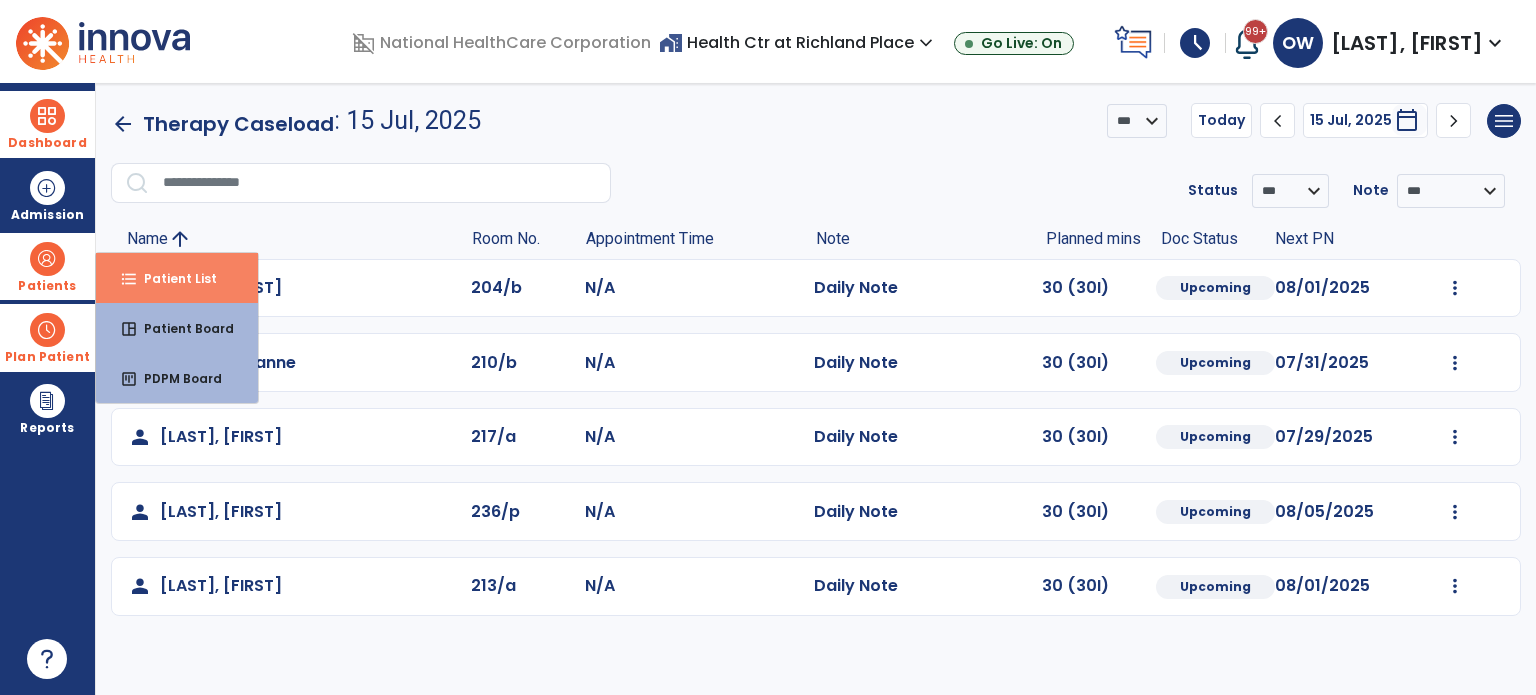 click on "format_list_bulleted  Patient List" at bounding box center [177, 278] 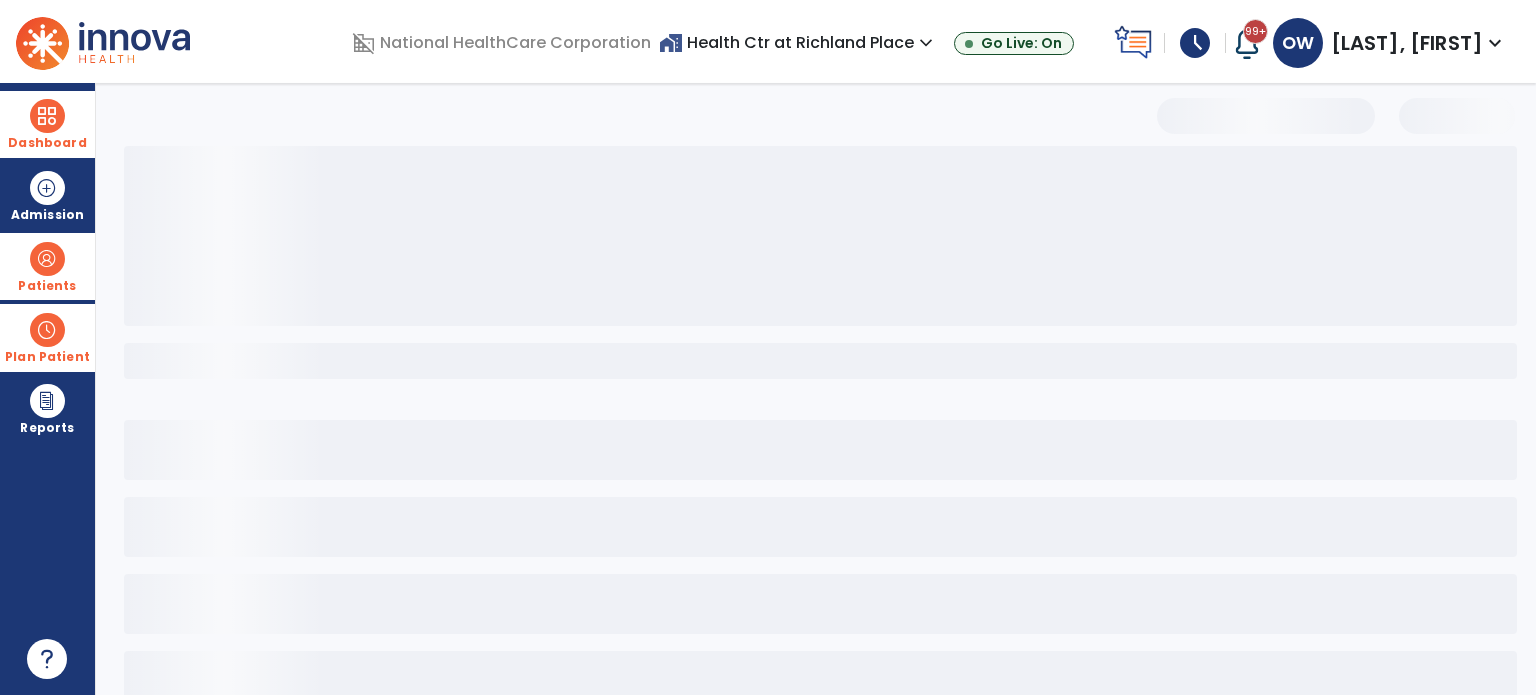 click on "Plan Patient" at bounding box center (47, 266) 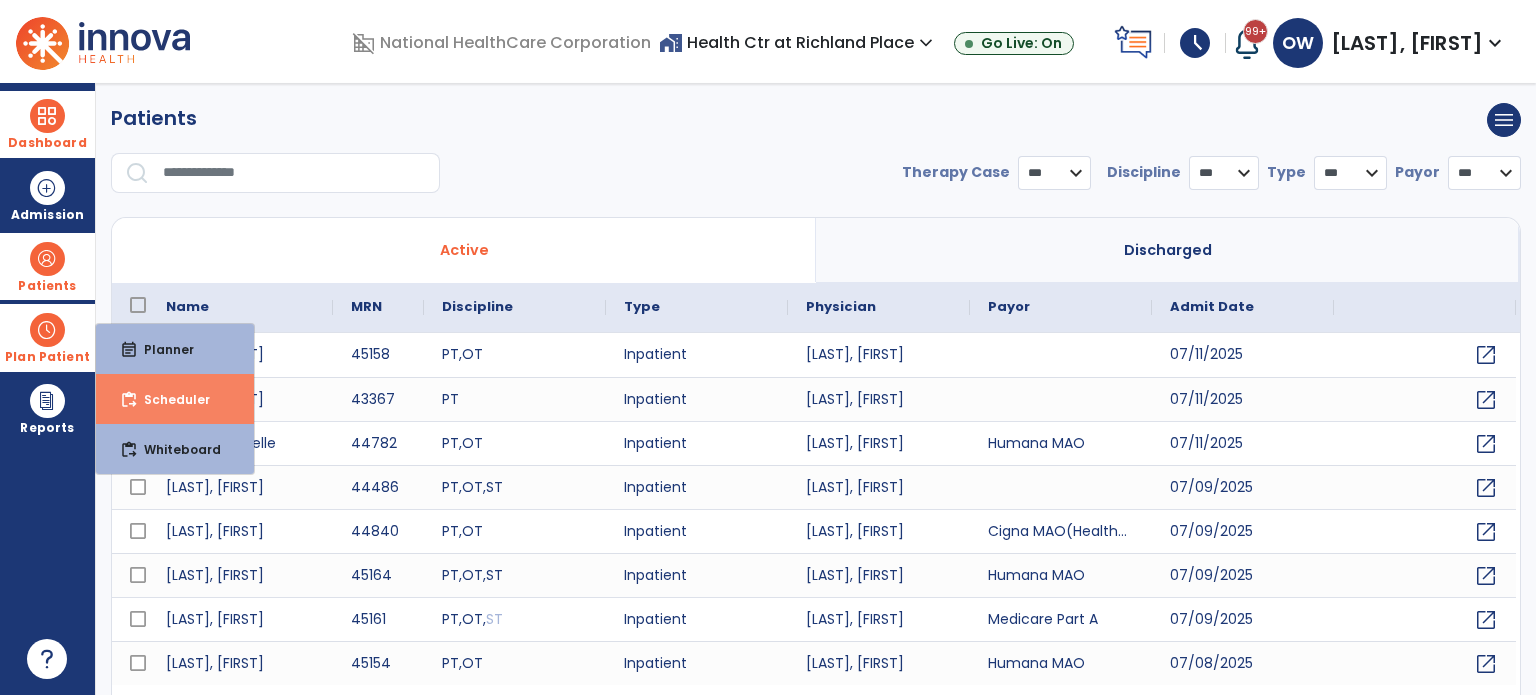 click on "Scheduler" at bounding box center (169, 399) 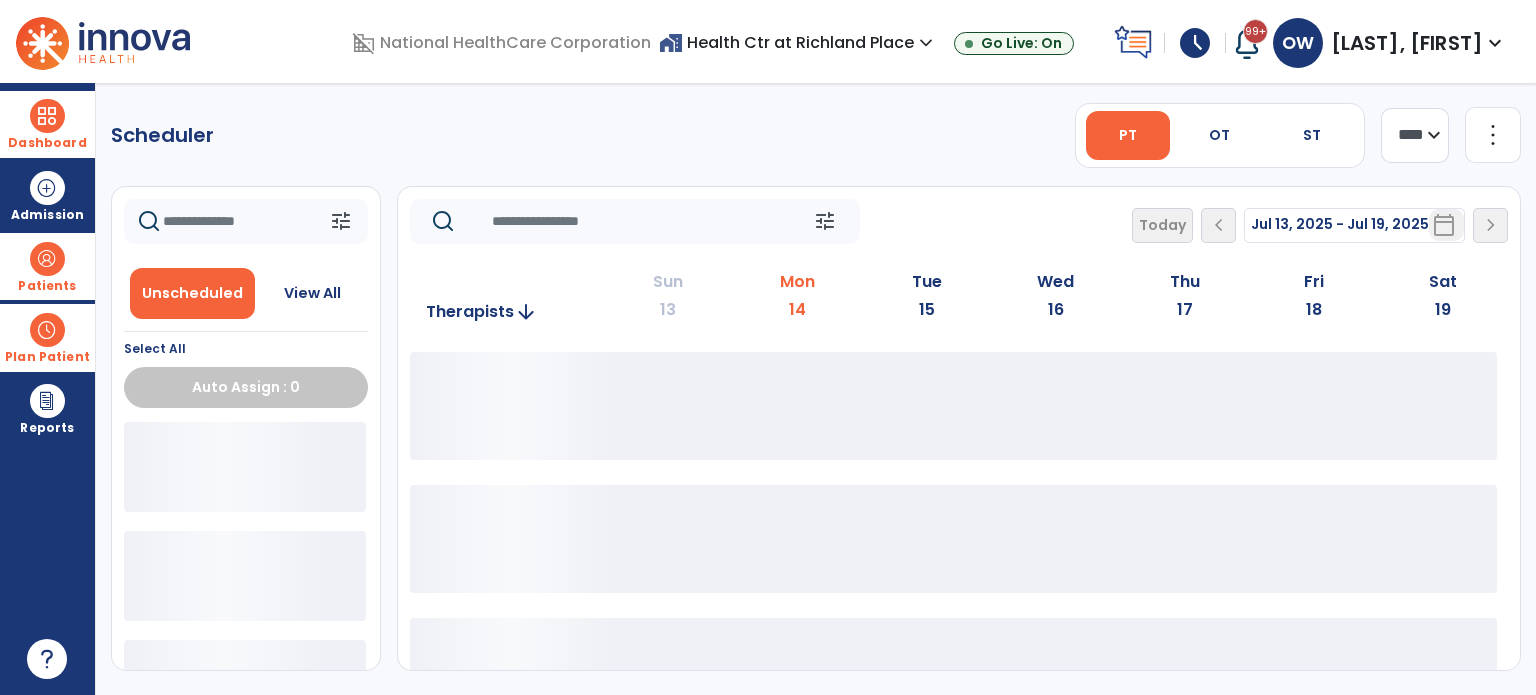 click 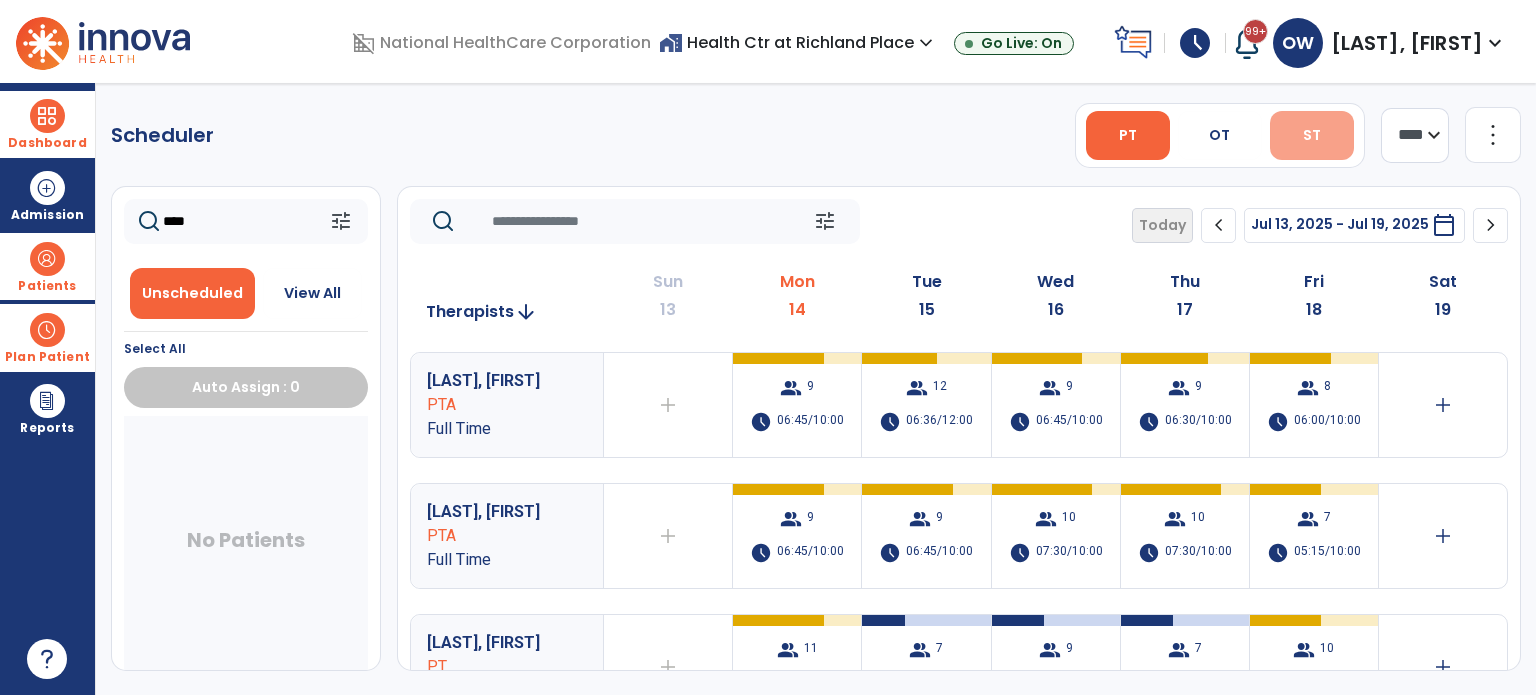 type on "****" 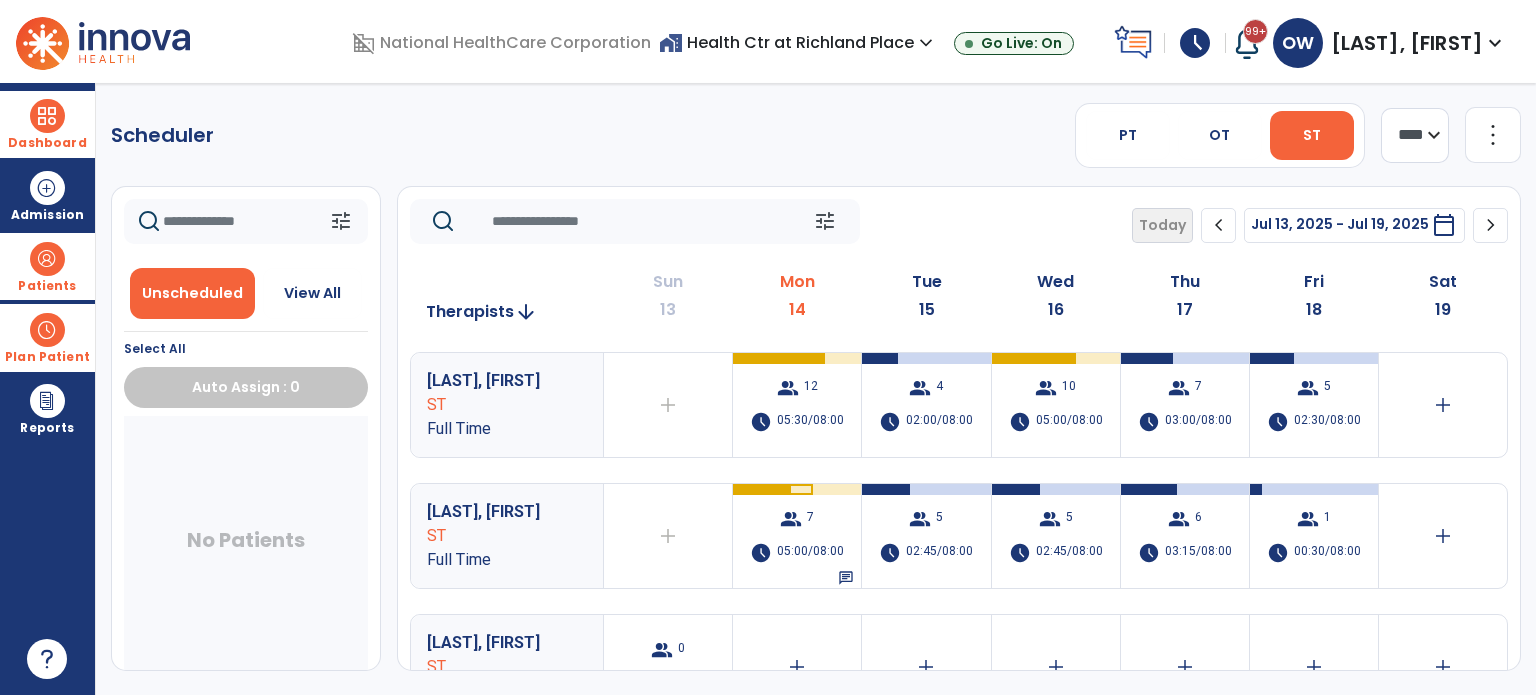 click on "Plan Patient" at bounding box center (47, 337) 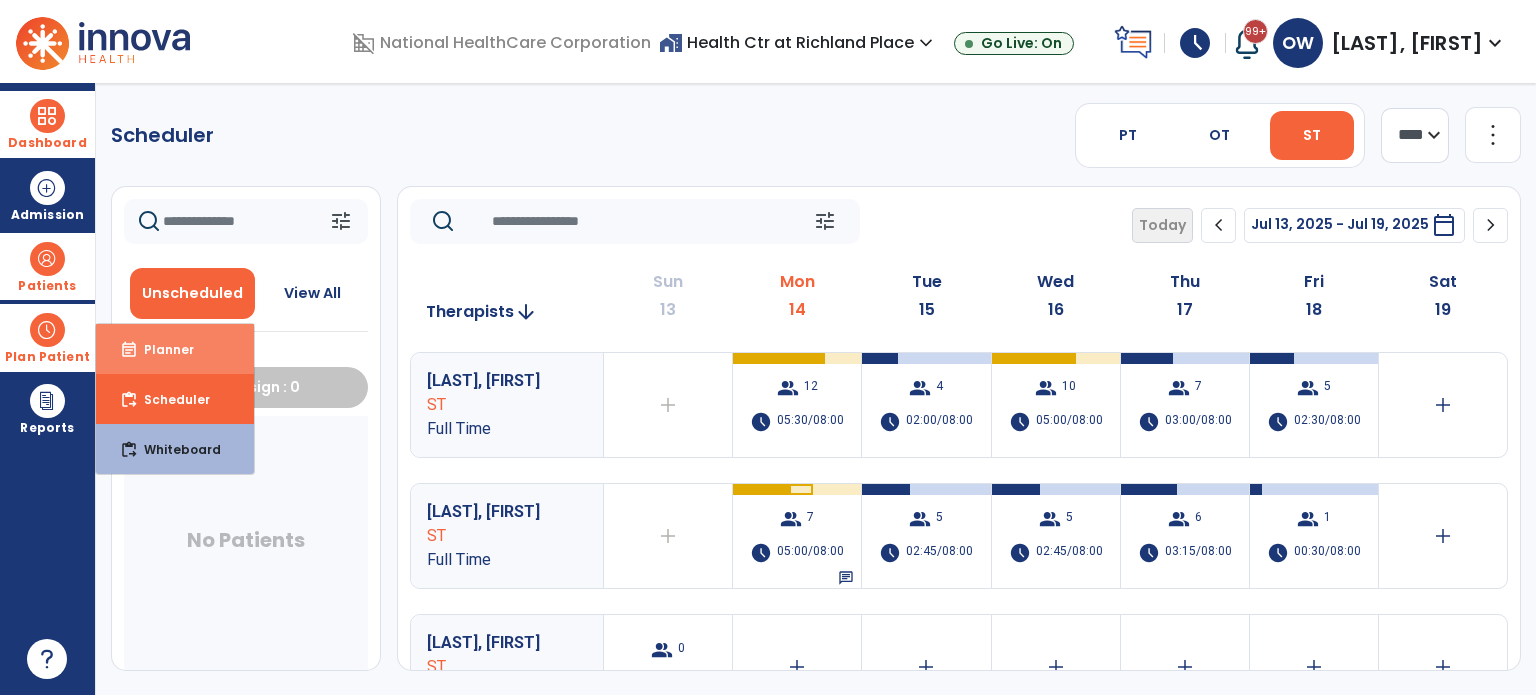 click on "Planner" at bounding box center [161, 349] 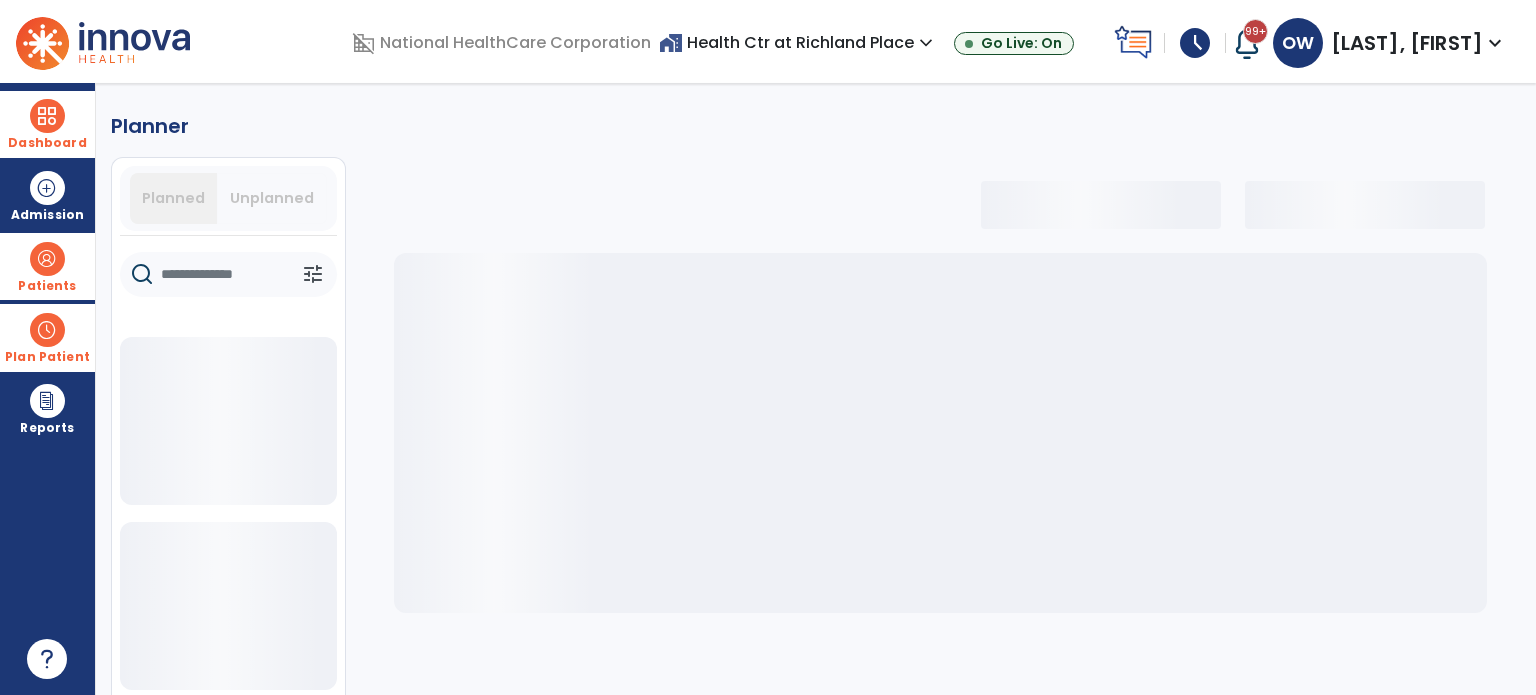 click 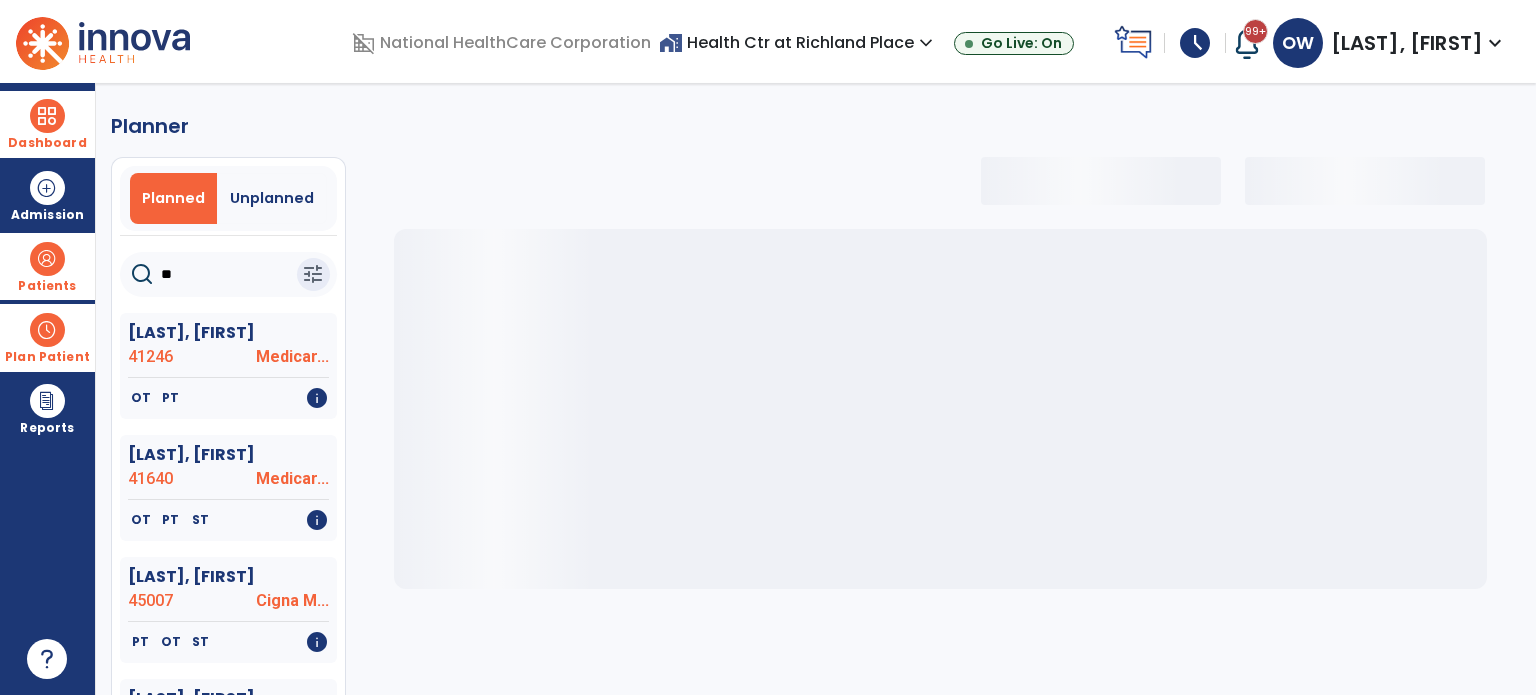 type on "***" 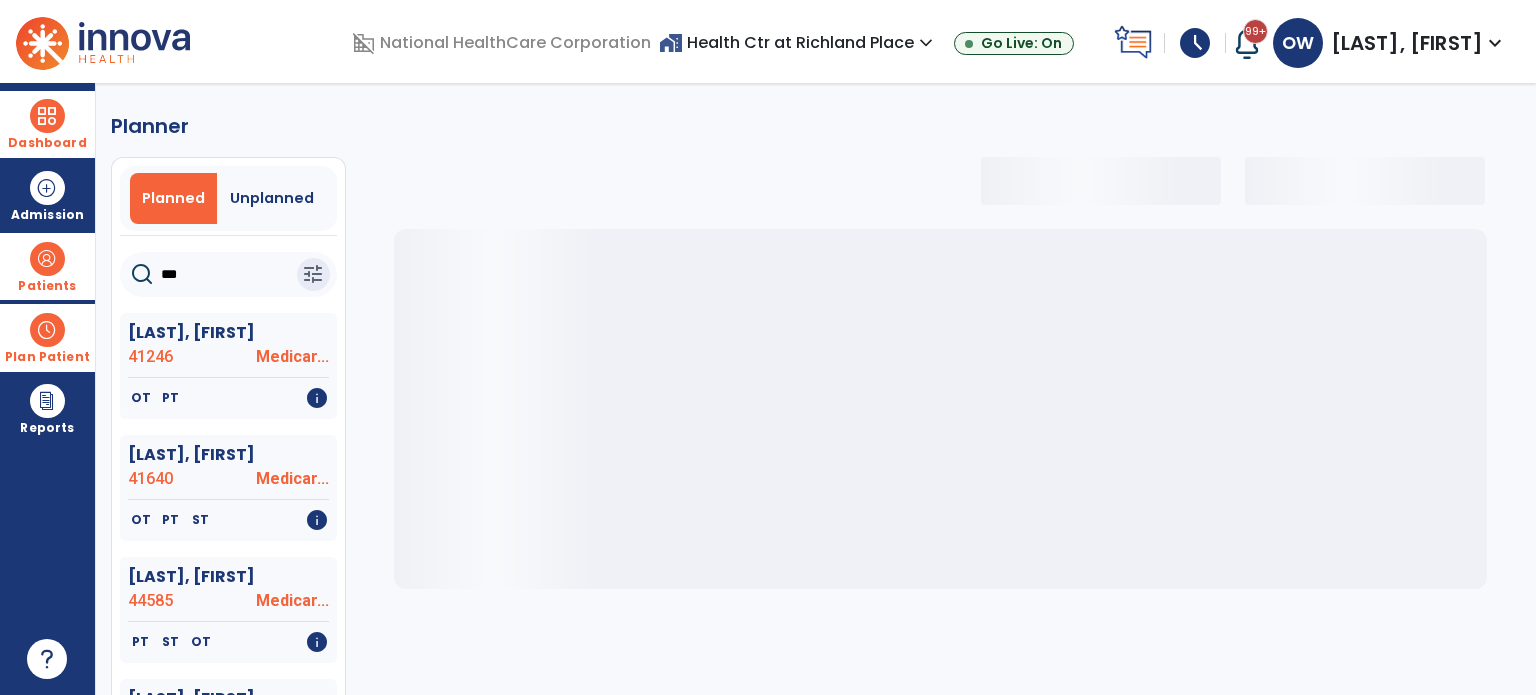 select on "***" 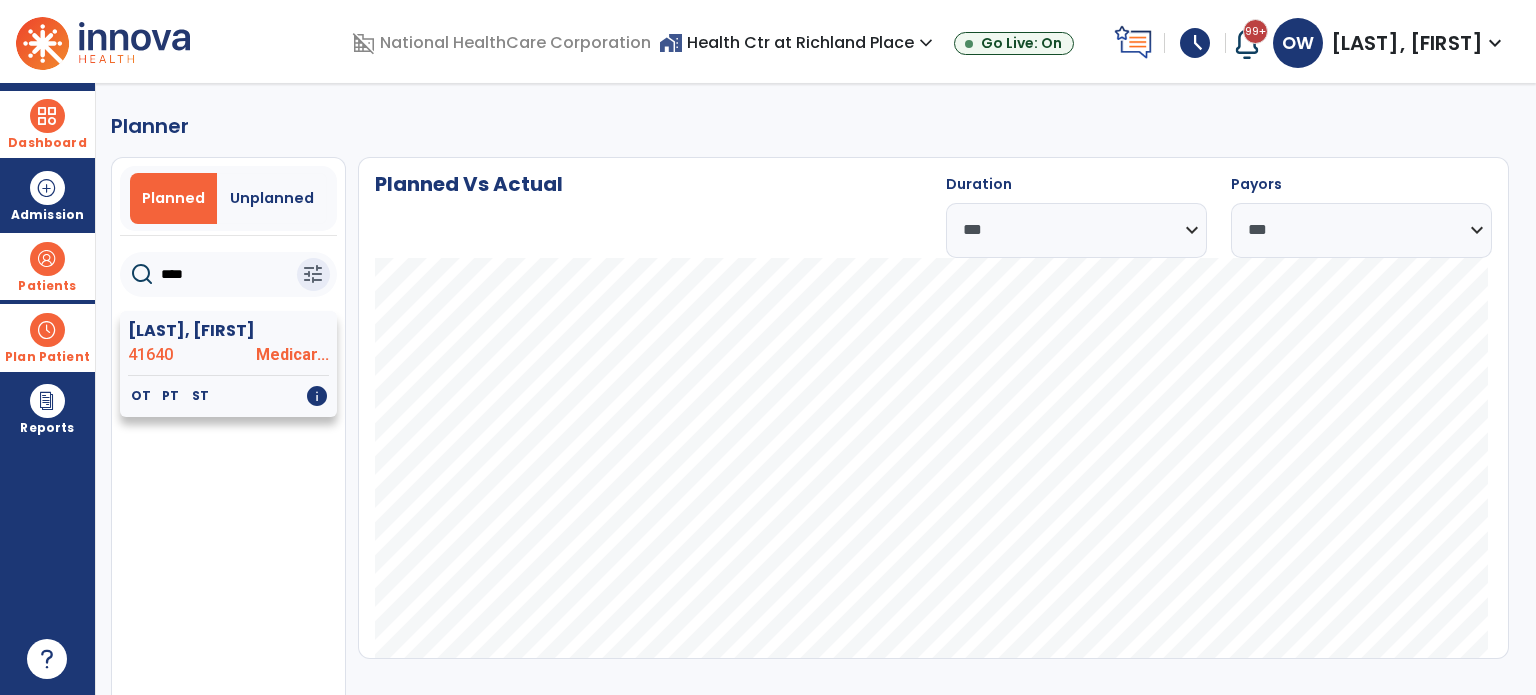 type on "****" 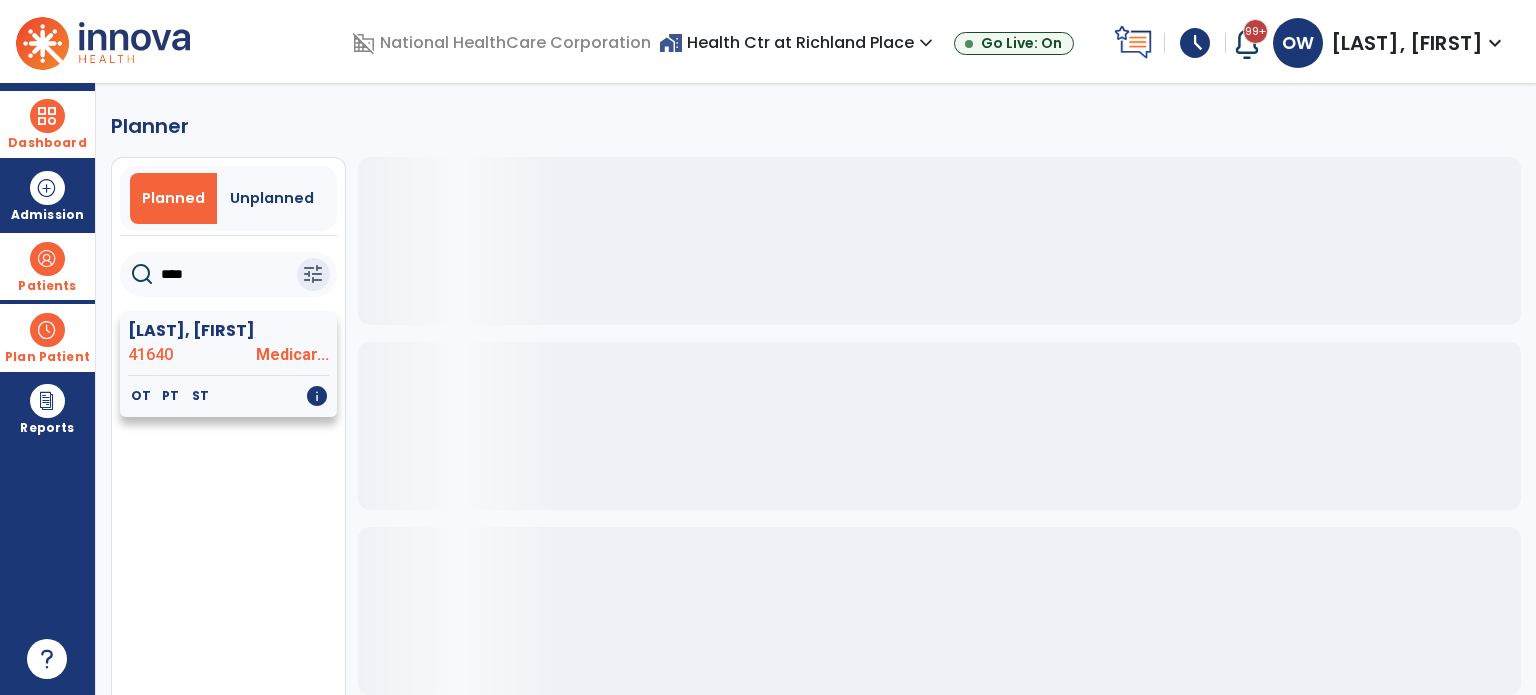 click on "41640" 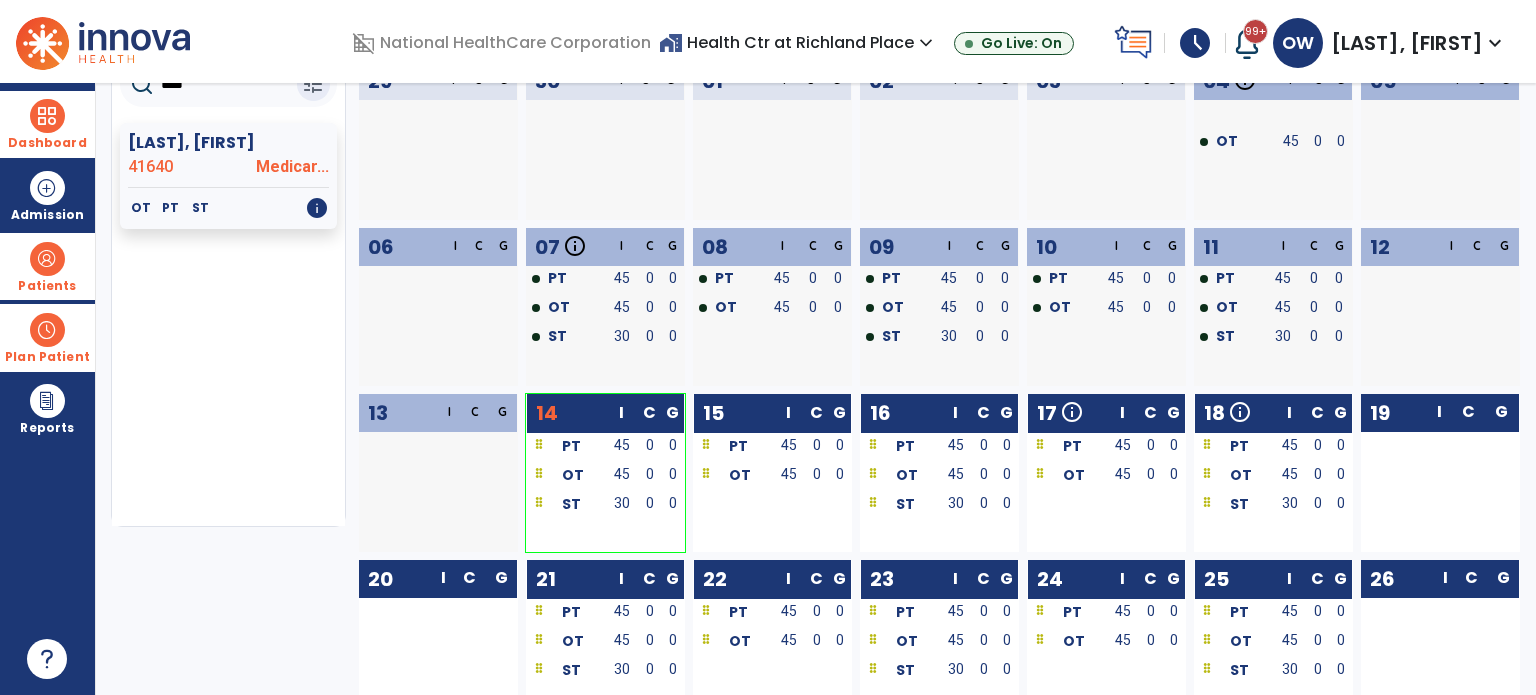 scroll, scrollTop: 196, scrollLeft: 0, axis: vertical 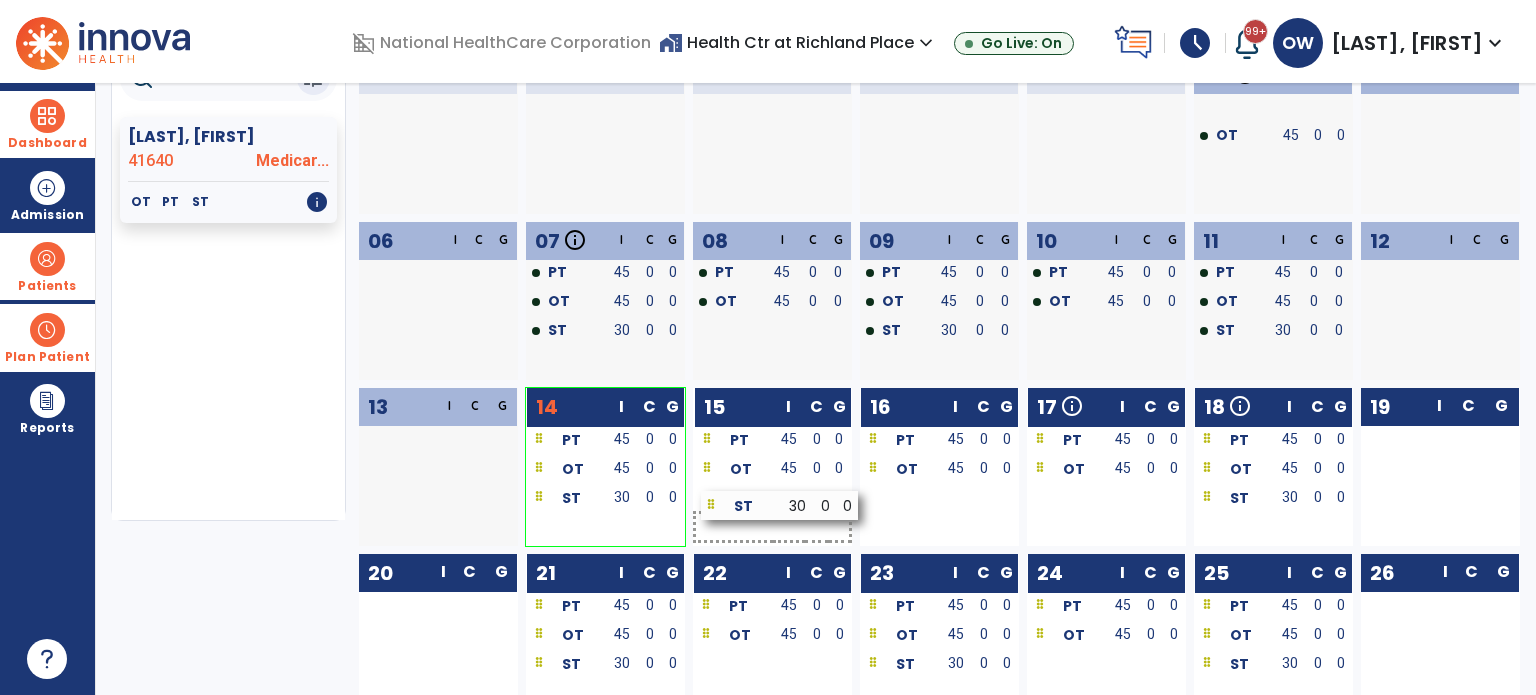 drag, startPoint x: 989, startPoint y: 499, endPoint x: 831, endPoint y: 506, distance: 158.15498 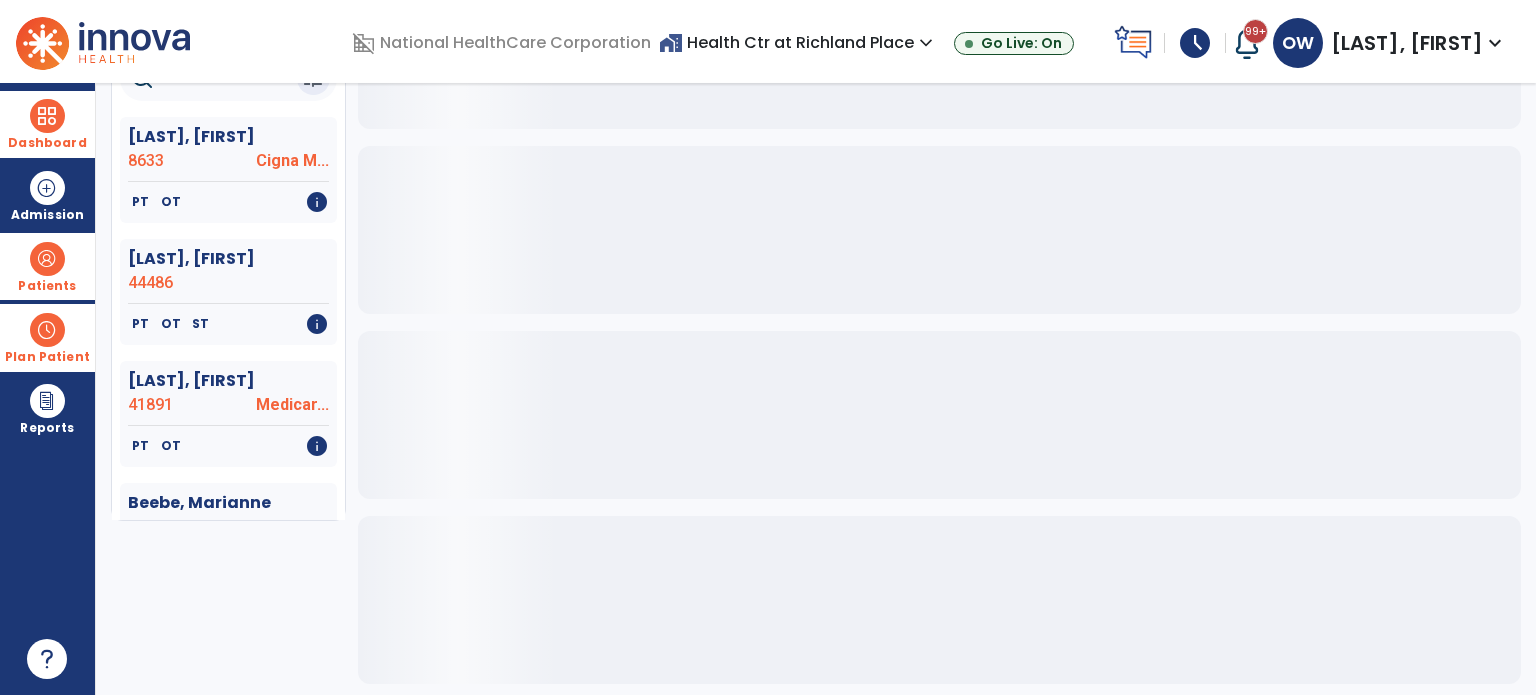 click at bounding box center (47, 116) 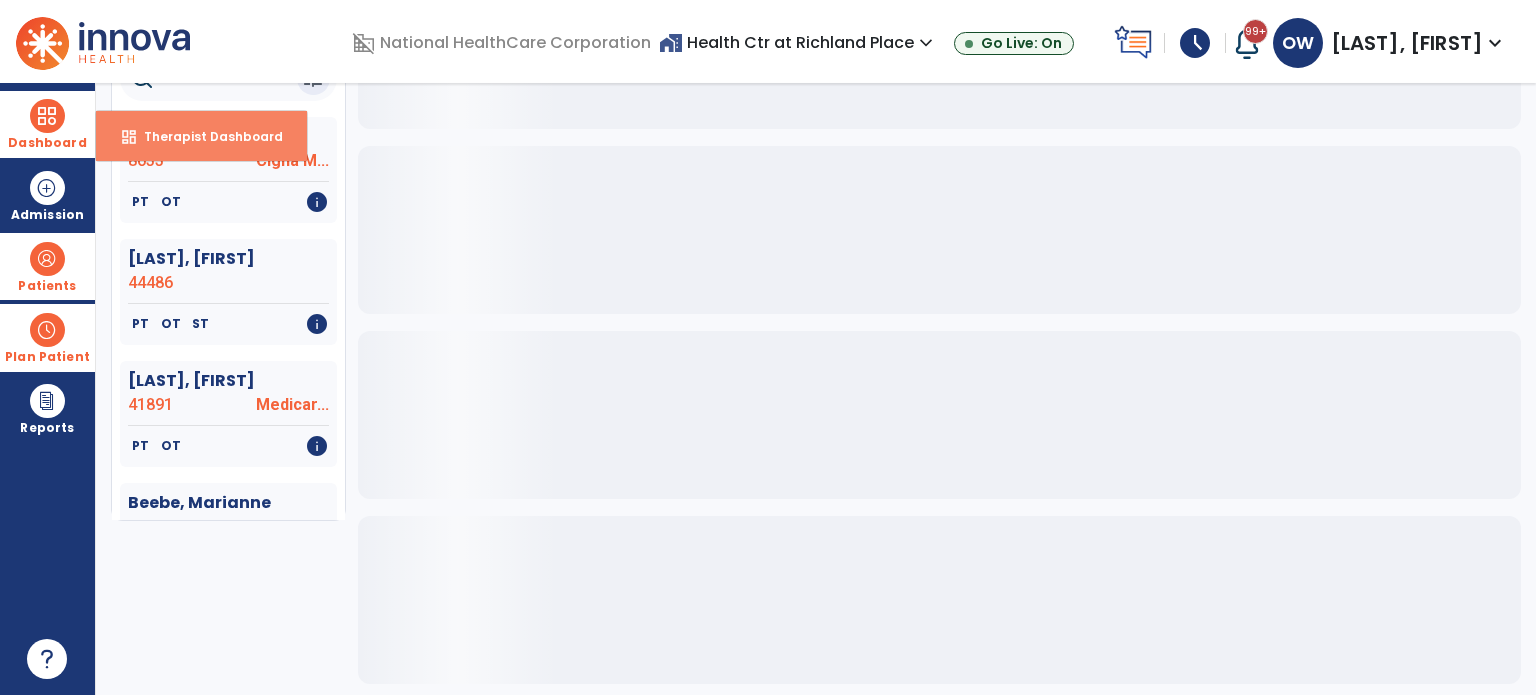 click on "dashboard  Therapist Dashboard" at bounding box center [201, 136] 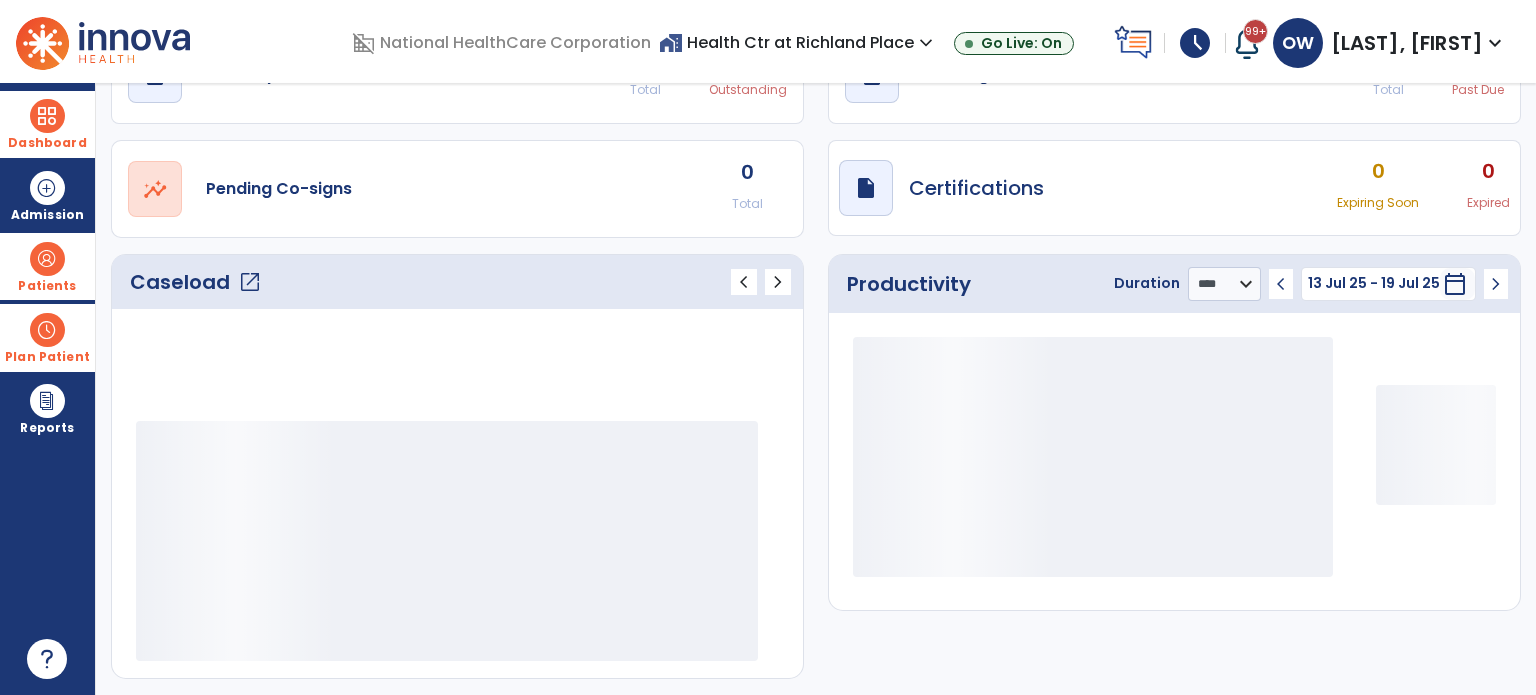 scroll, scrollTop: 112, scrollLeft: 0, axis: vertical 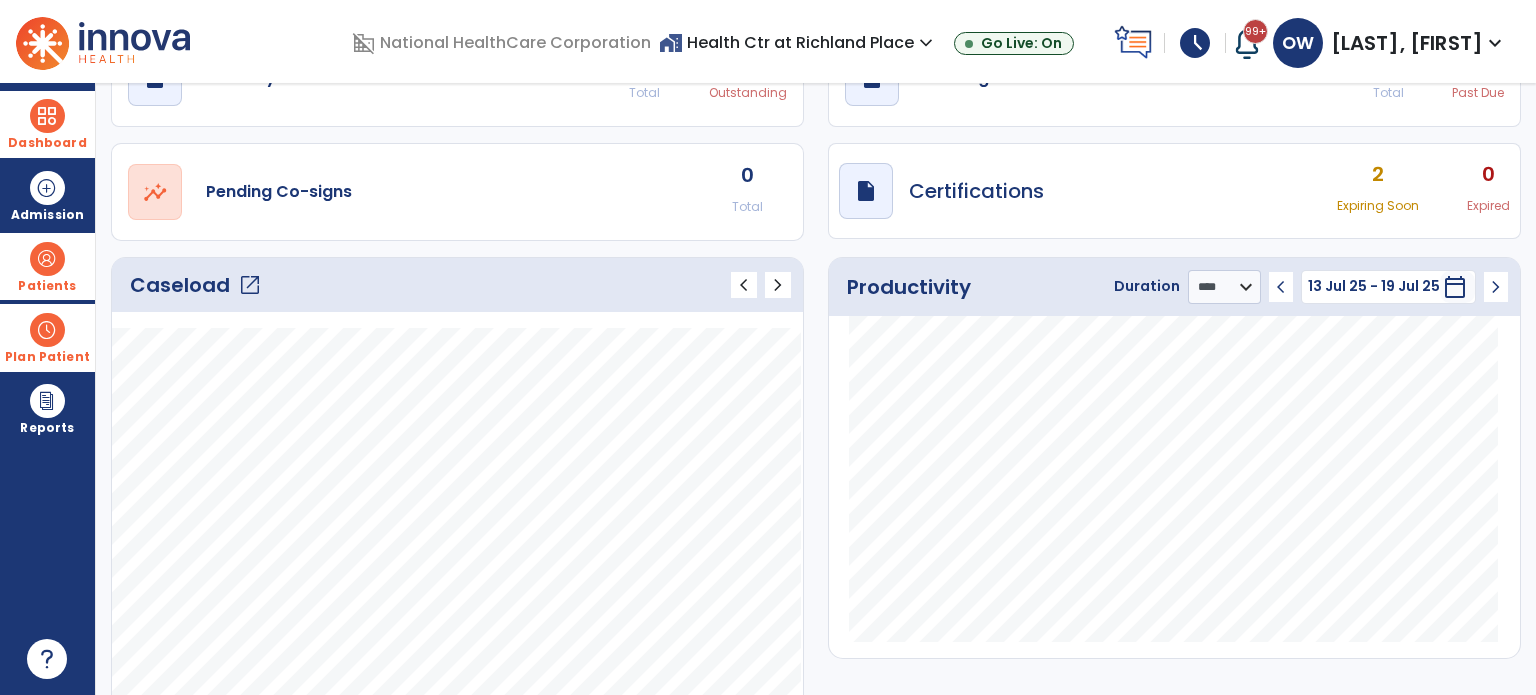 click on "open_in_new" 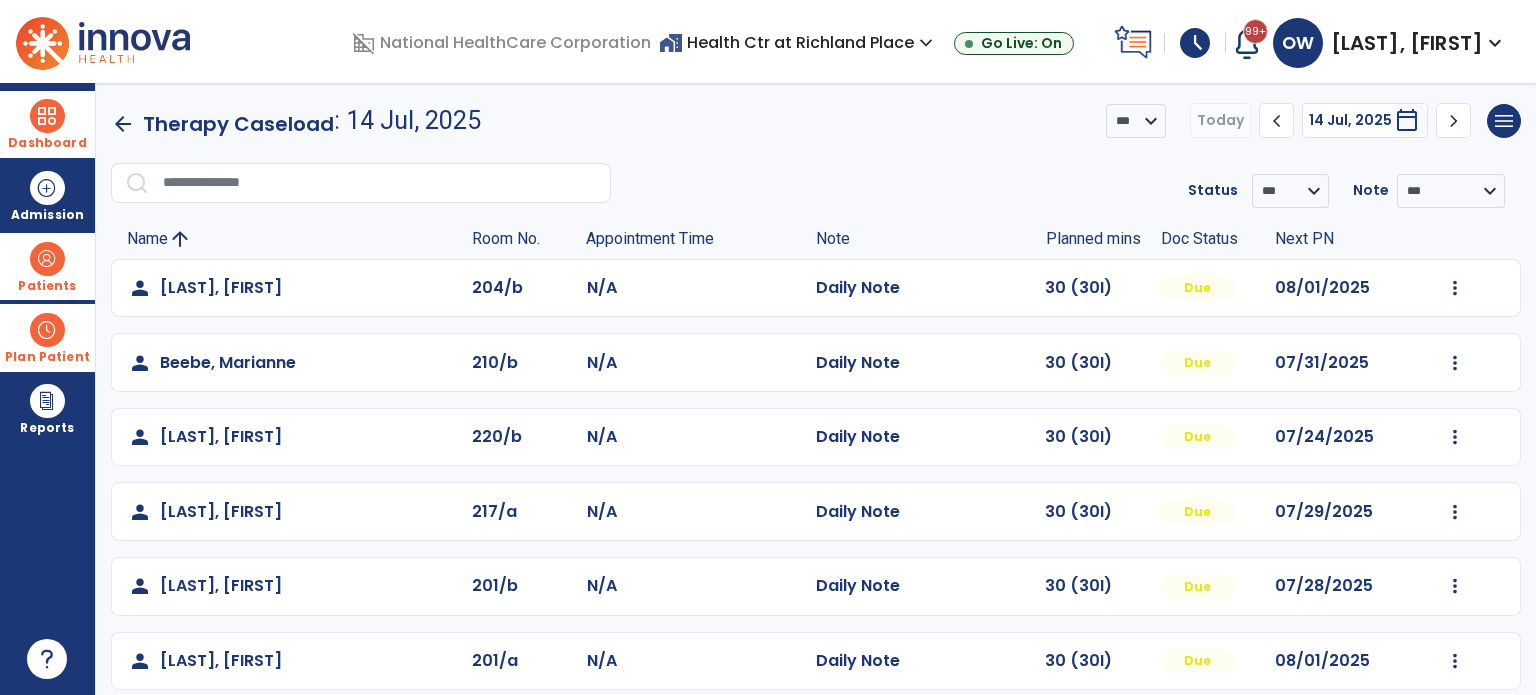 click on "chevron_right" 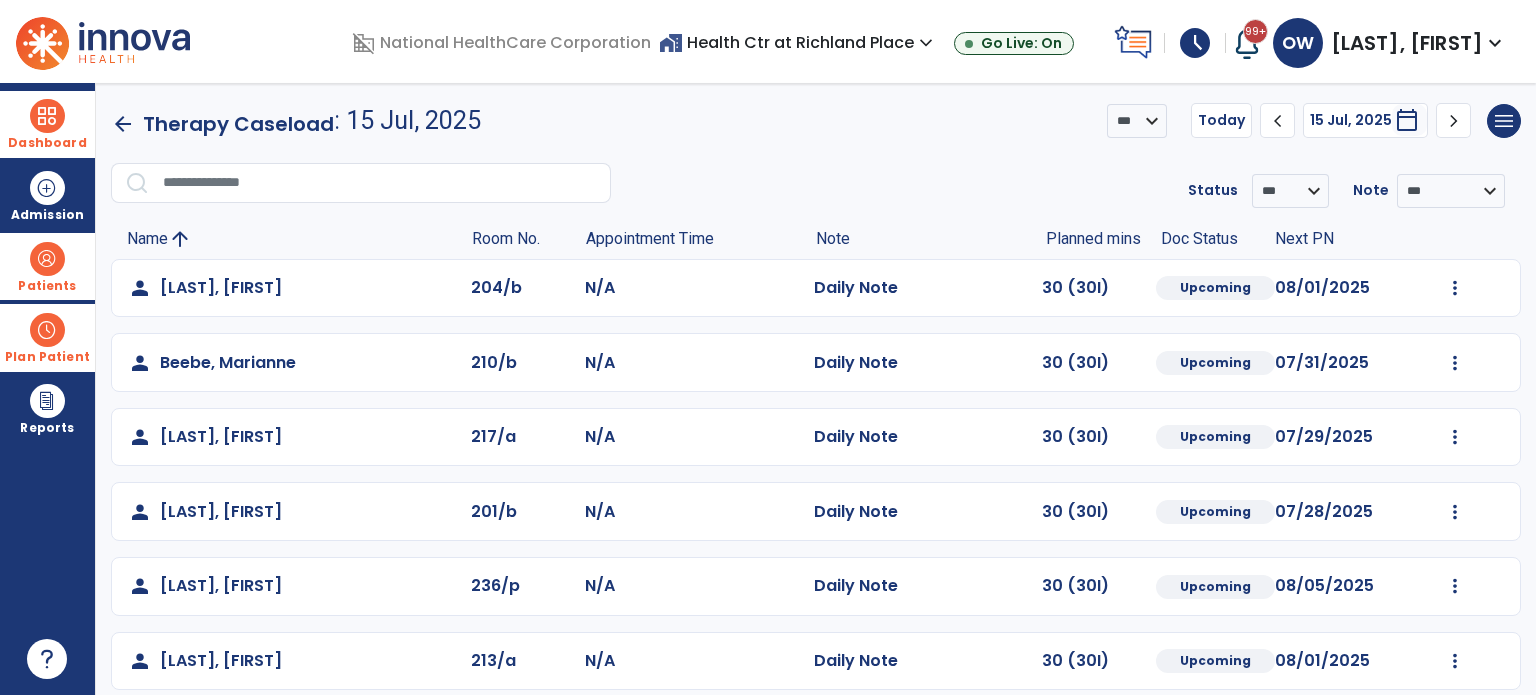 click on "chevron_right" 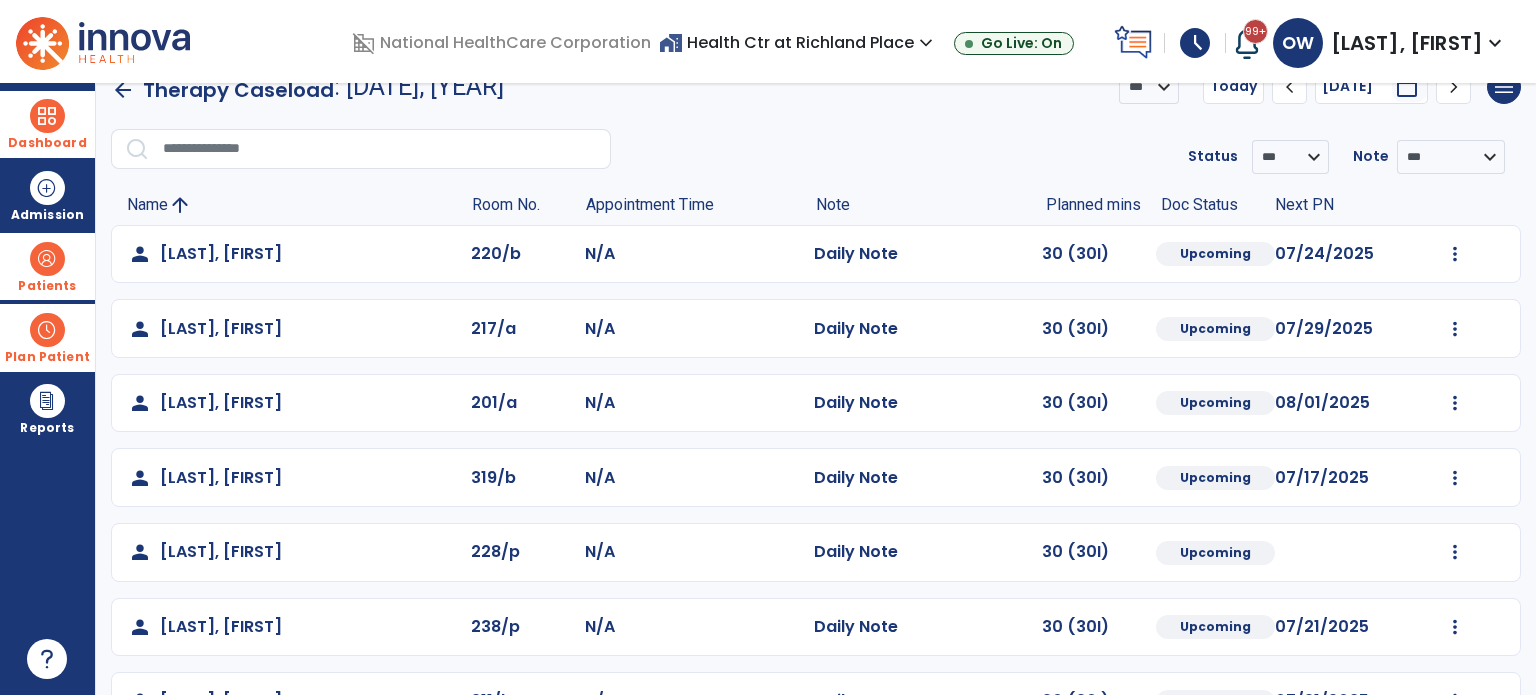 scroll, scrollTop: 0, scrollLeft: 0, axis: both 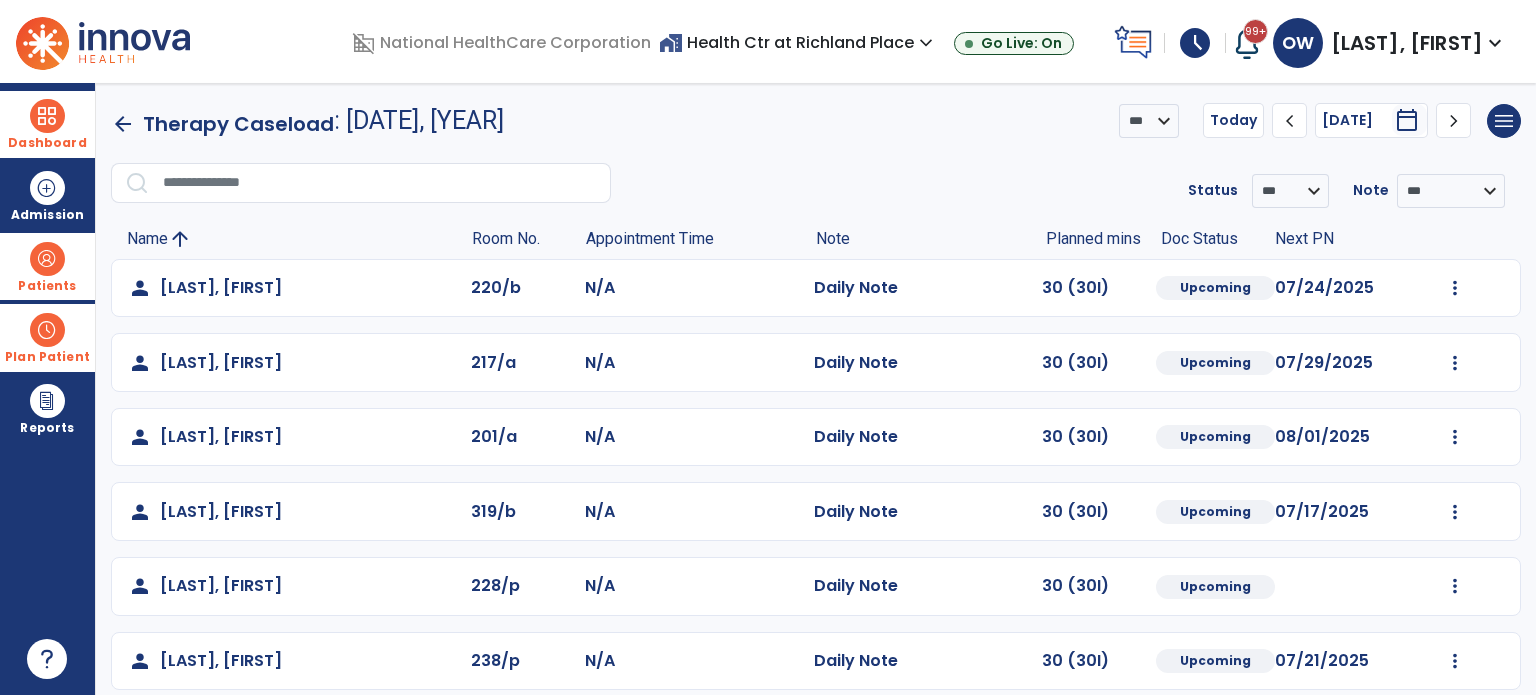 click on "chevron_right" 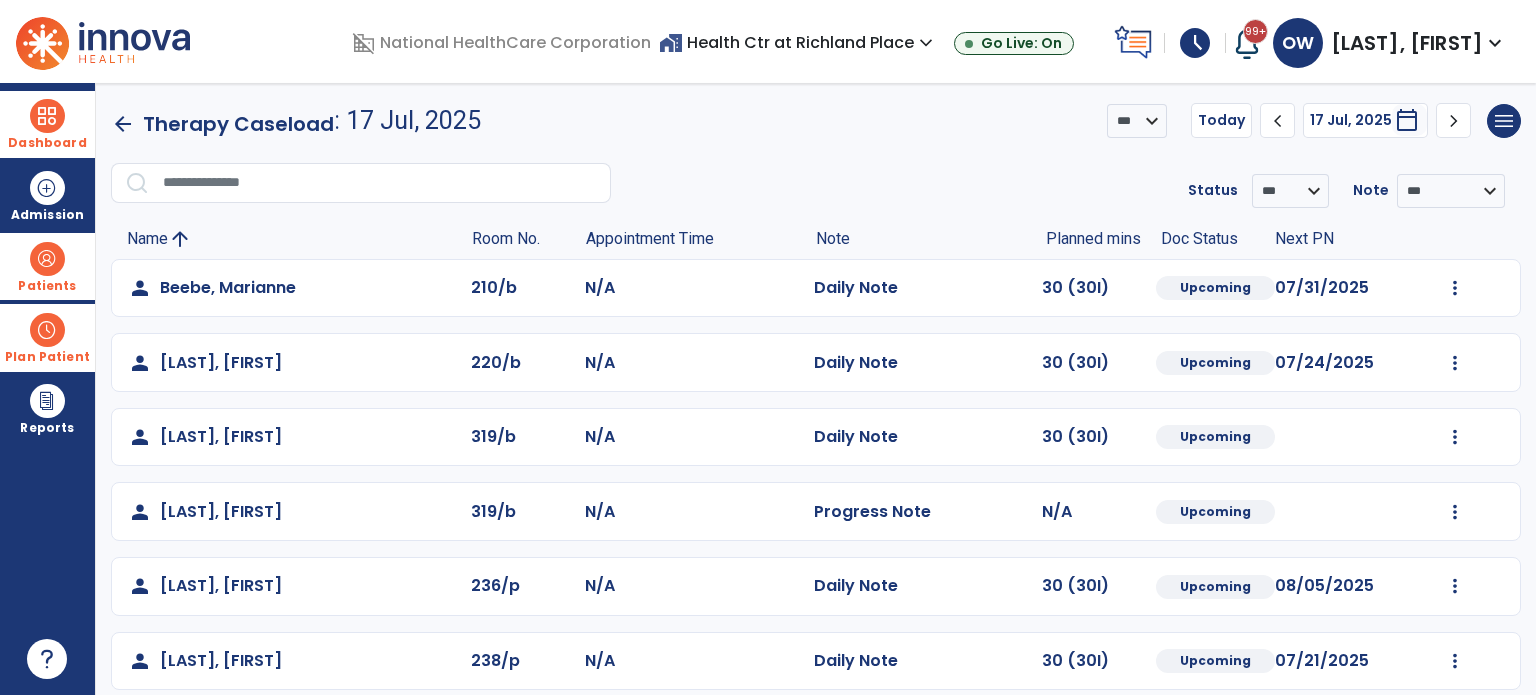 scroll, scrollTop: 94, scrollLeft: 0, axis: vertical 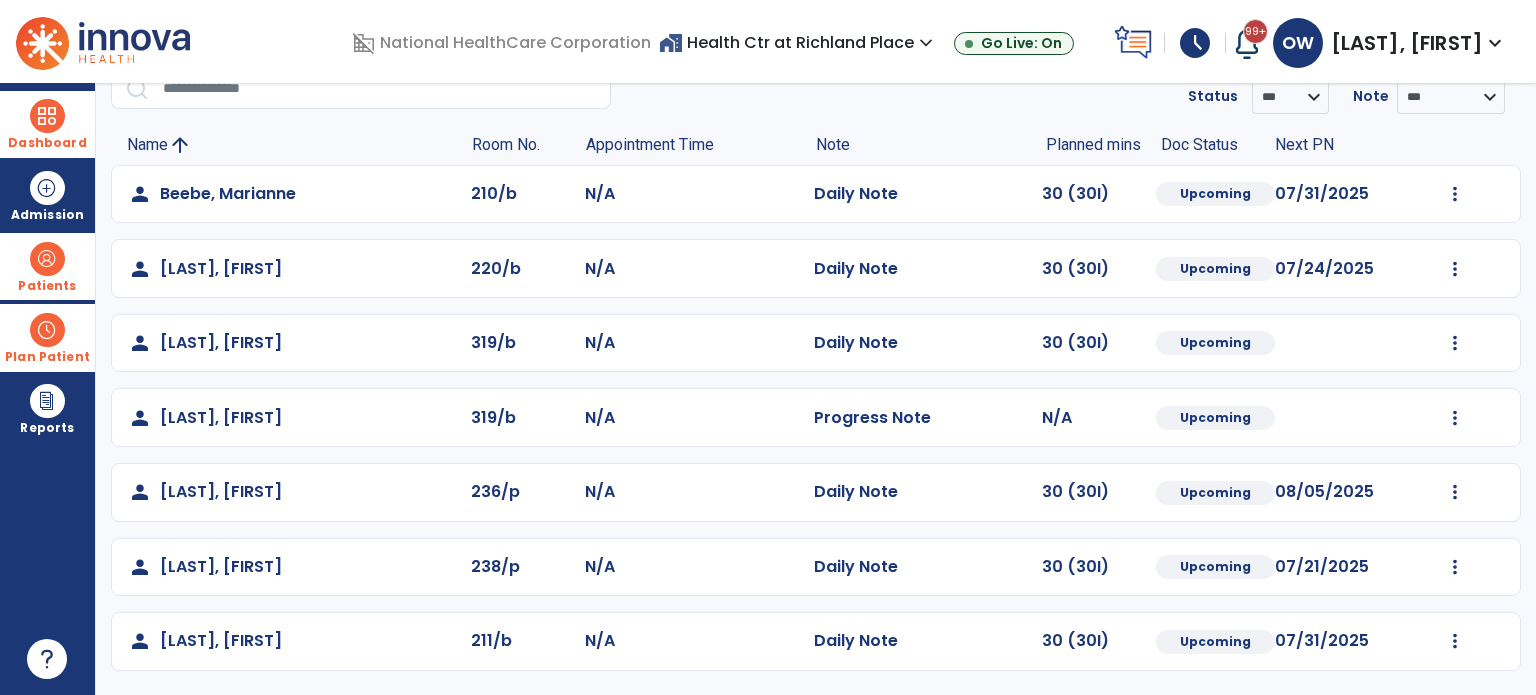 click on "Patients" at bounding box center [47, 266] 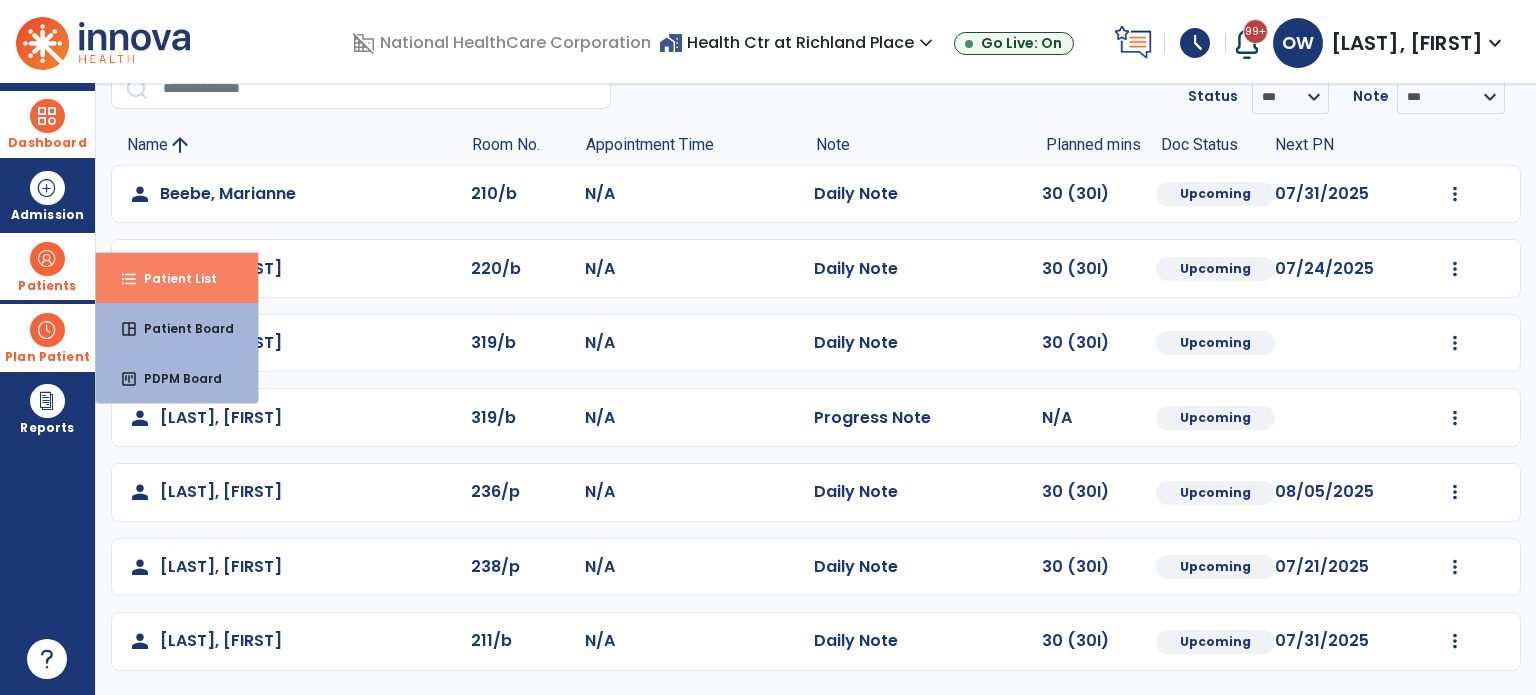 click on "Patient List" at bounding box center [172, 278] 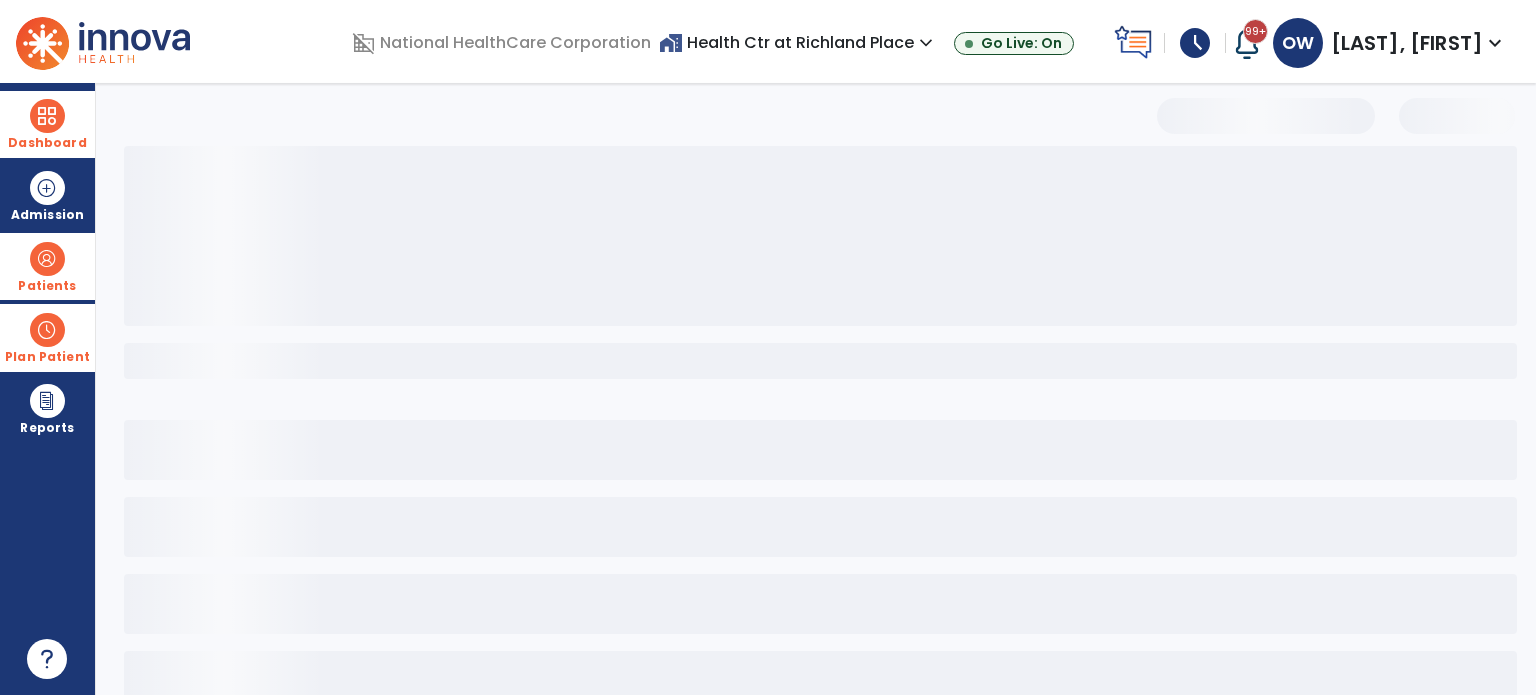 scroll, scrollTop: 46, scrollLeft: 0, axis: vertical 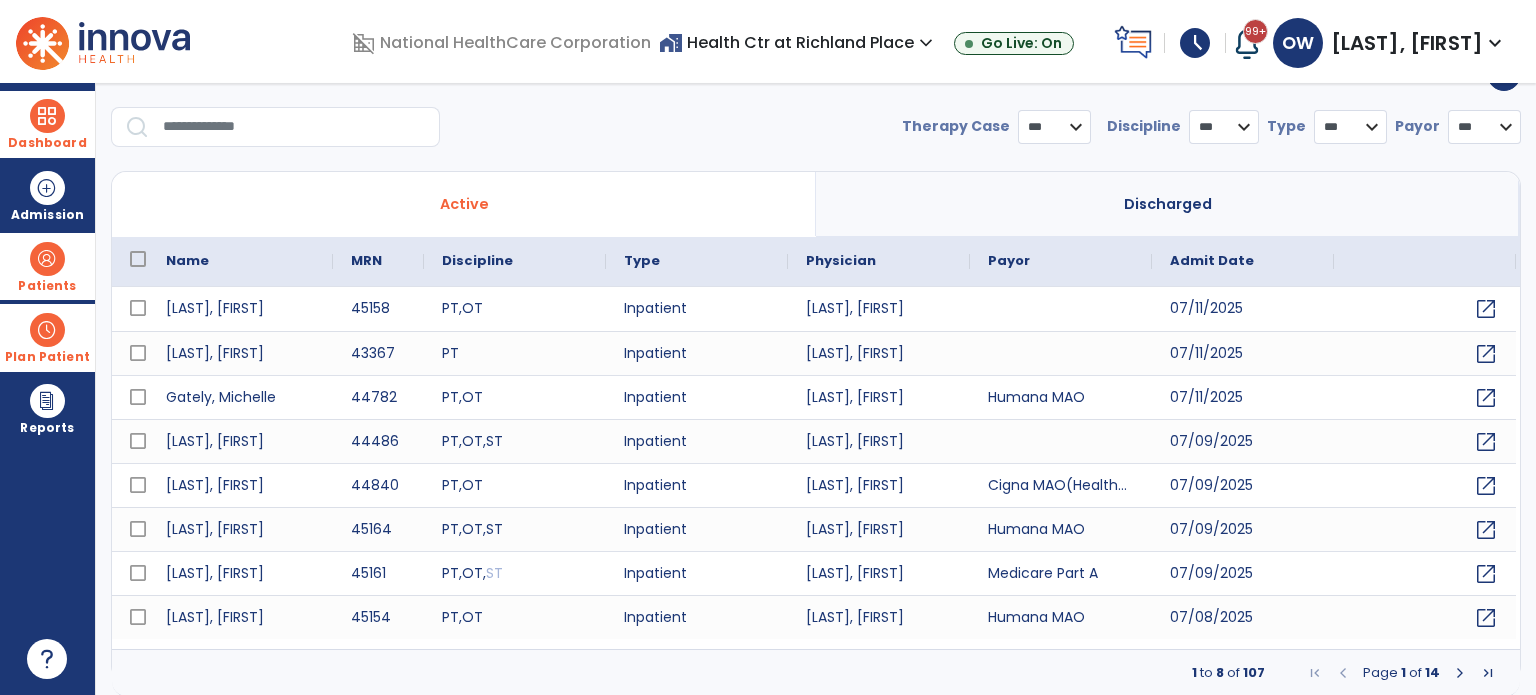 click at bounding box center (47, 330) 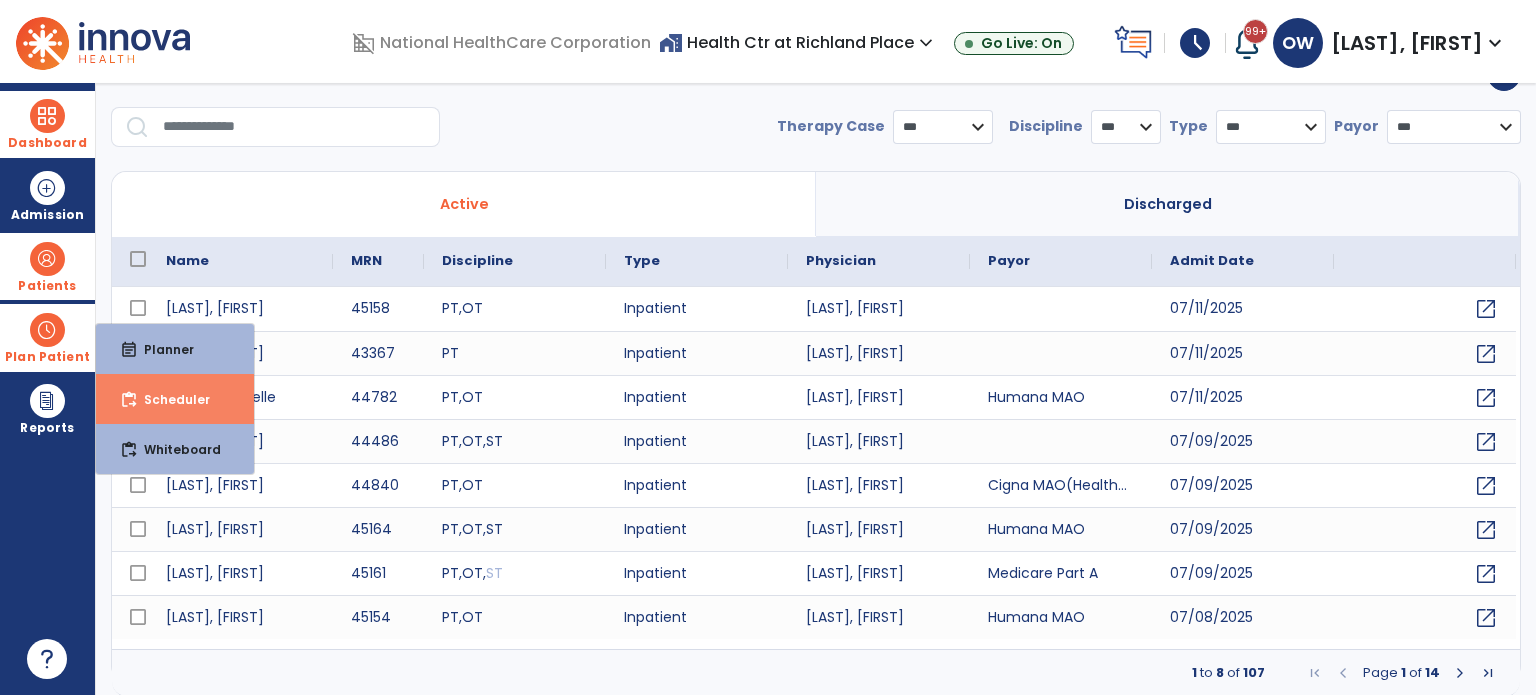 click on "content_paste_go" at bounding box center (129, 400) 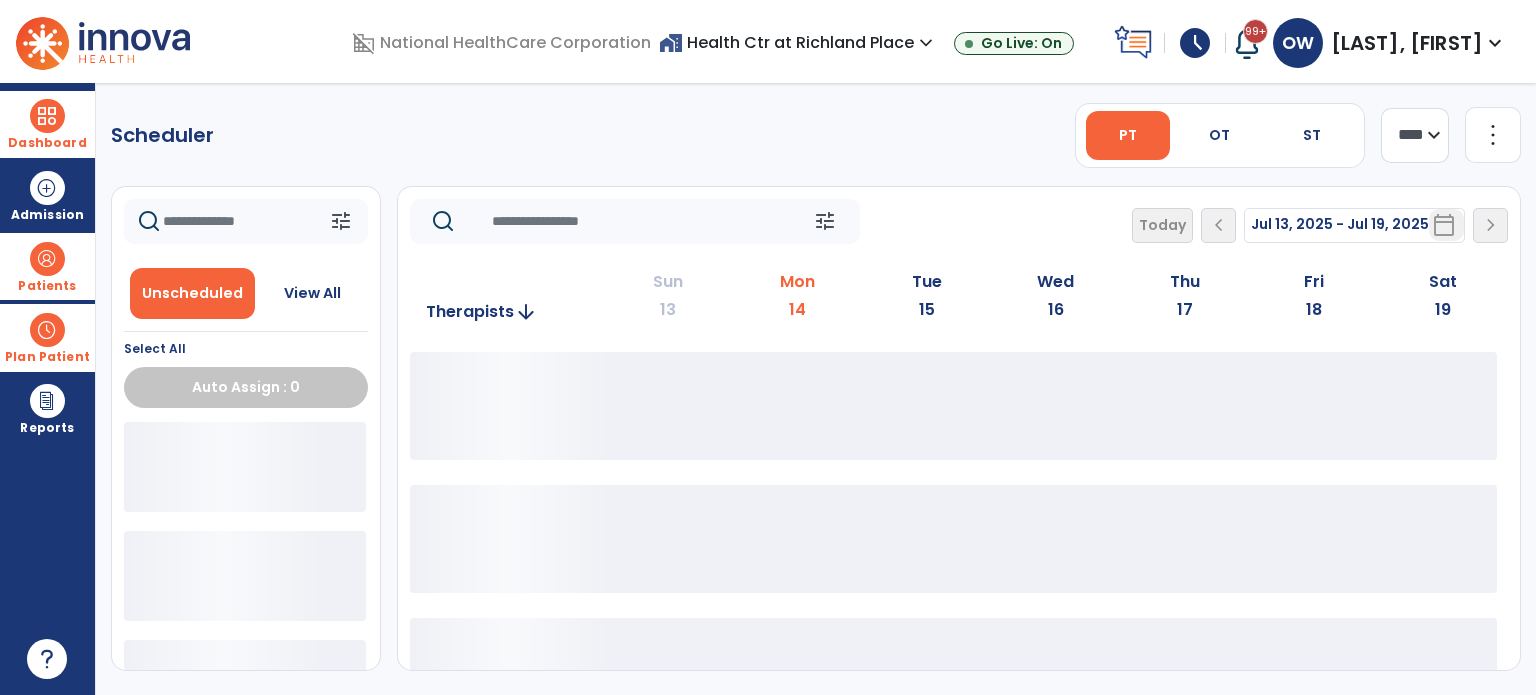 scroll, scrollTop: 0, scrollLeft: 0, axis: both 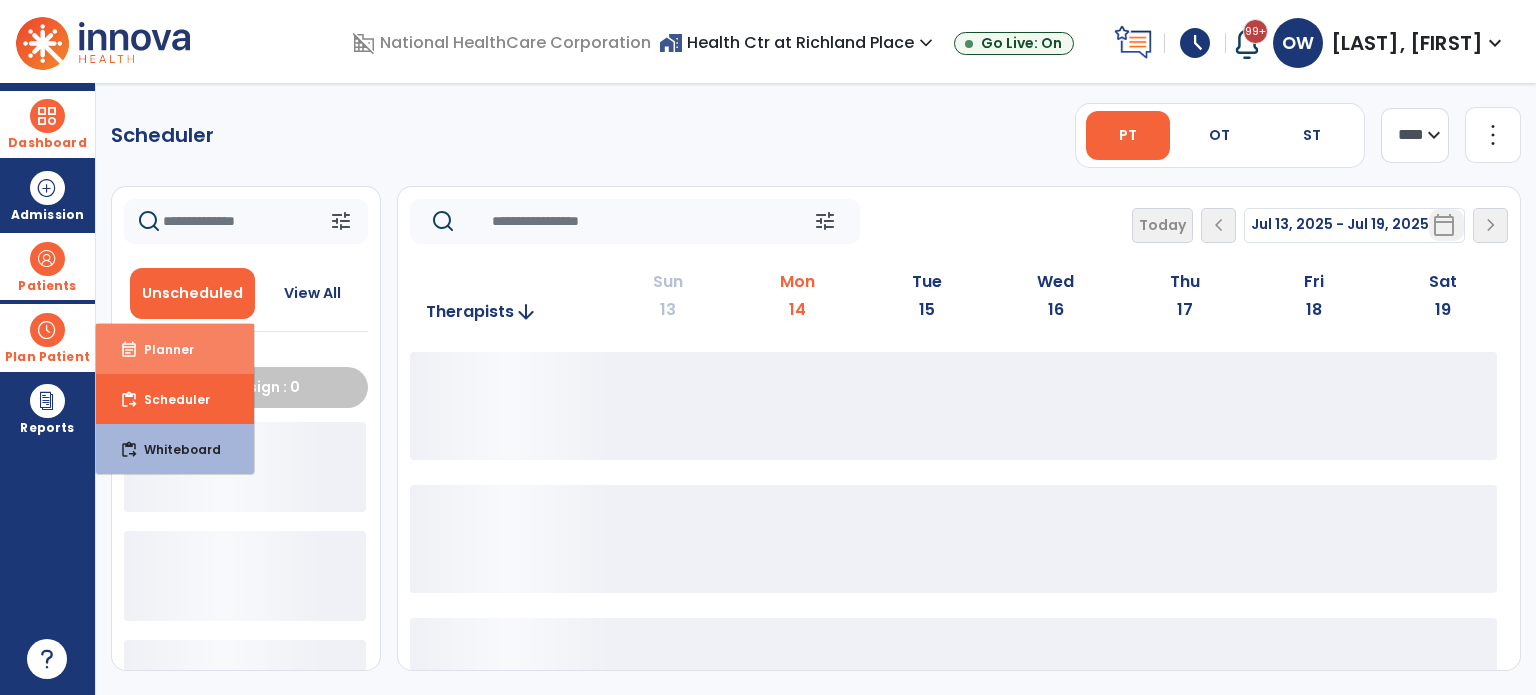 click on "event_note  Planner" at bounding box center (175, 349) 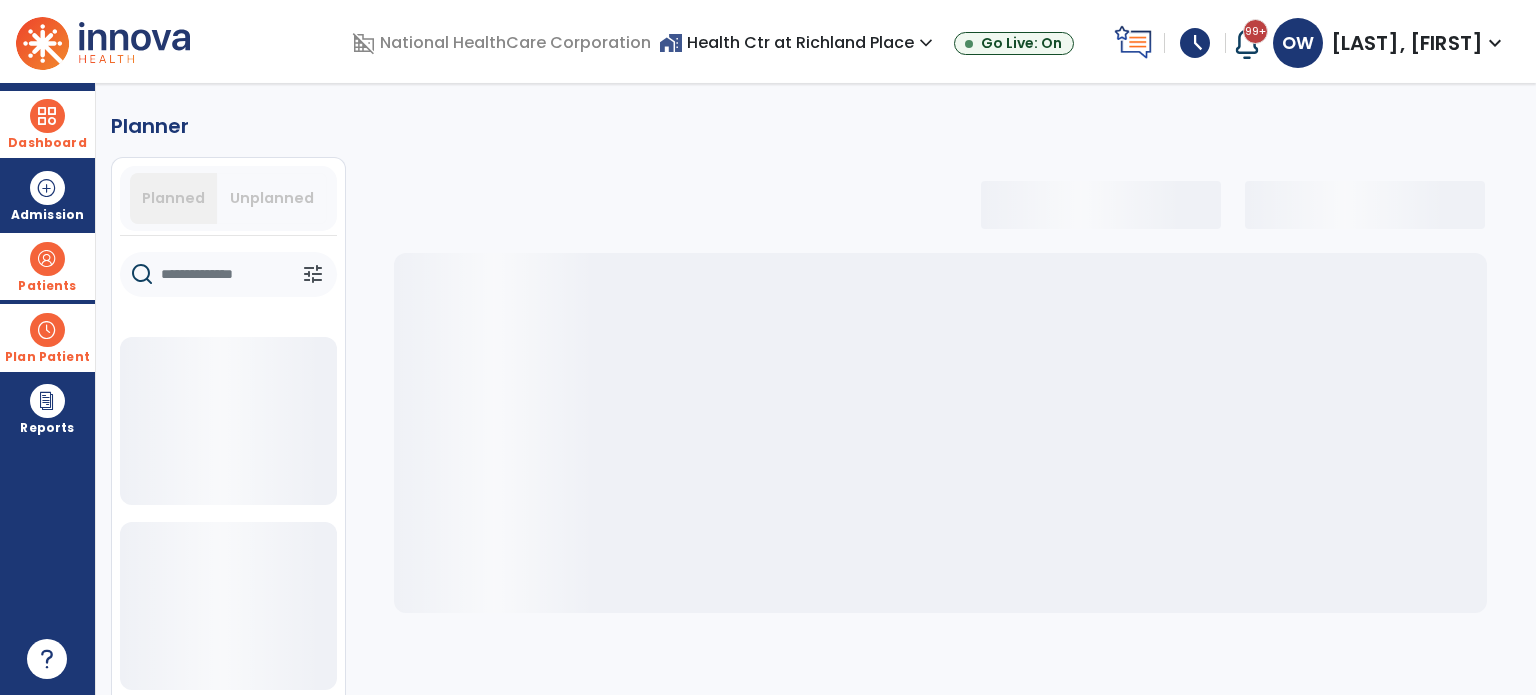 click 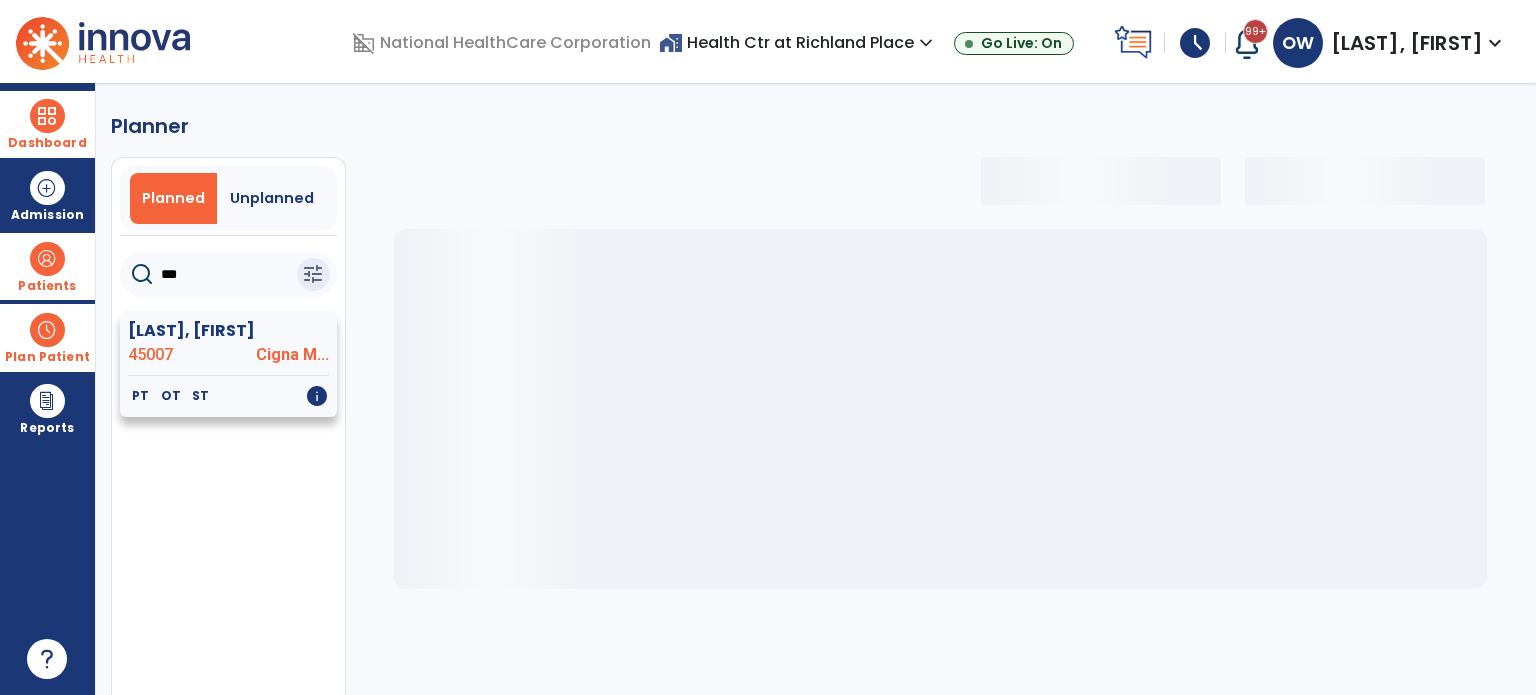 type on "***" 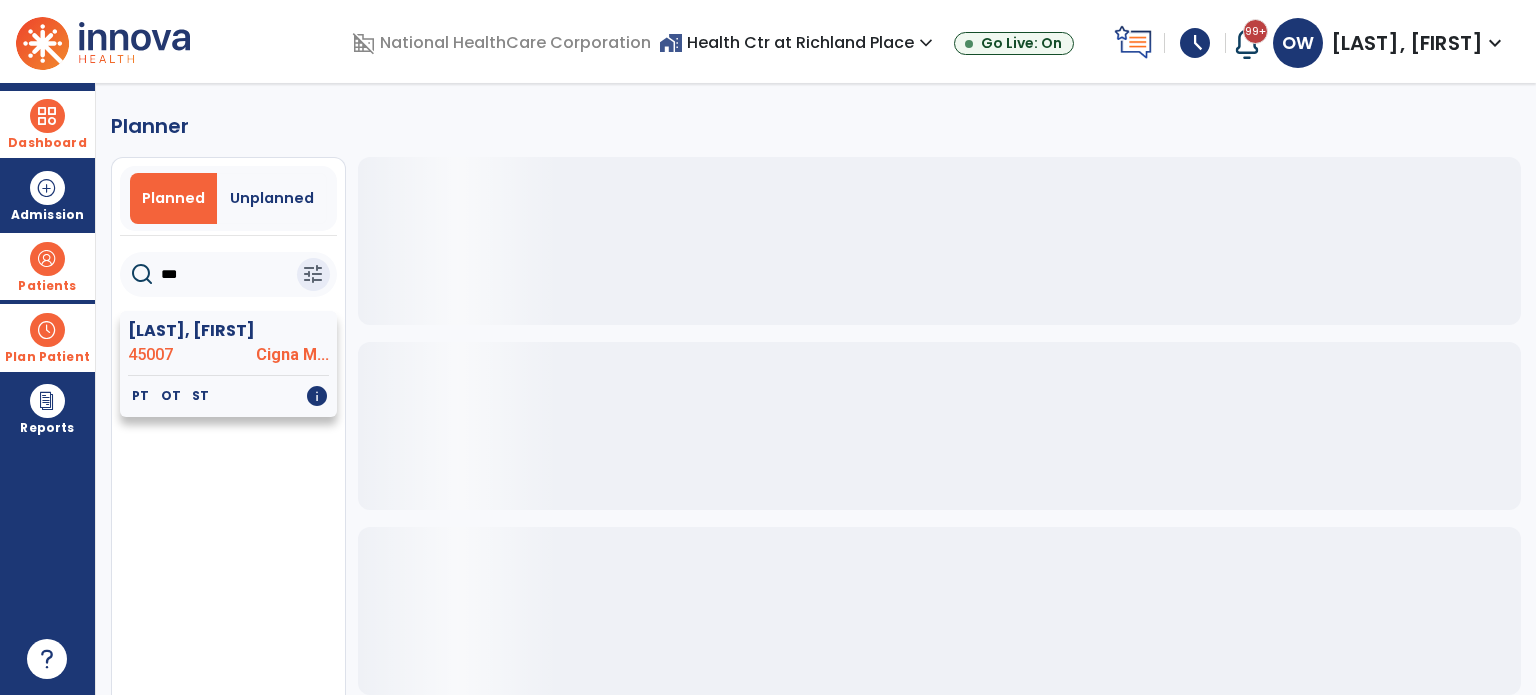 click on "45007" 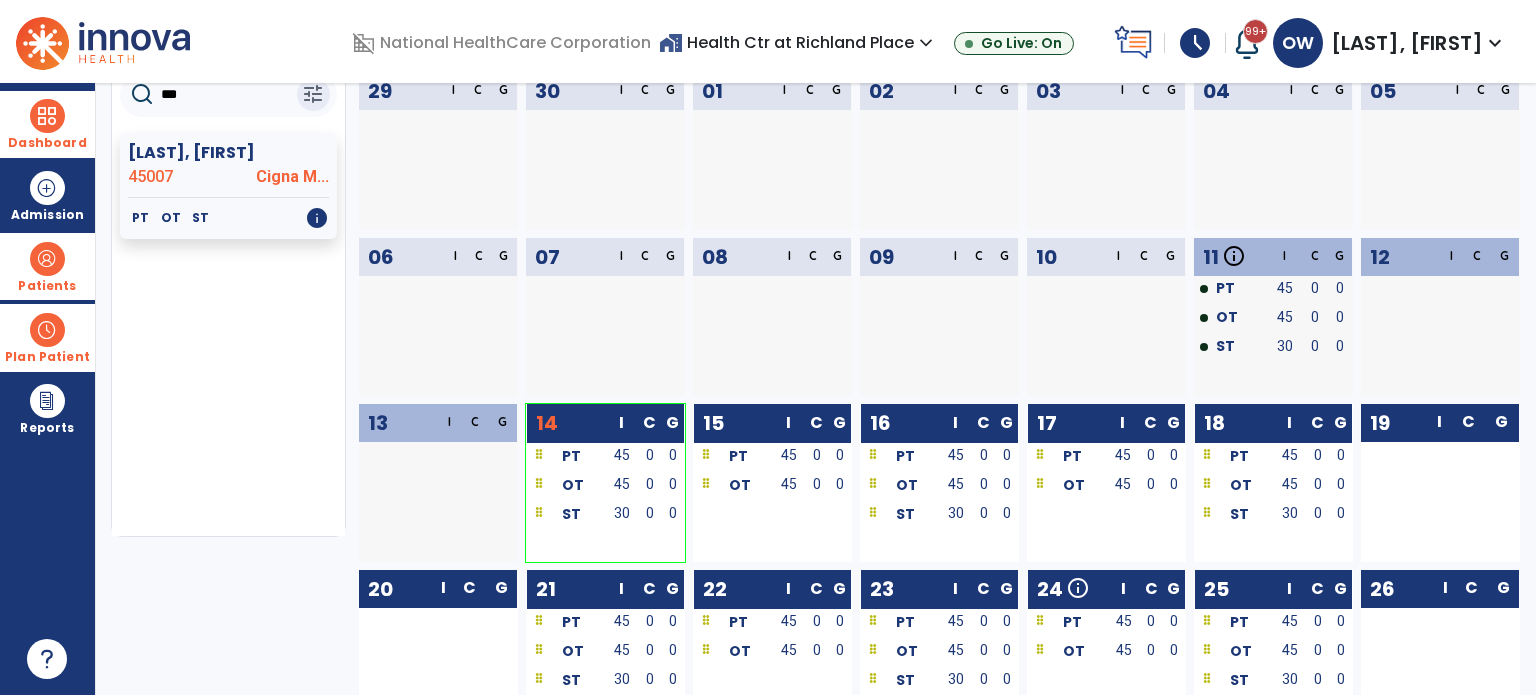 scroll, scrollTop: 220, scrollLeft: 0, axis: vertical 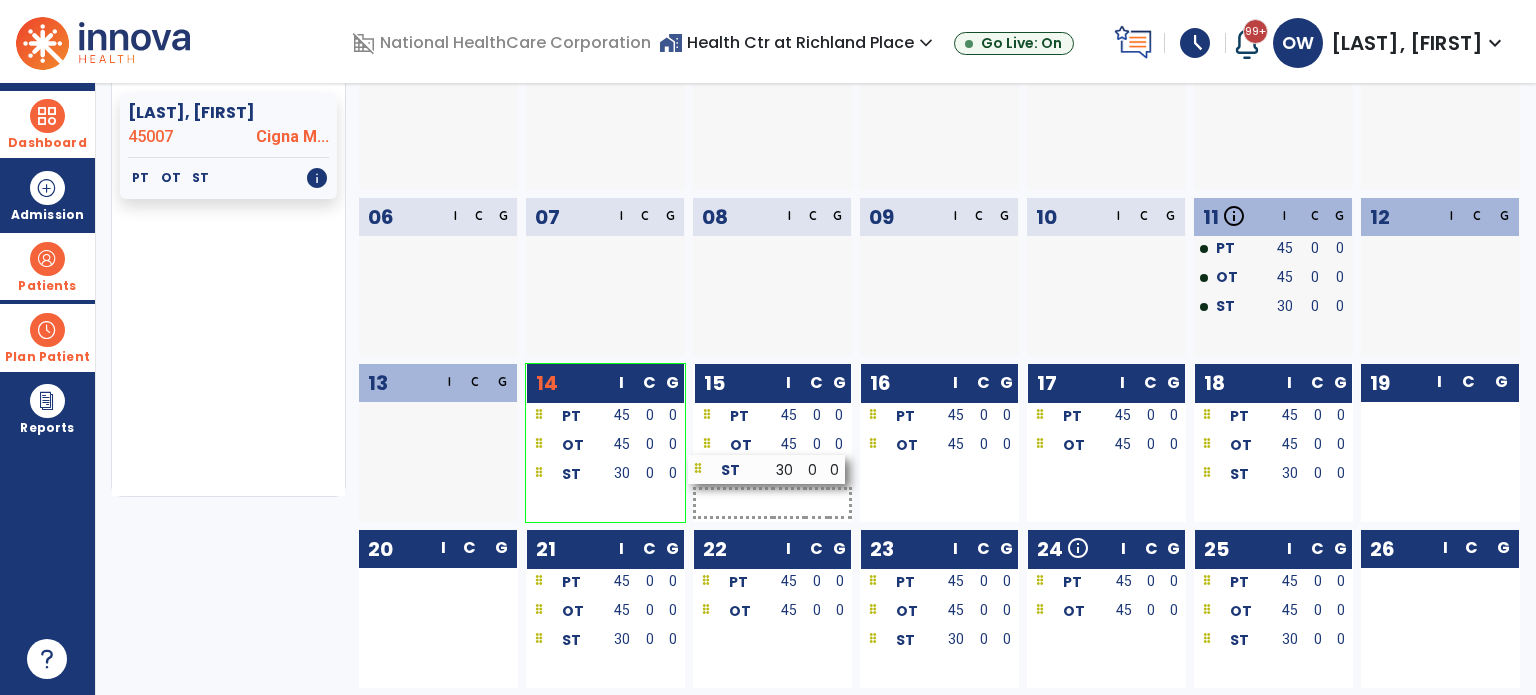 drag, startPoint x: 946, startPoint y: 479, endPoint x: 774, endPoint y: 475, distance: 172.04651 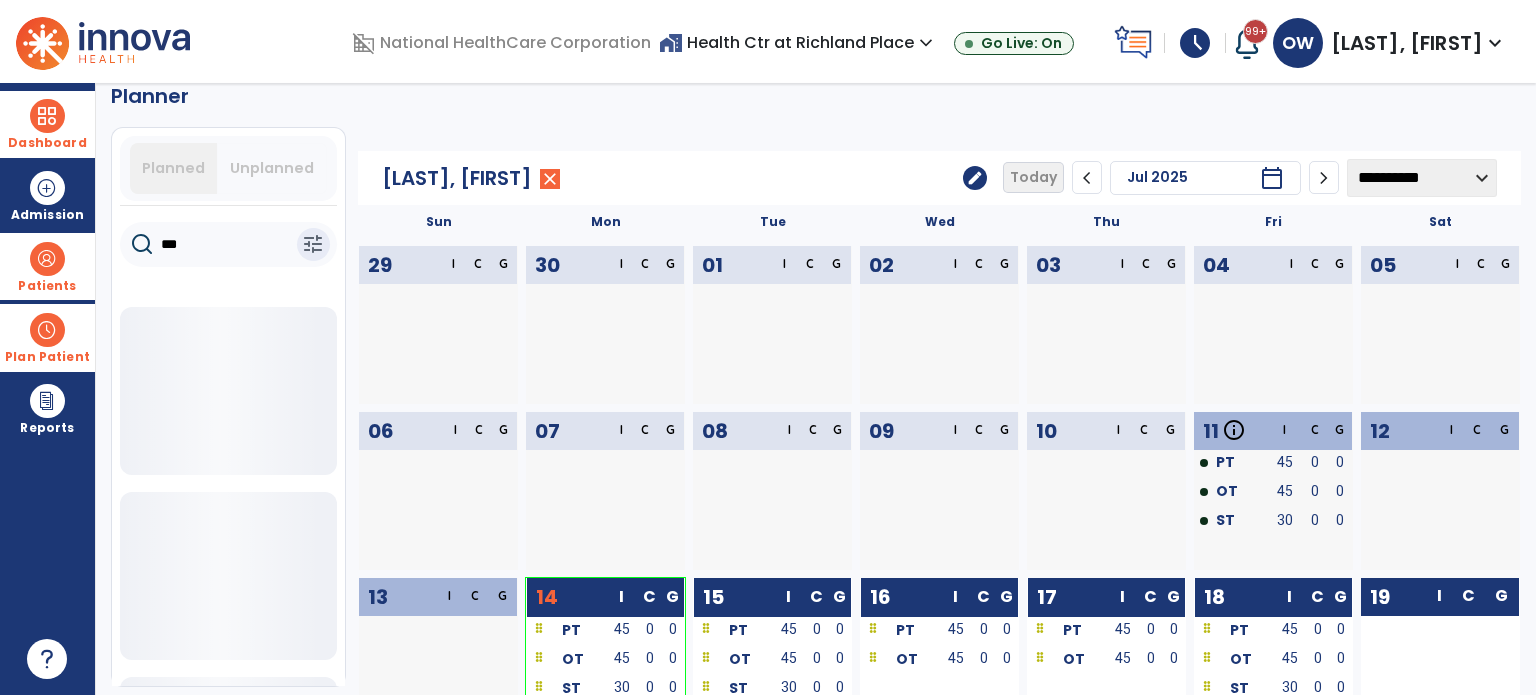 scroll, scrollTop: 28, scrollLeft: 0, axis: vertical 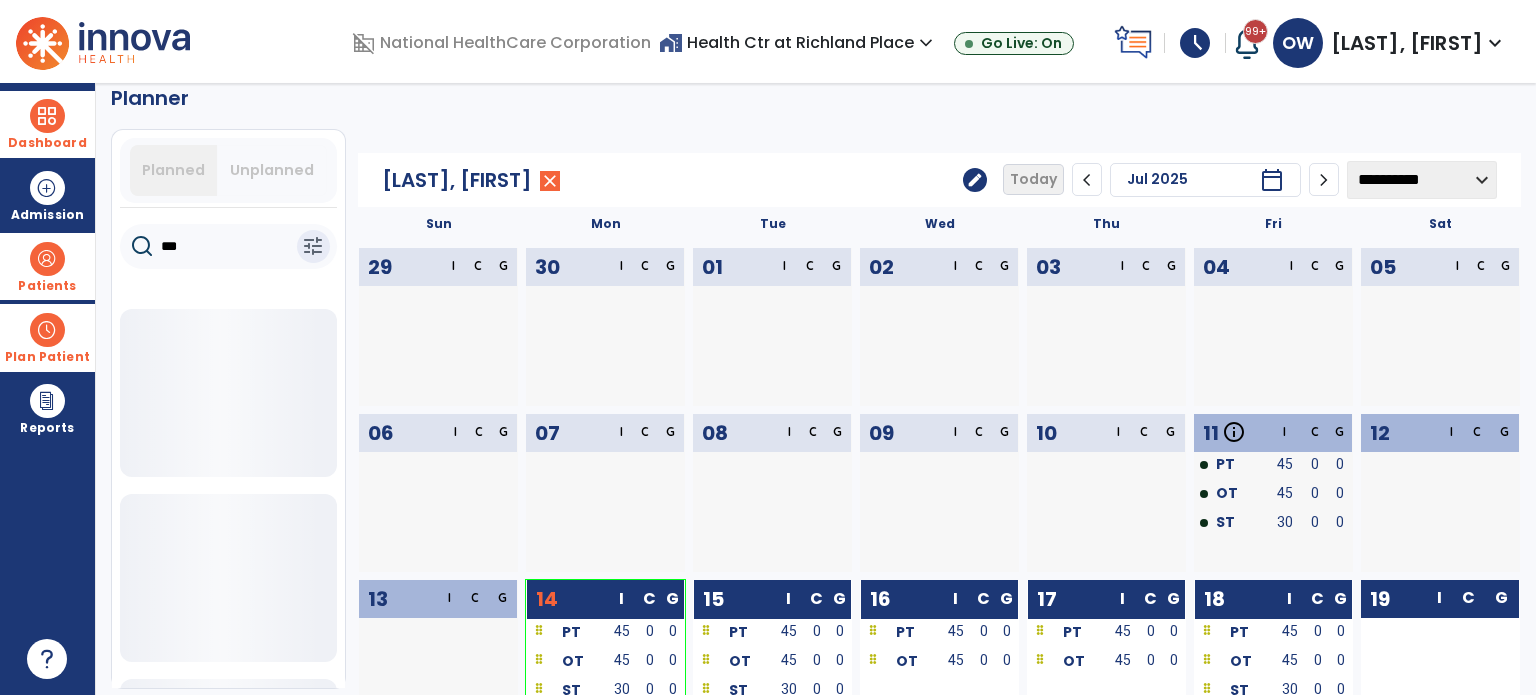 click on "***" 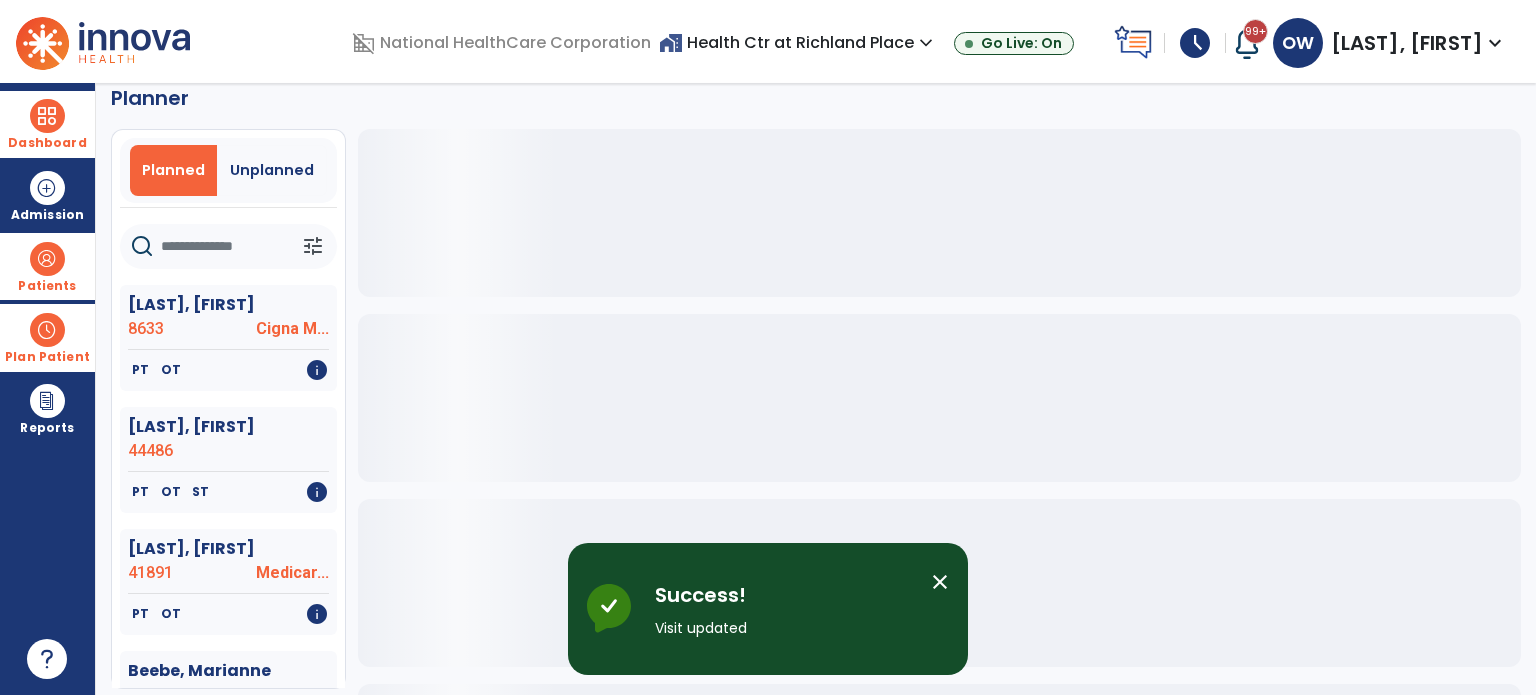 click 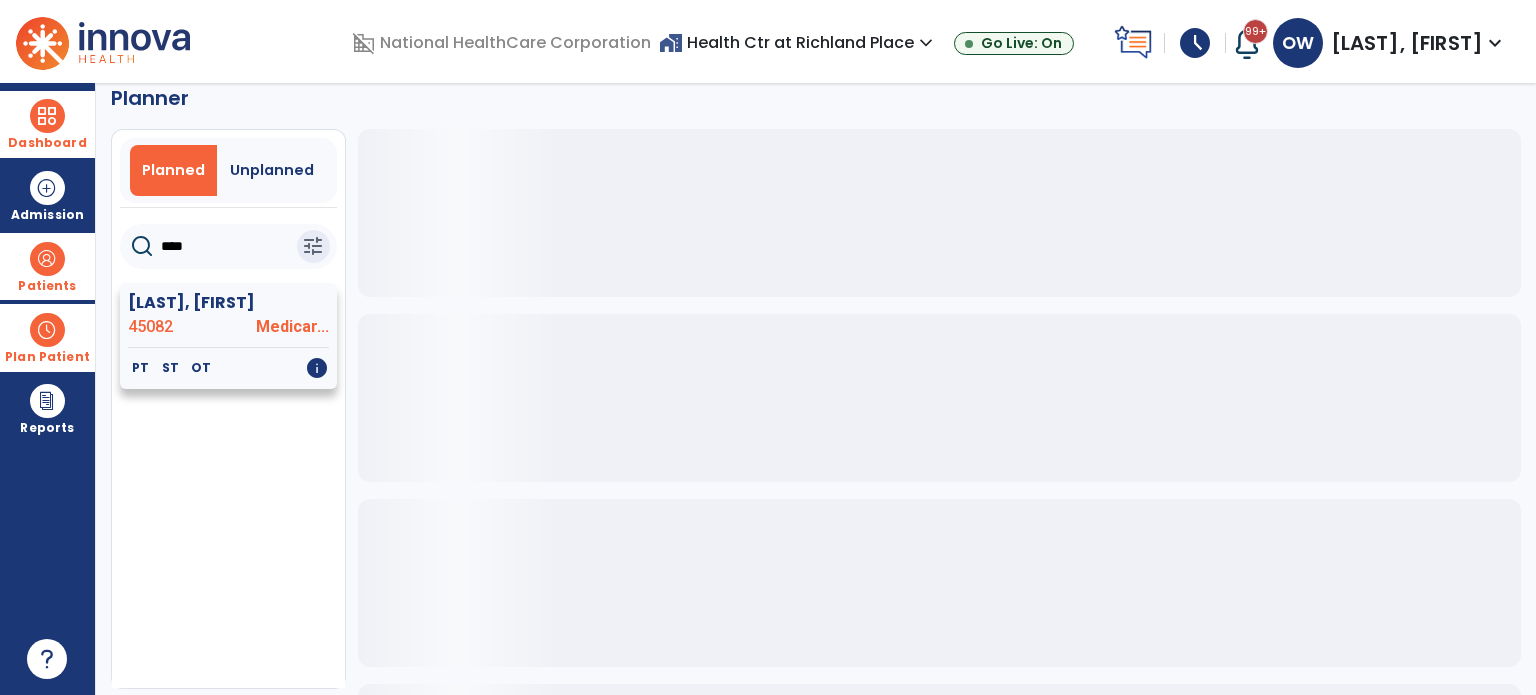 type on "****" 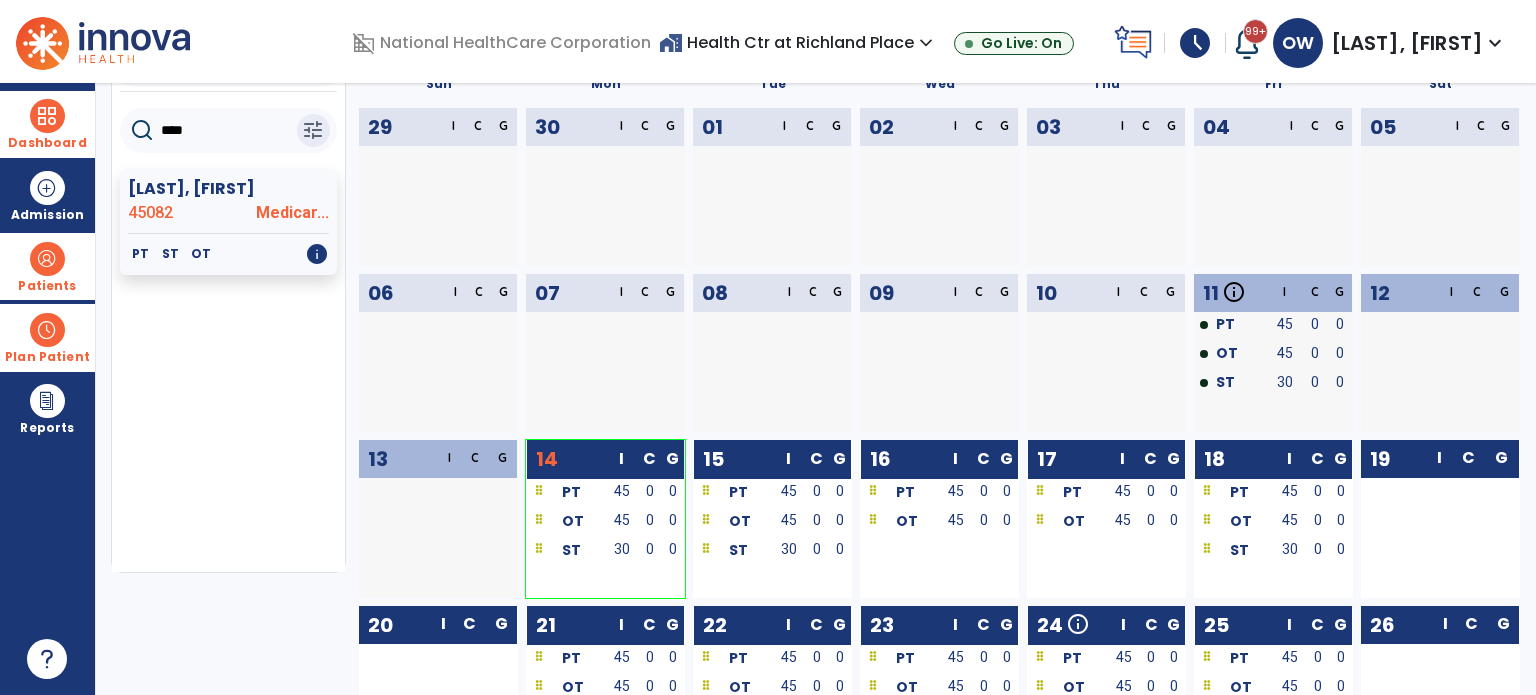 scroll, scrollTop: 0, scrollLeft: 0, axis: both 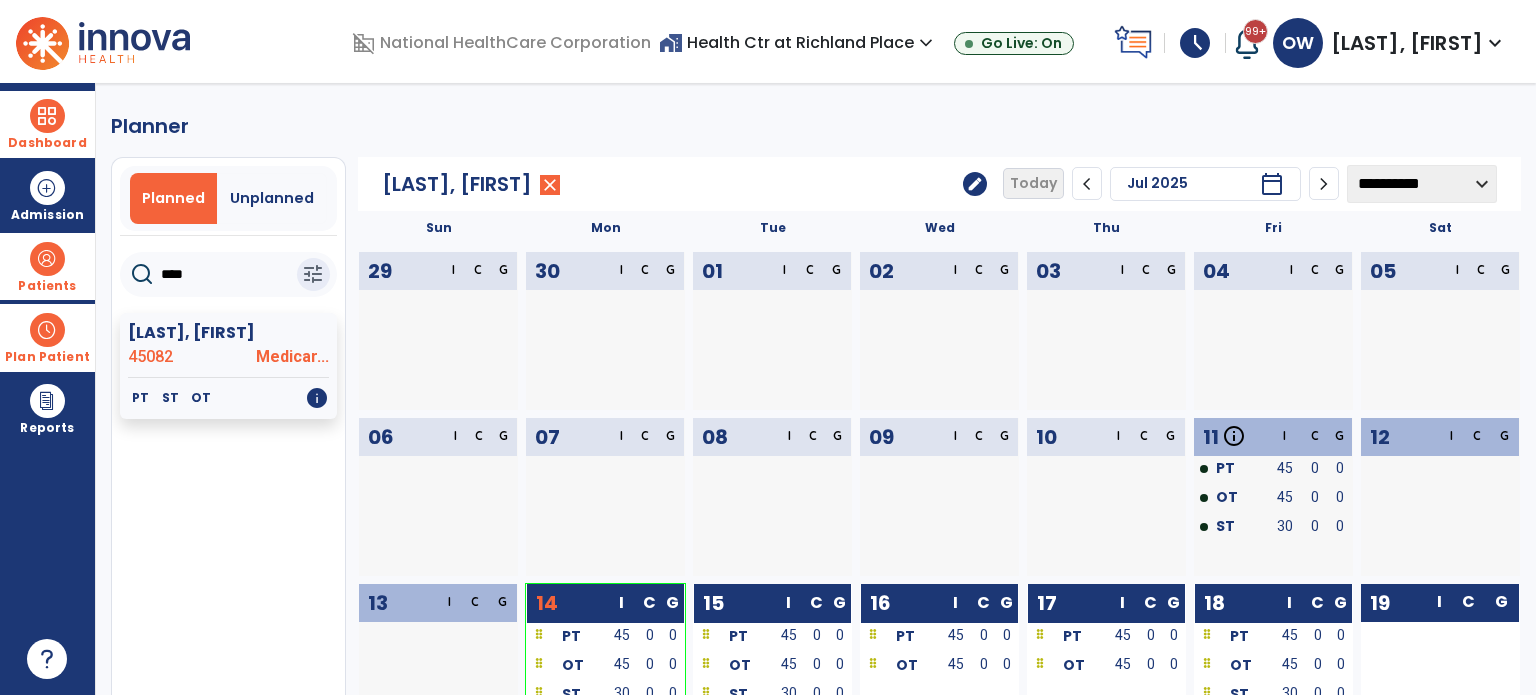click at bounding box center [47, 116] 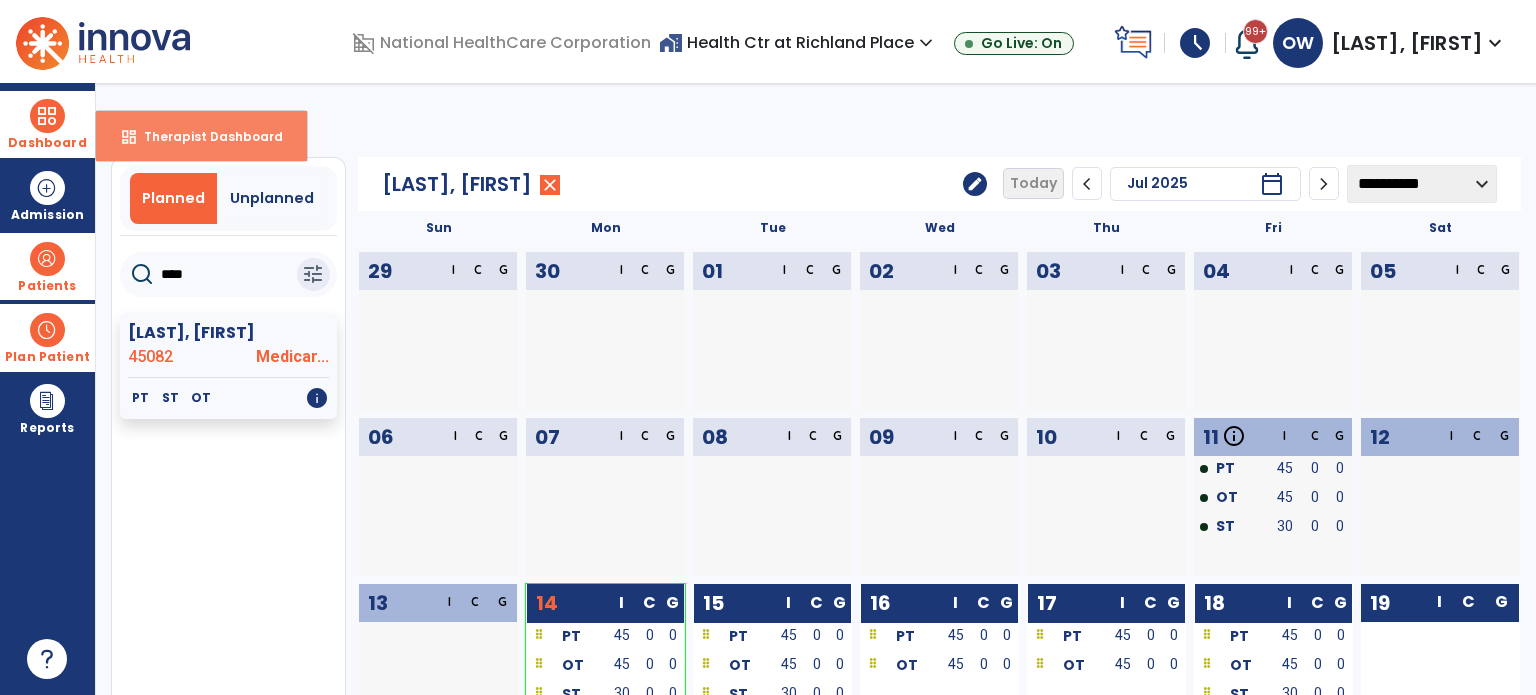 click on "dashboard  Therapist Dashboard" at bounding box center [201, 136] 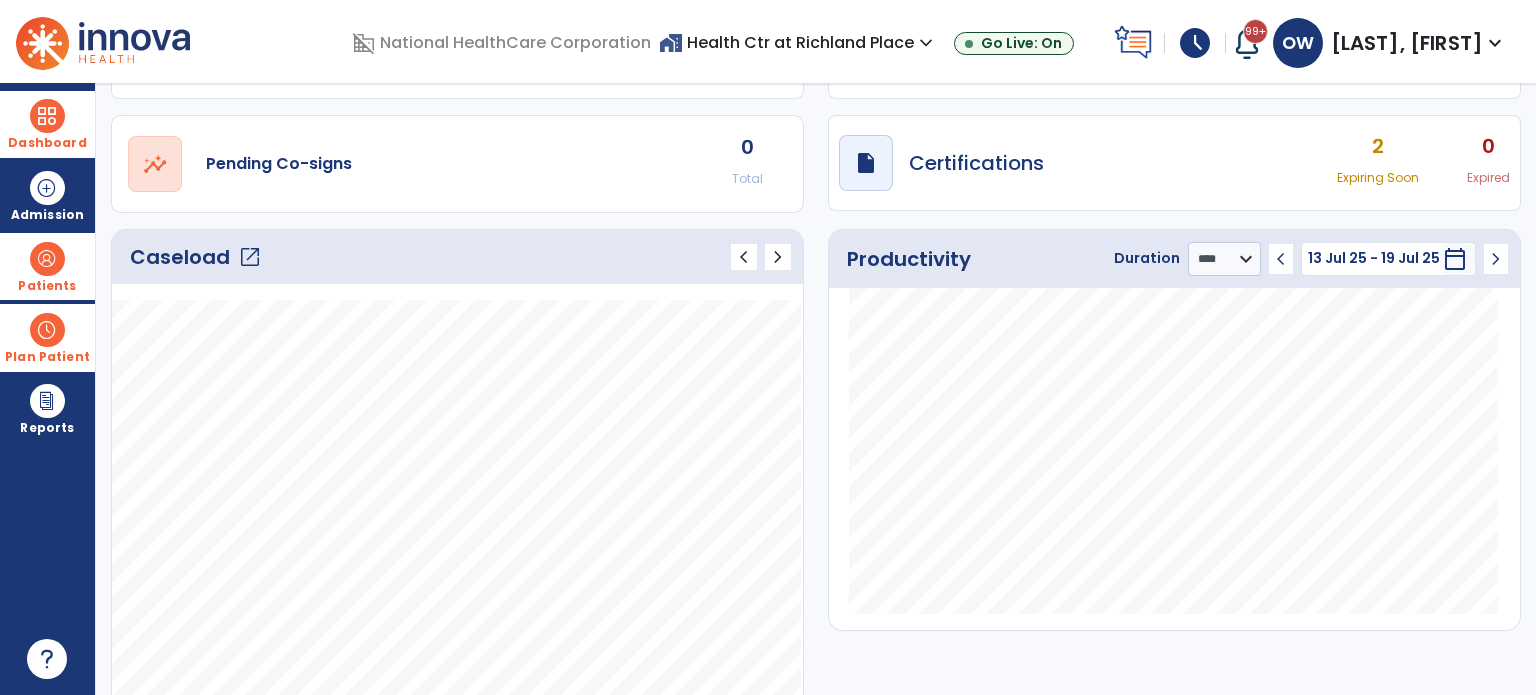 scroll, scrollTop: 142, scrollLeft: 0, axis: vertical 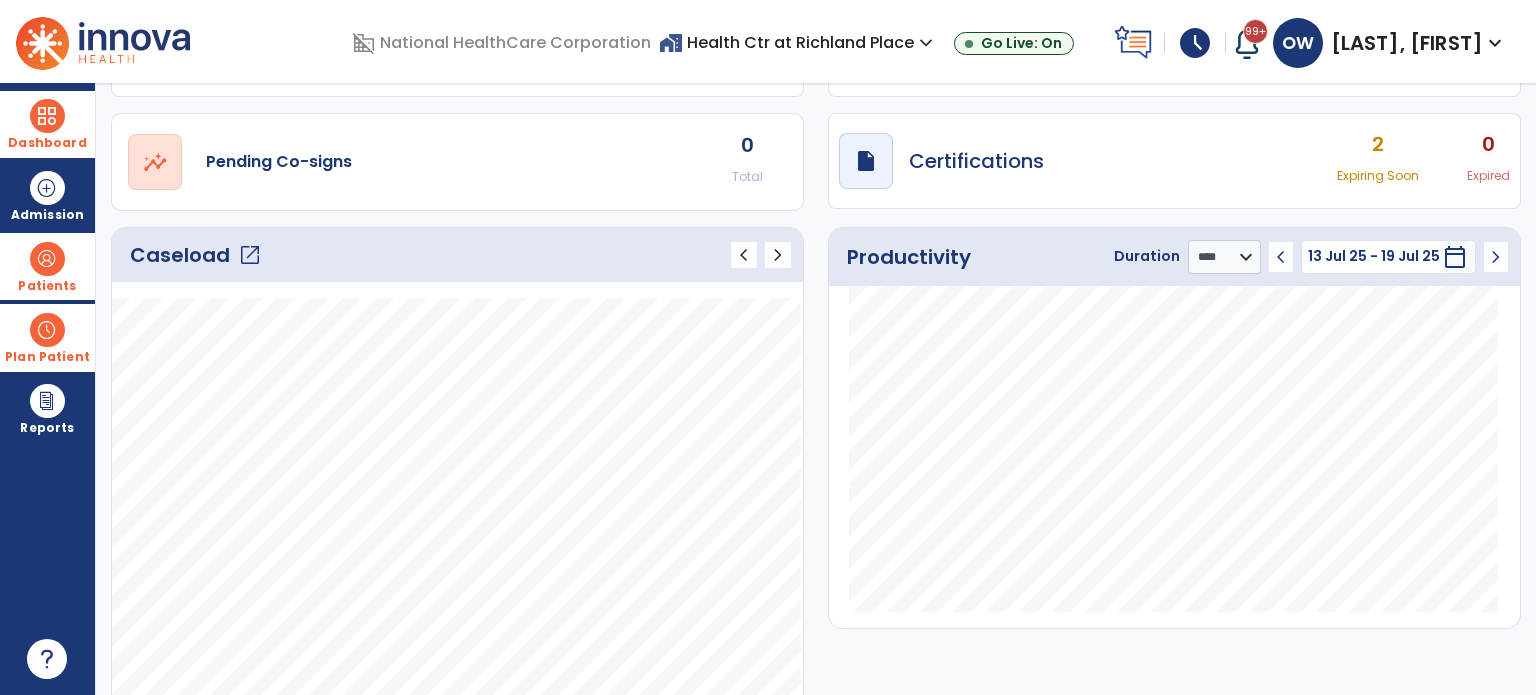 click on "open_in_new" 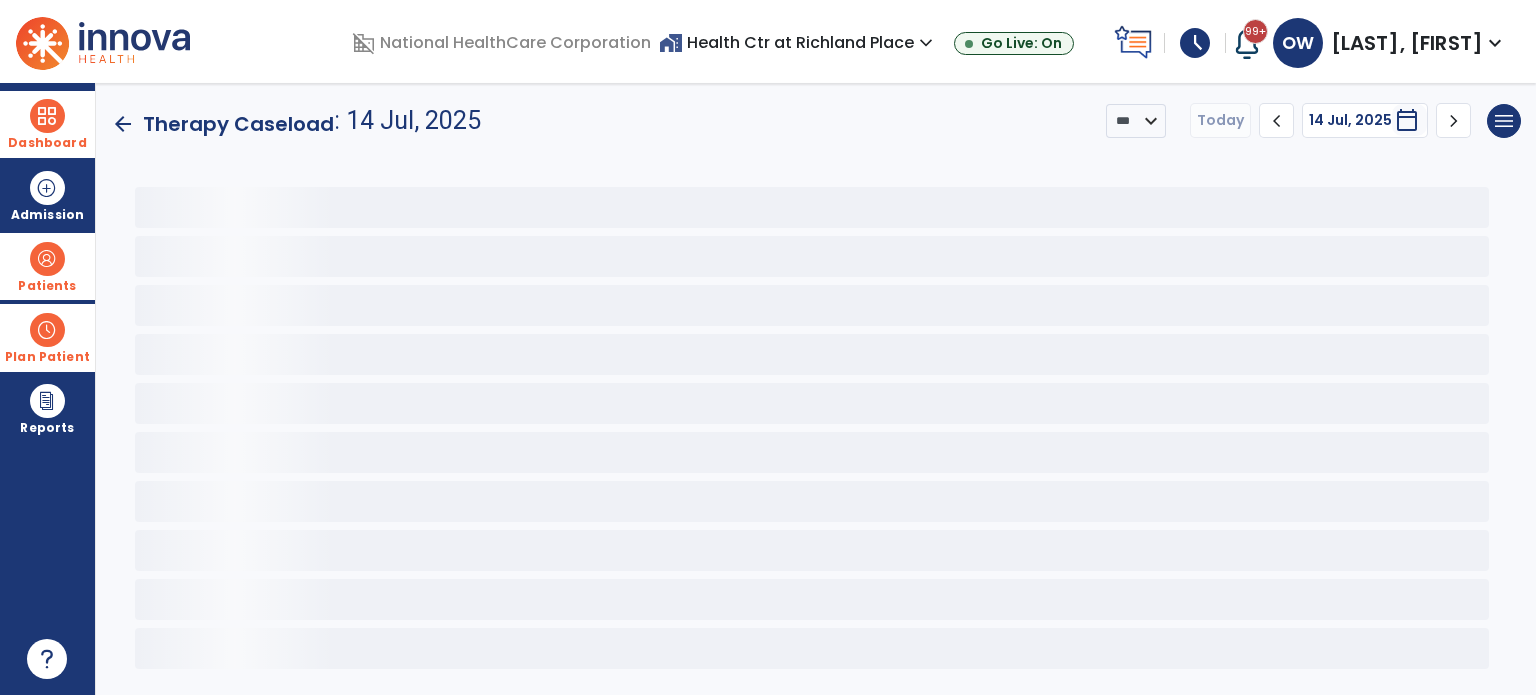 scroll, scrollTop: 0, scrollLeft: 0, axis: both 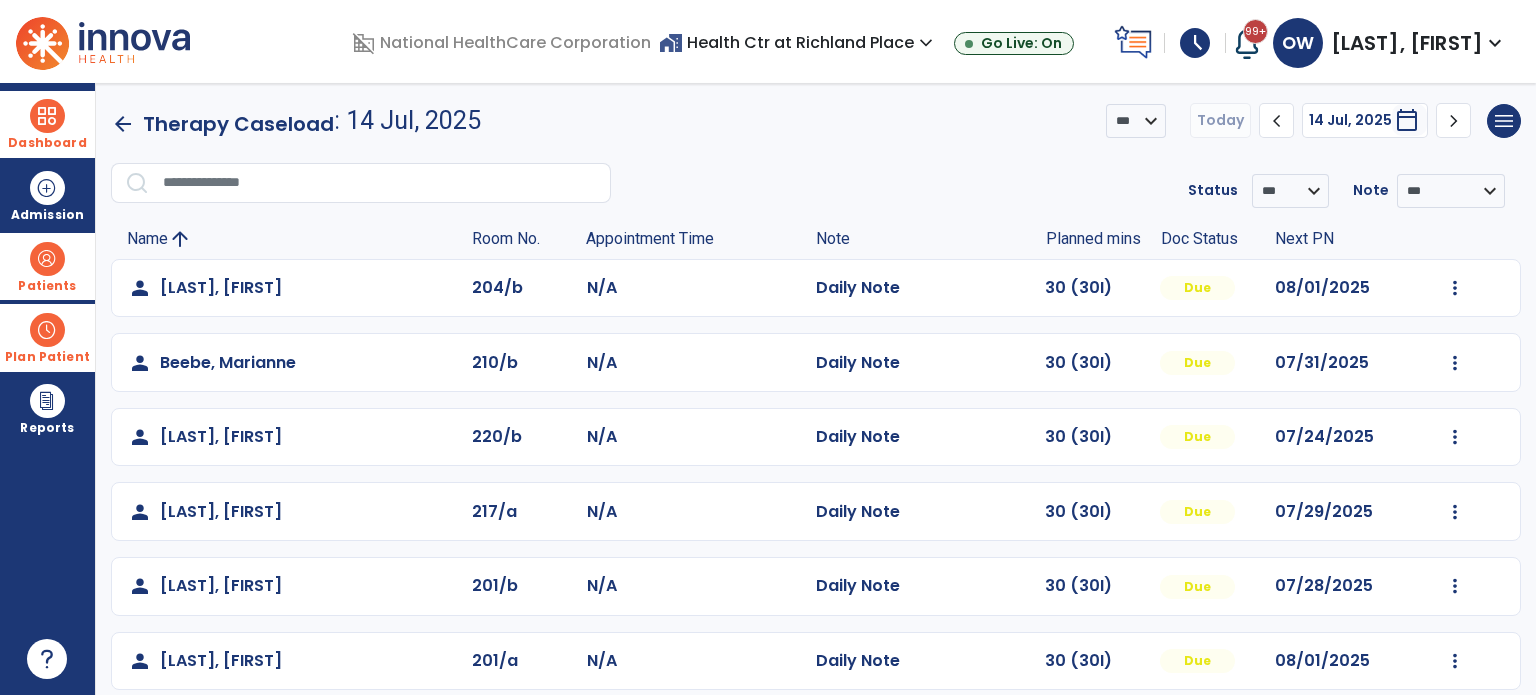 click on "chevron_right" 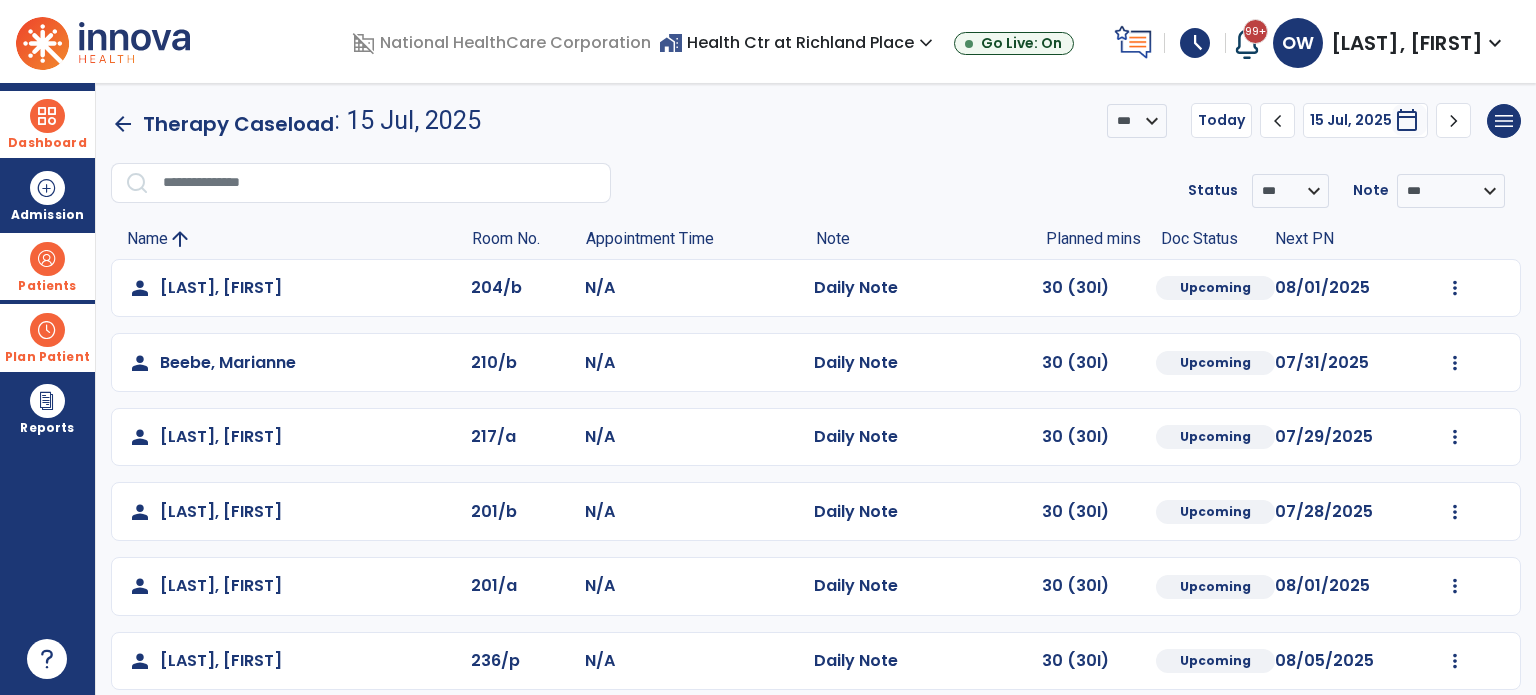 click on "chevron_right" 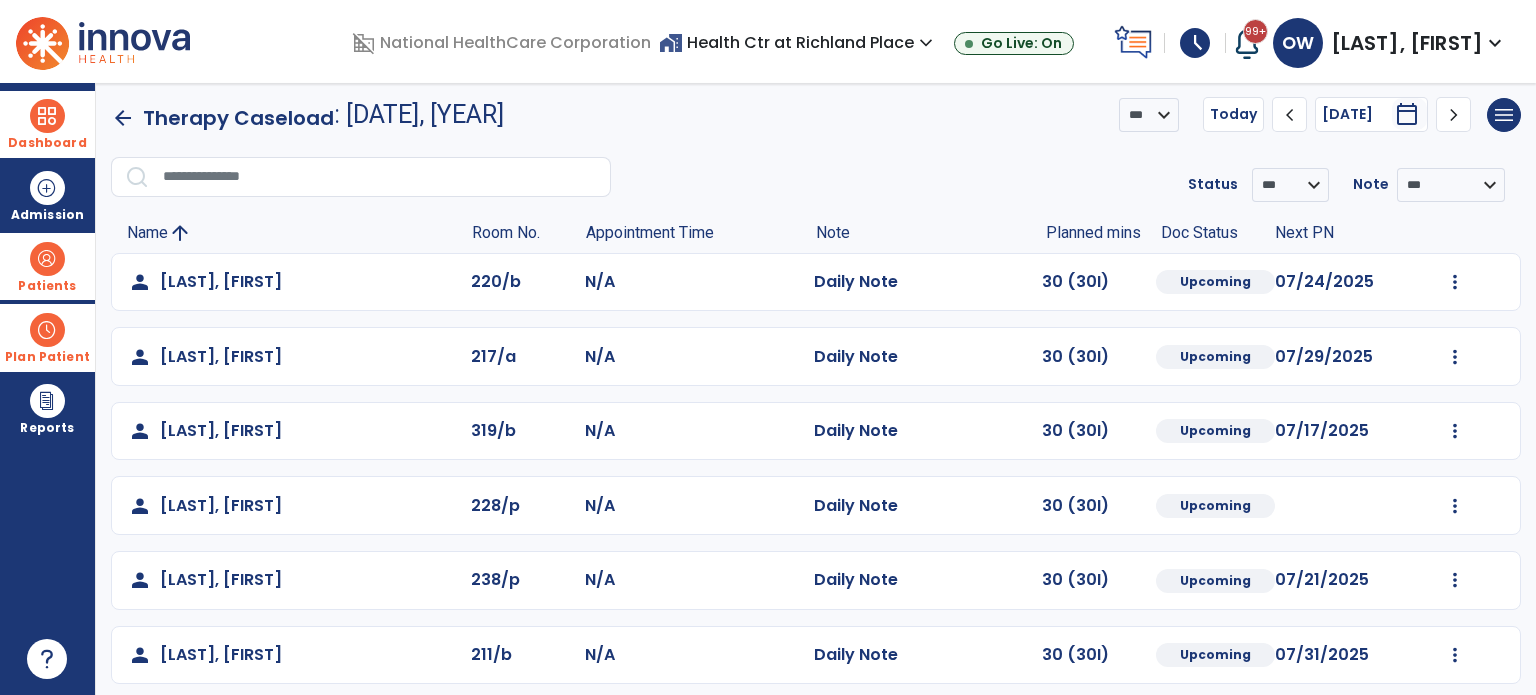 scroll, scrollTop: 0, scrollLeft: 0, axis: both 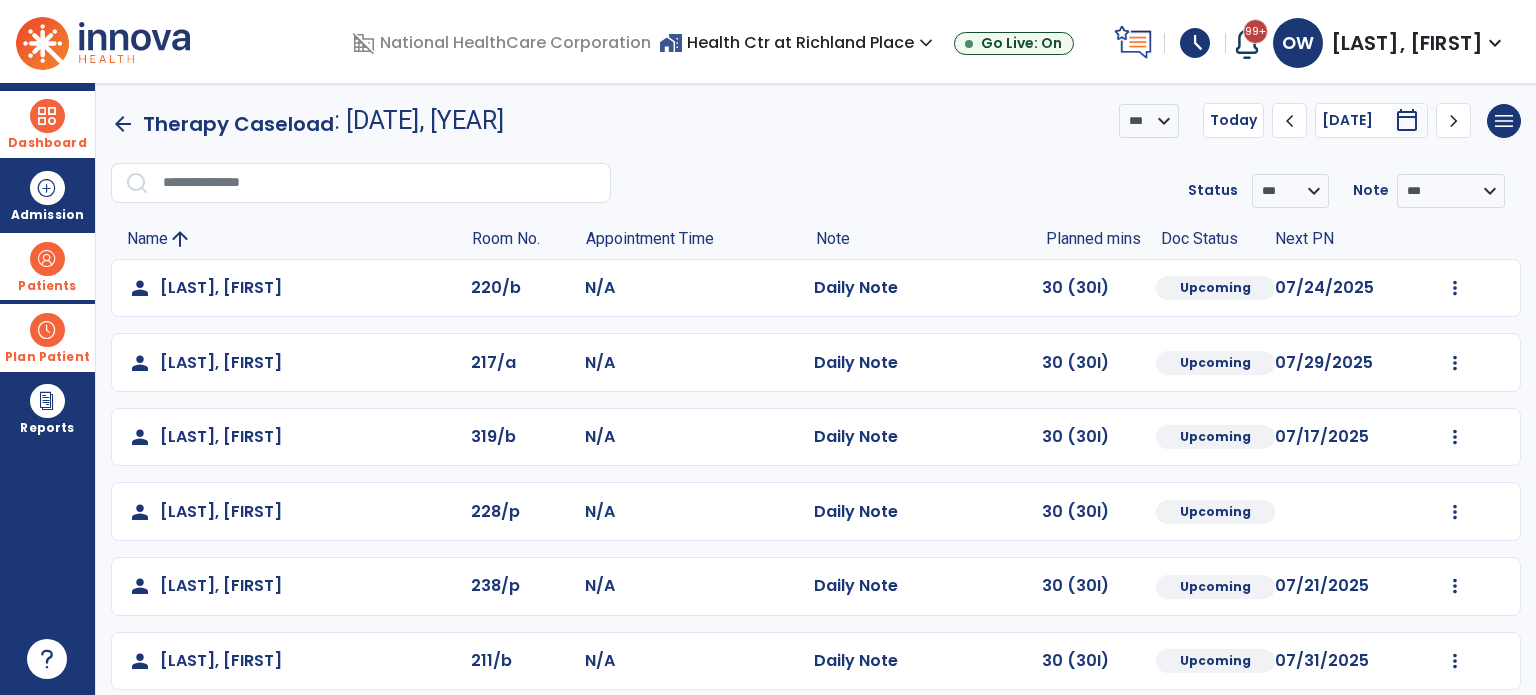 click on "chevron_left" 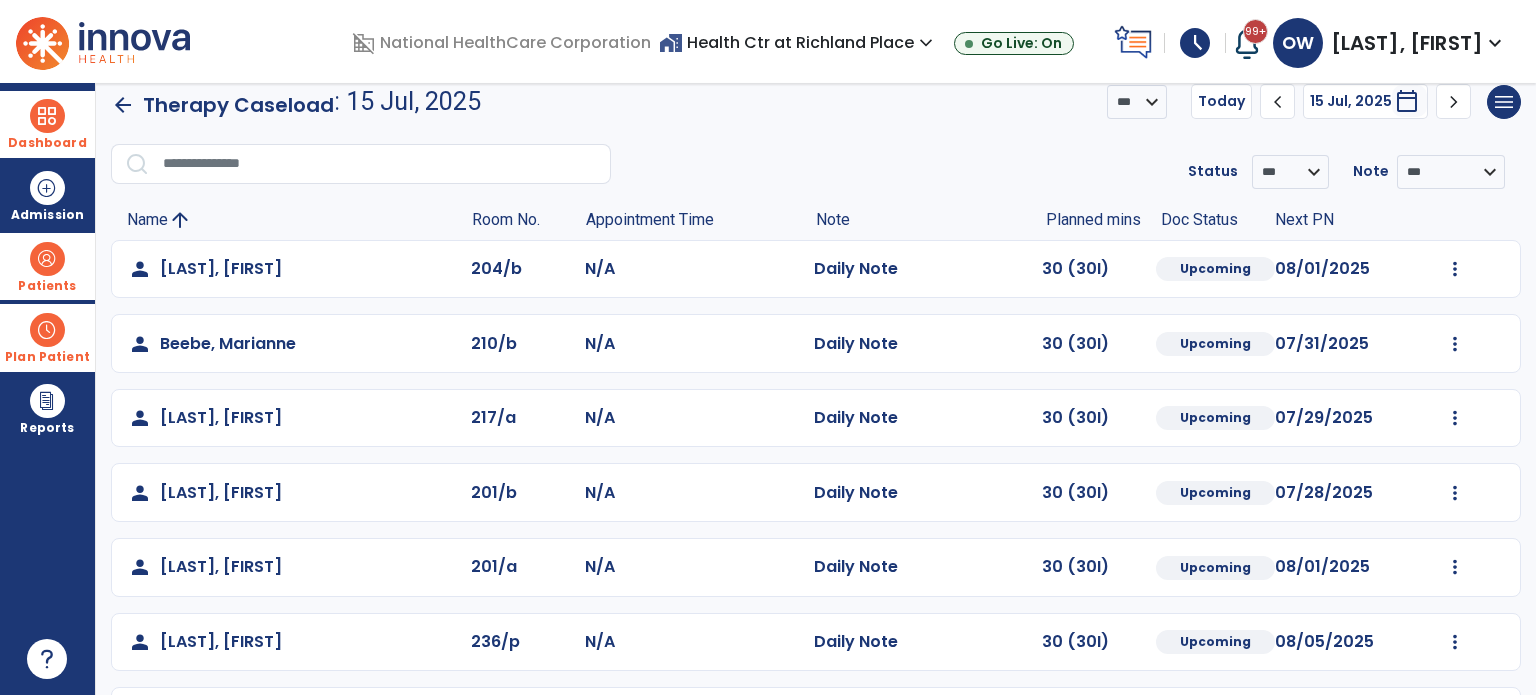 scroll, scrollTop: 0, scrollLeft: 0, axis: both 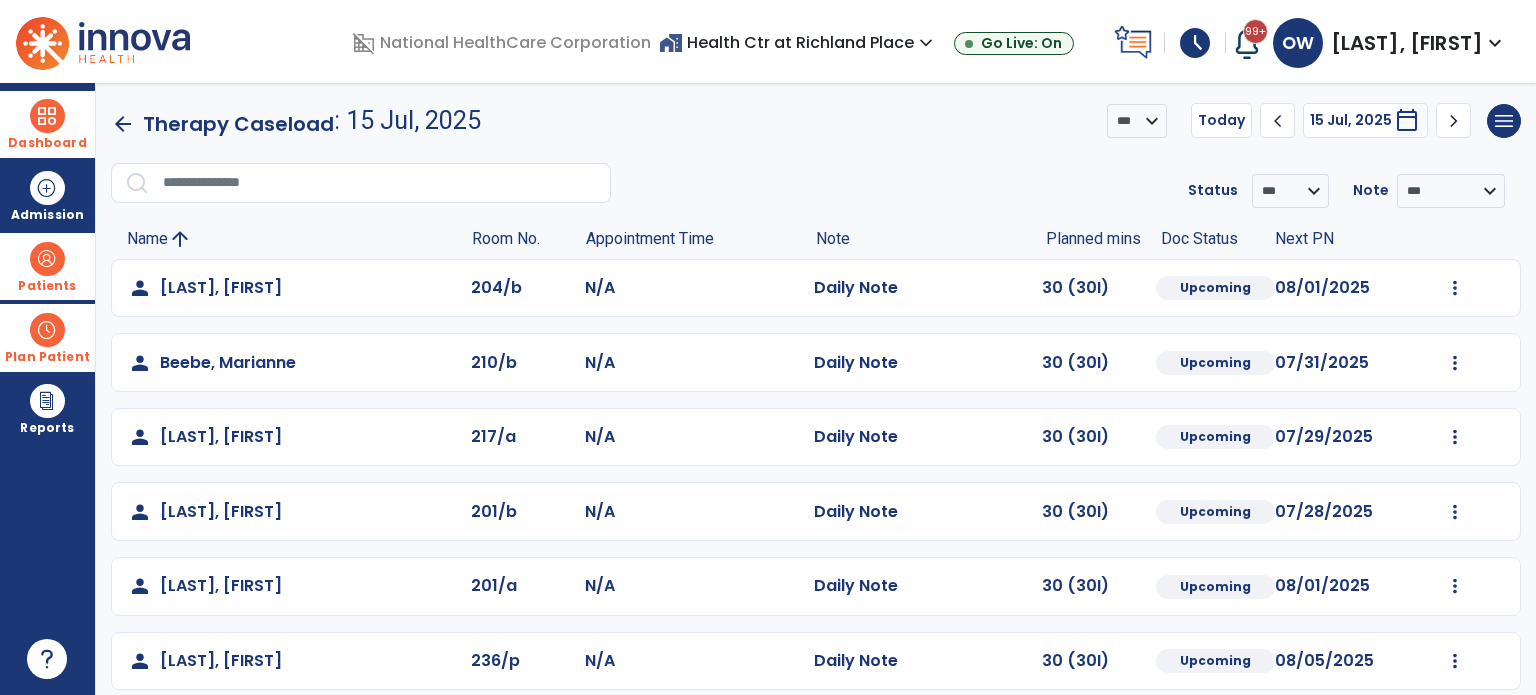 click on "chevron_right" 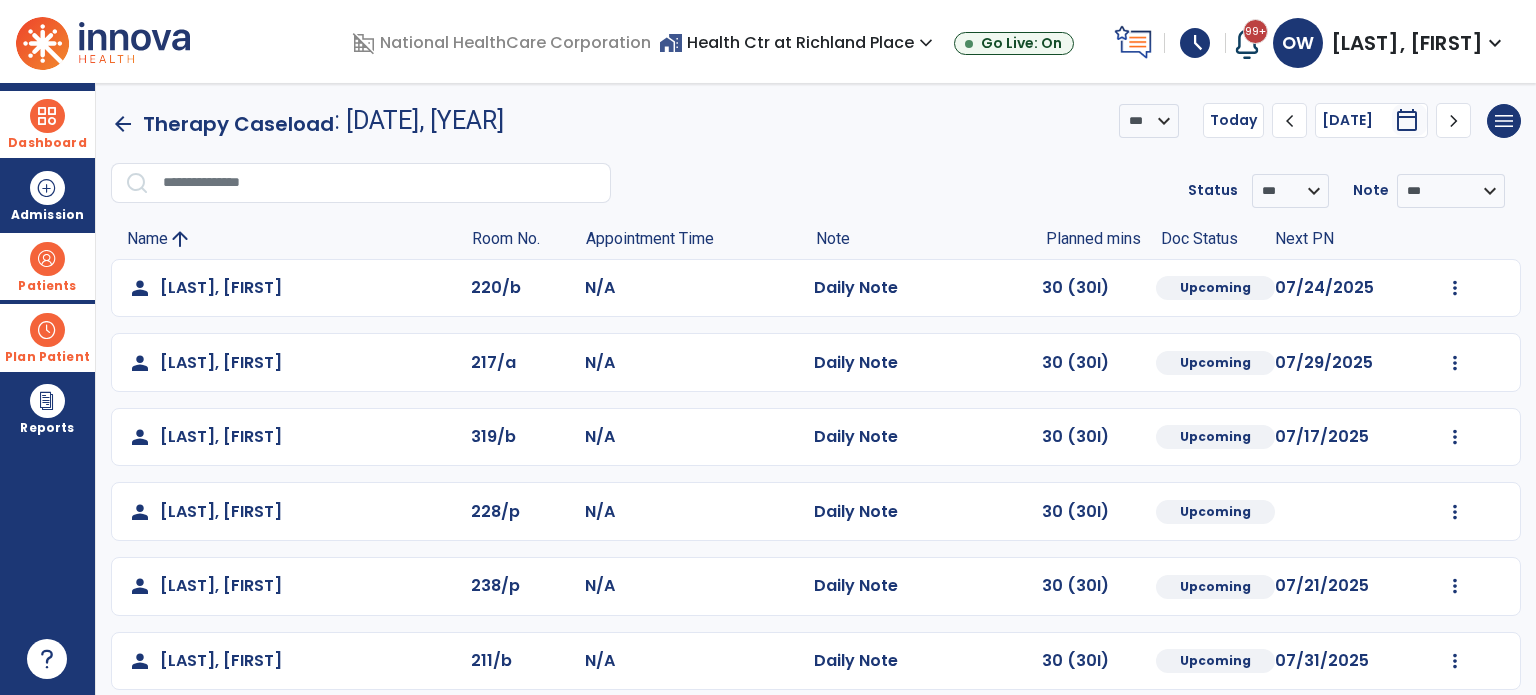 click on "chevron_left" 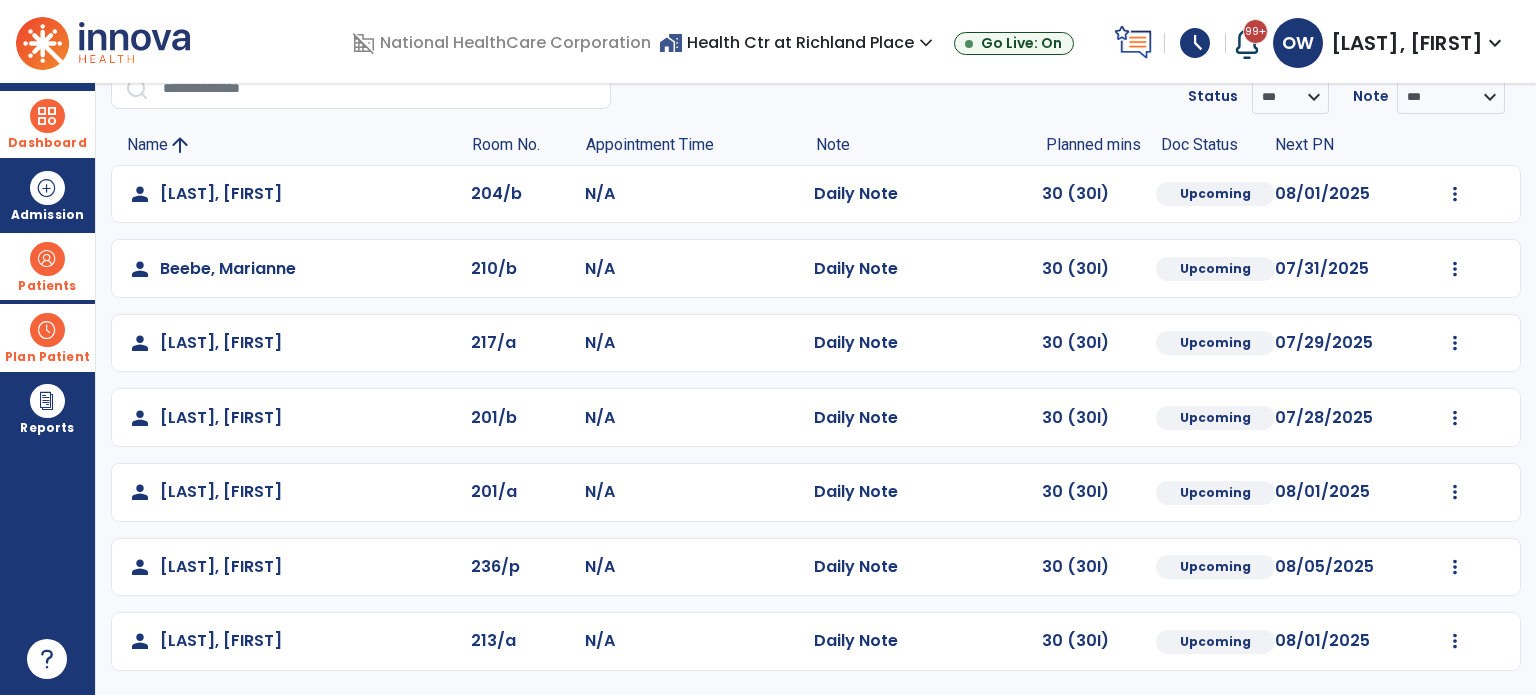 scroll, scrollTop: 0, scrollLeft: 0, axis: both 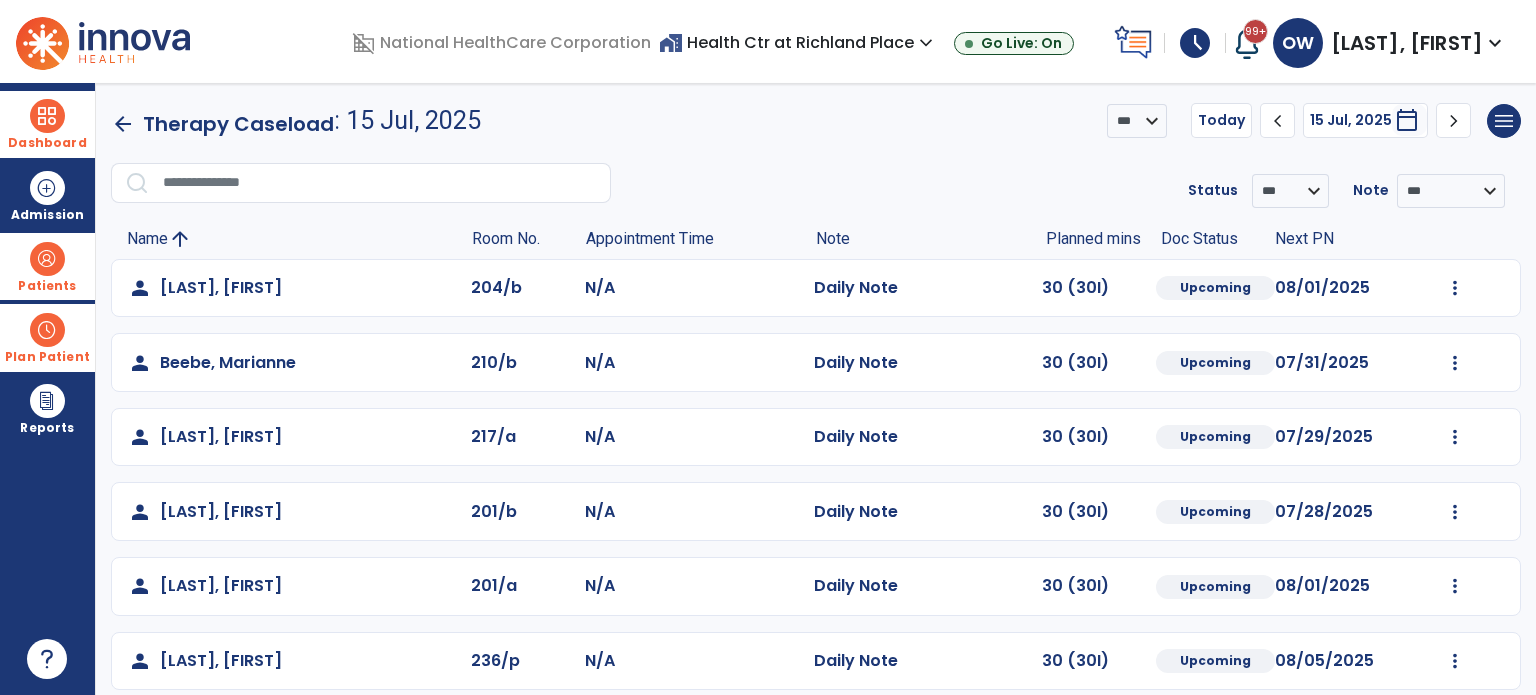 click on "chevron_left" 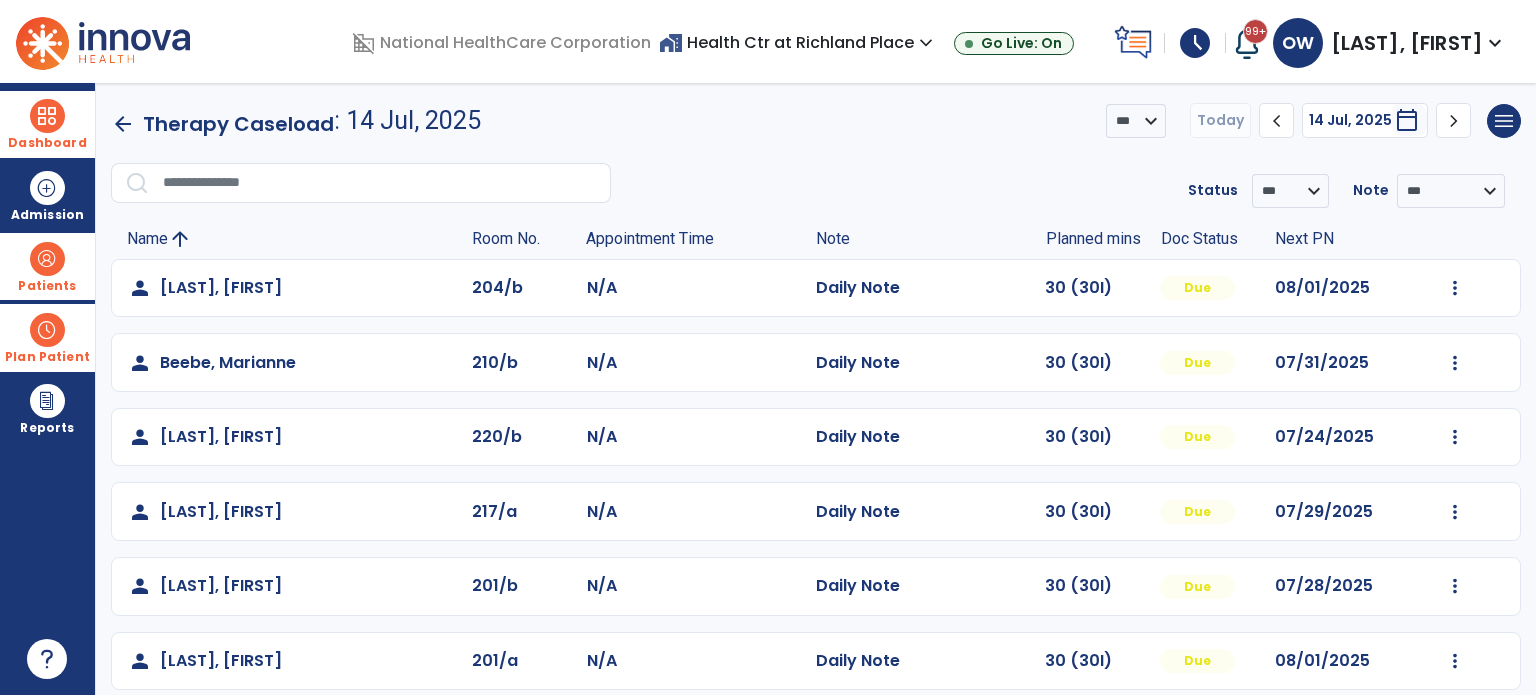 scroll, scrollTop: 0, scrollLeft: 0, axis: both 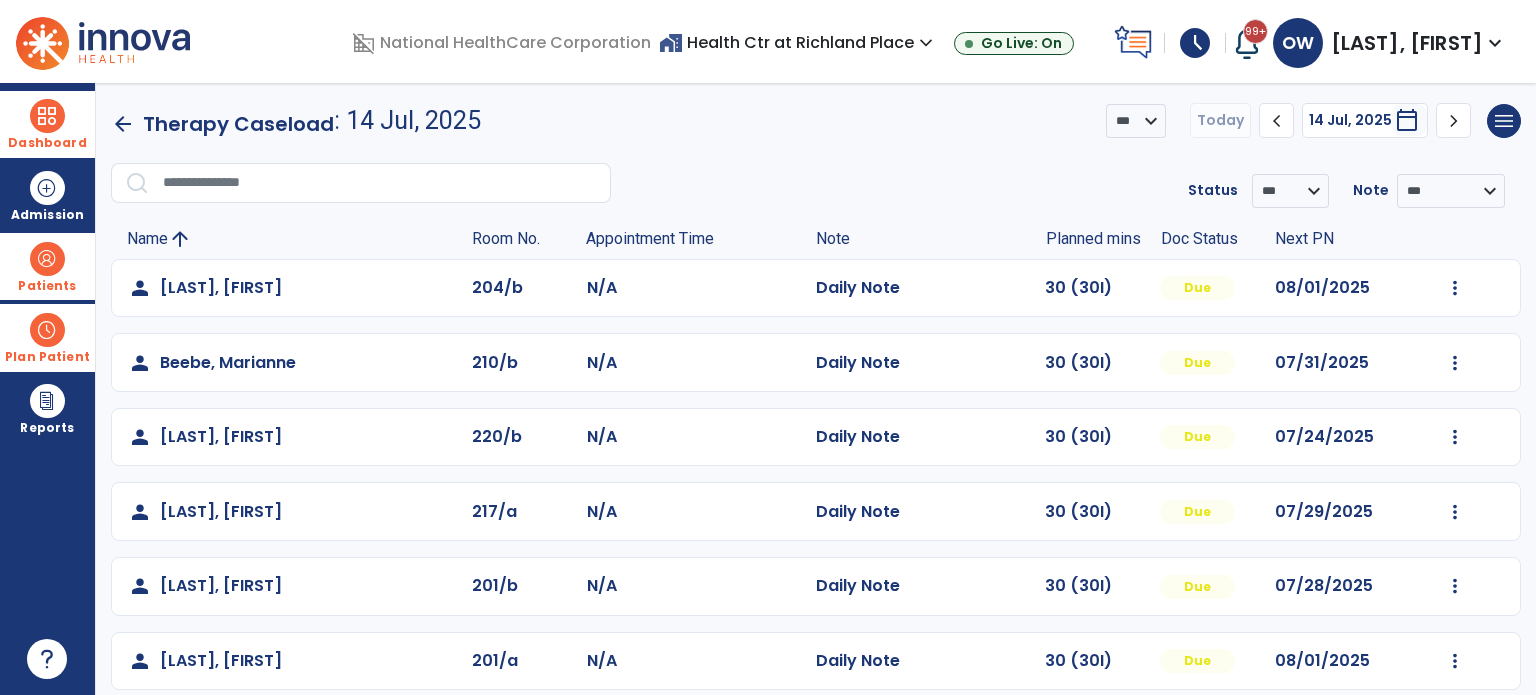 click on "chevron_right" 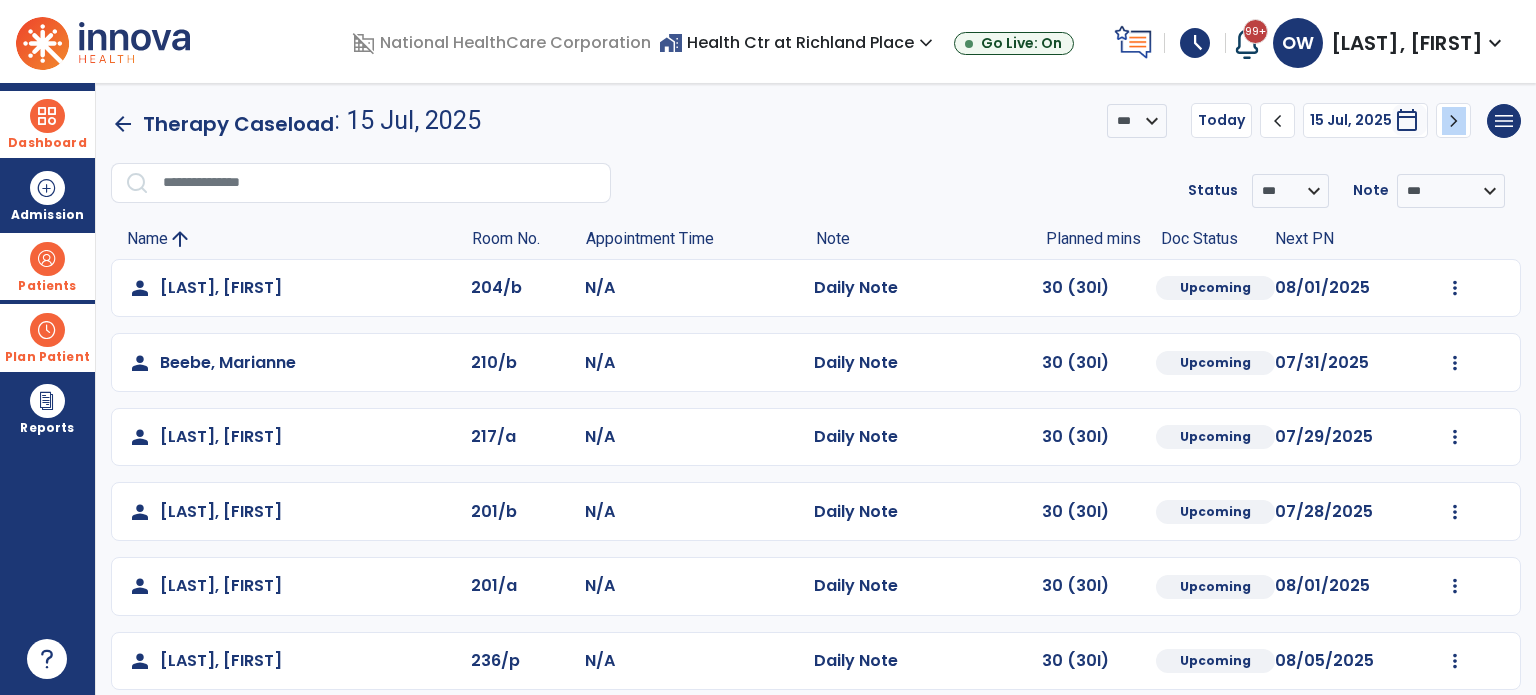 click on "chevron_right" 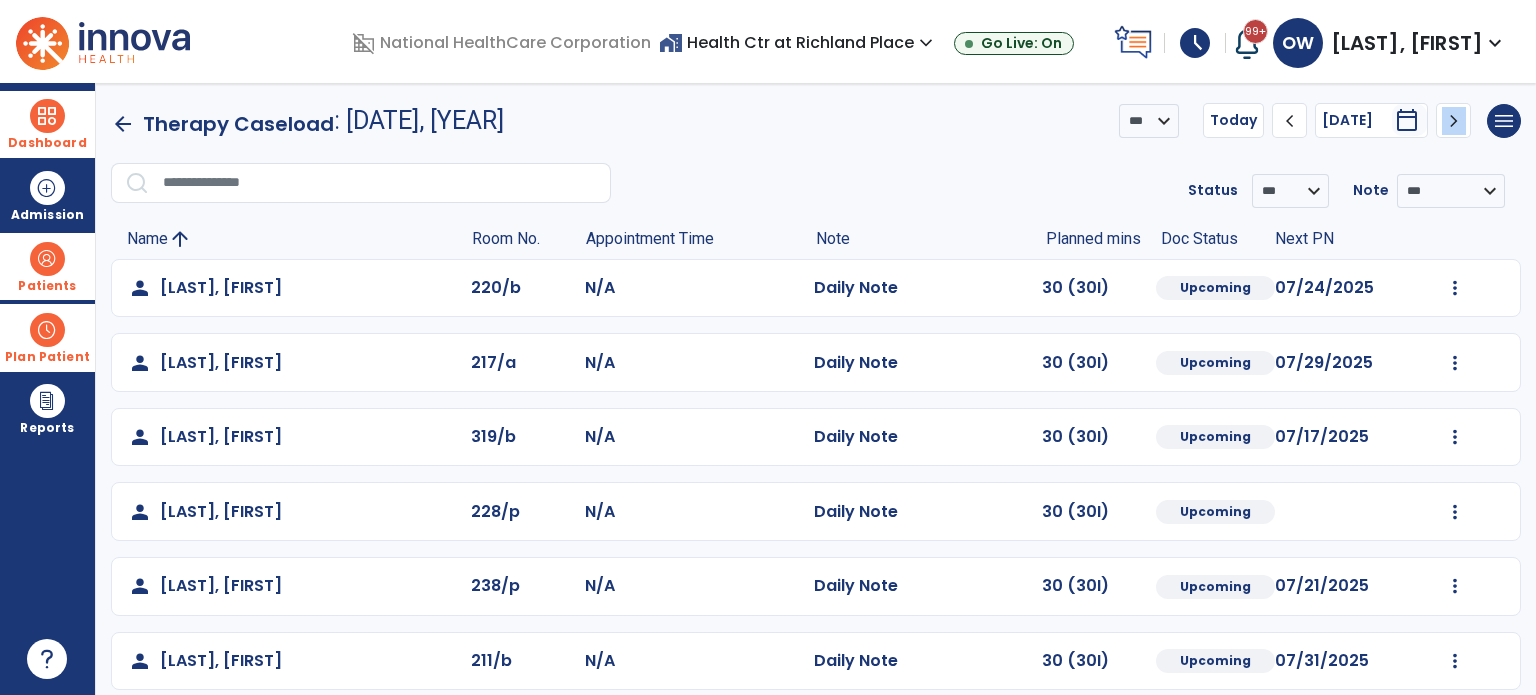 scroll, scrollTop: 94, scrollLeft: 0, axis: vertical 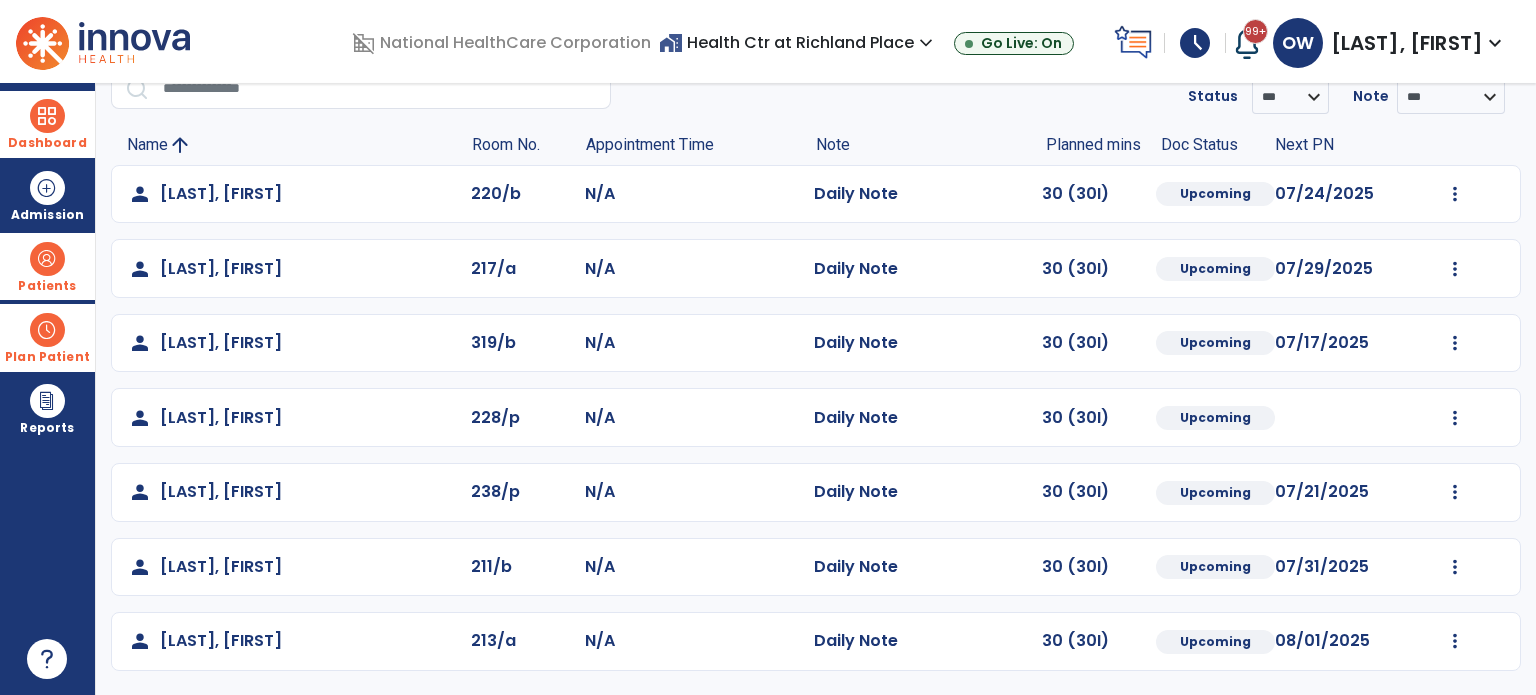 click at bounding box center [47, 259] 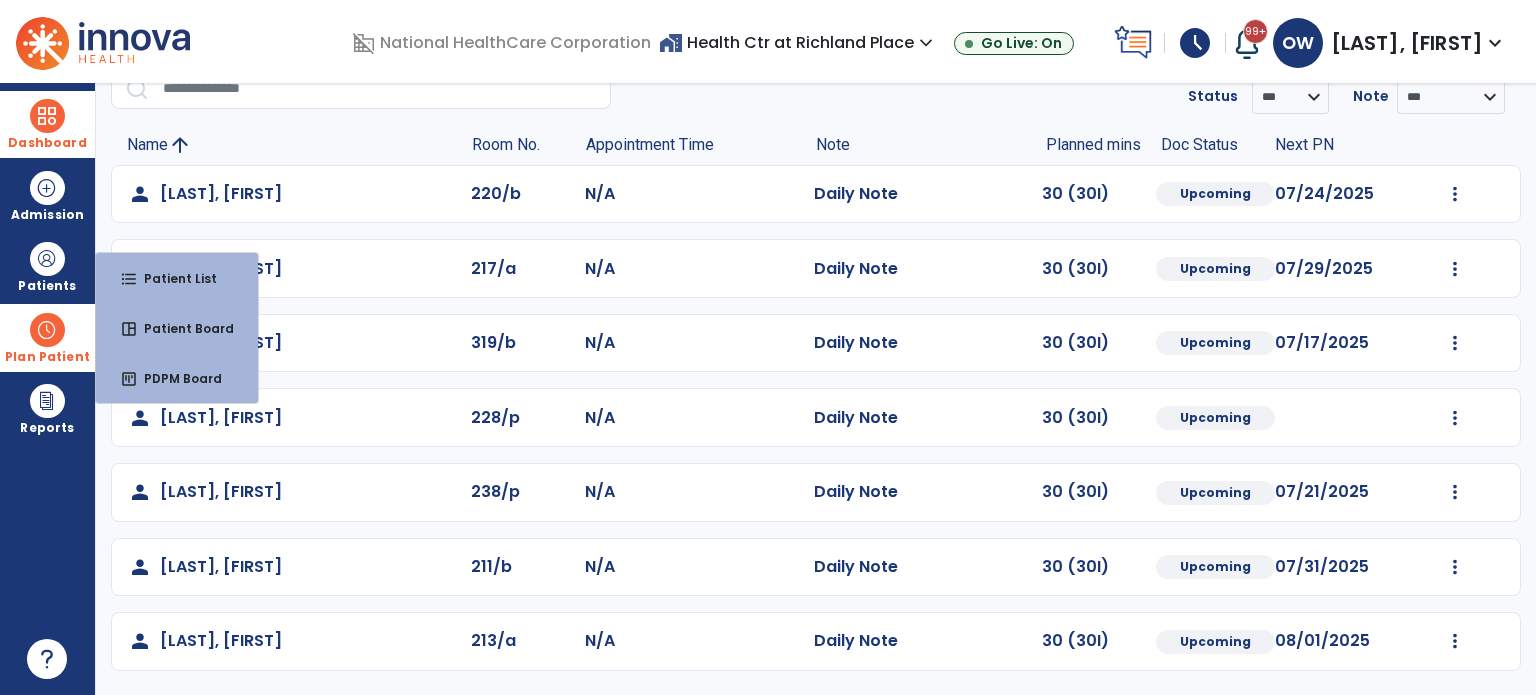 click at bounding box center (47, 330) 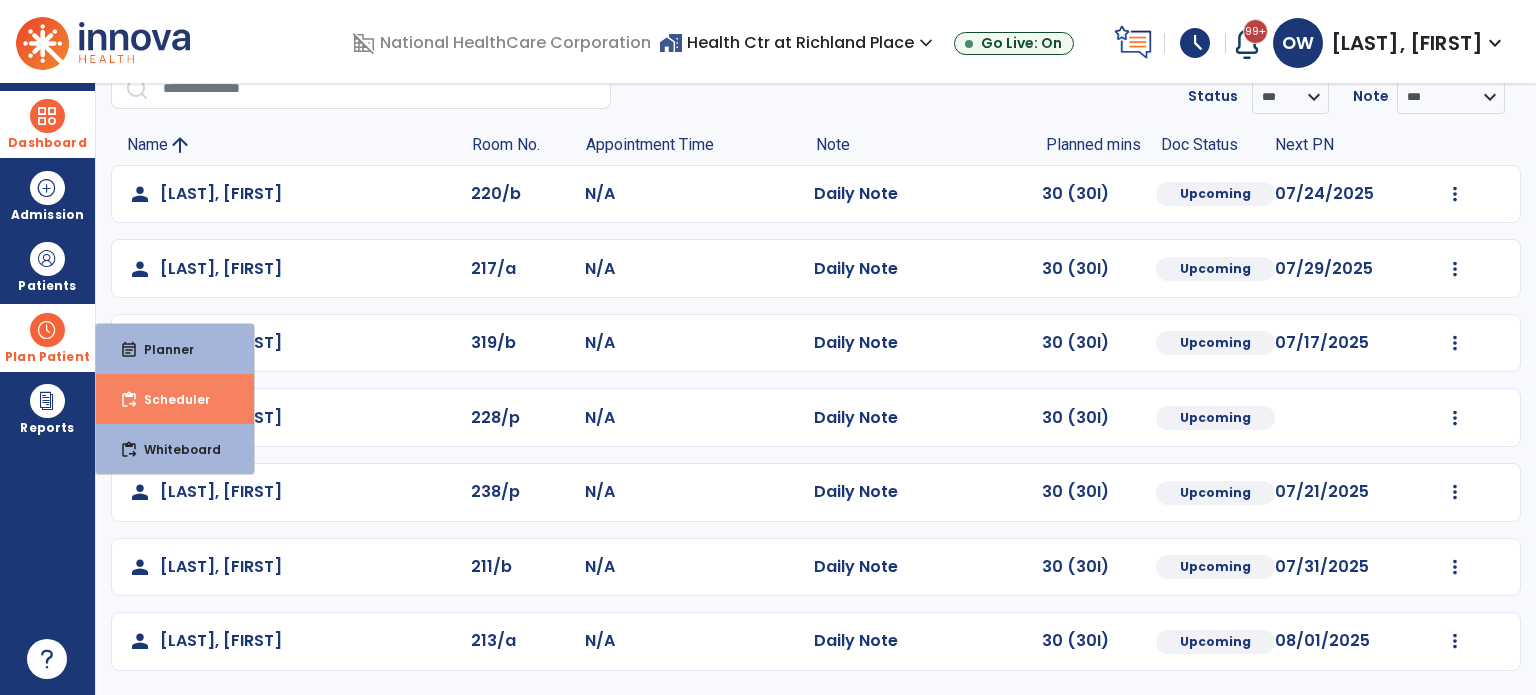 click on "Scheduler" at bounding box center (169, 399) 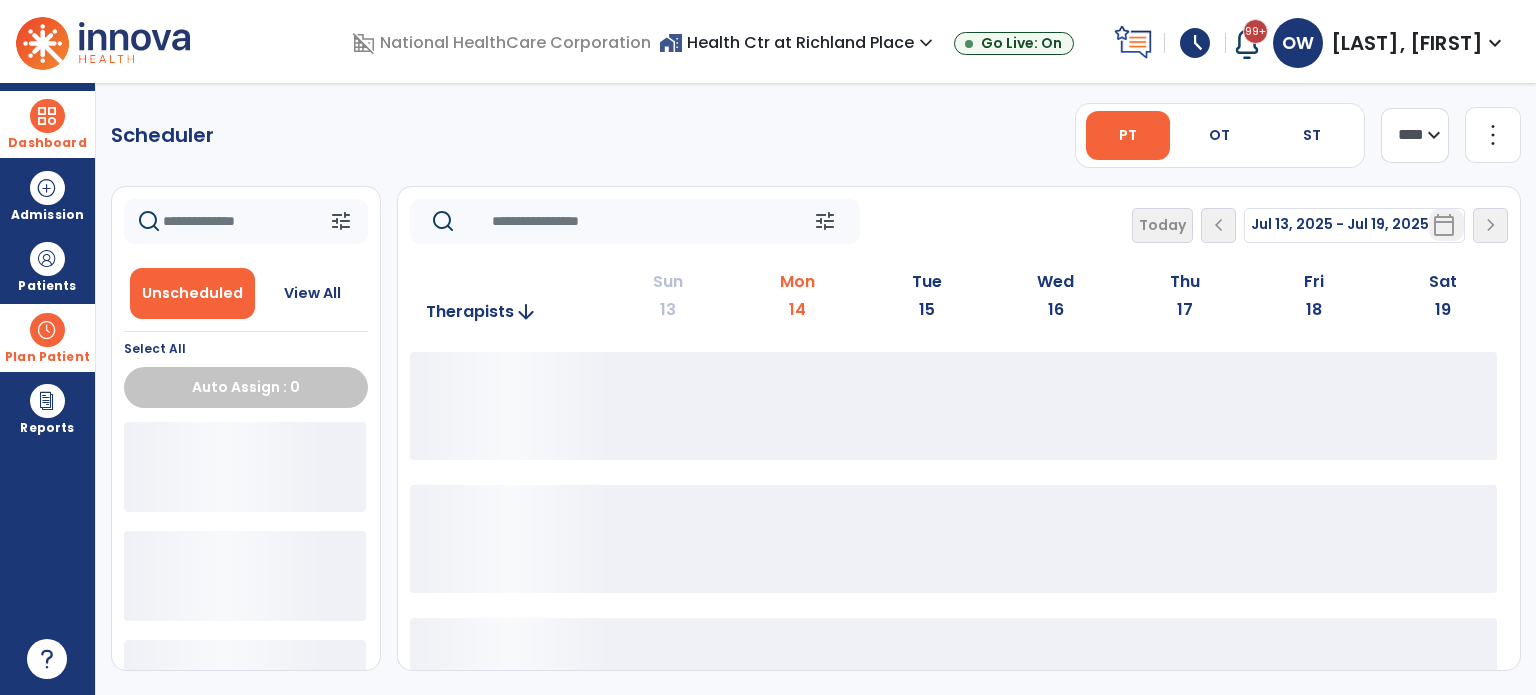 scroll, scrollTop: 0, scrollLeft: 0, axis: both 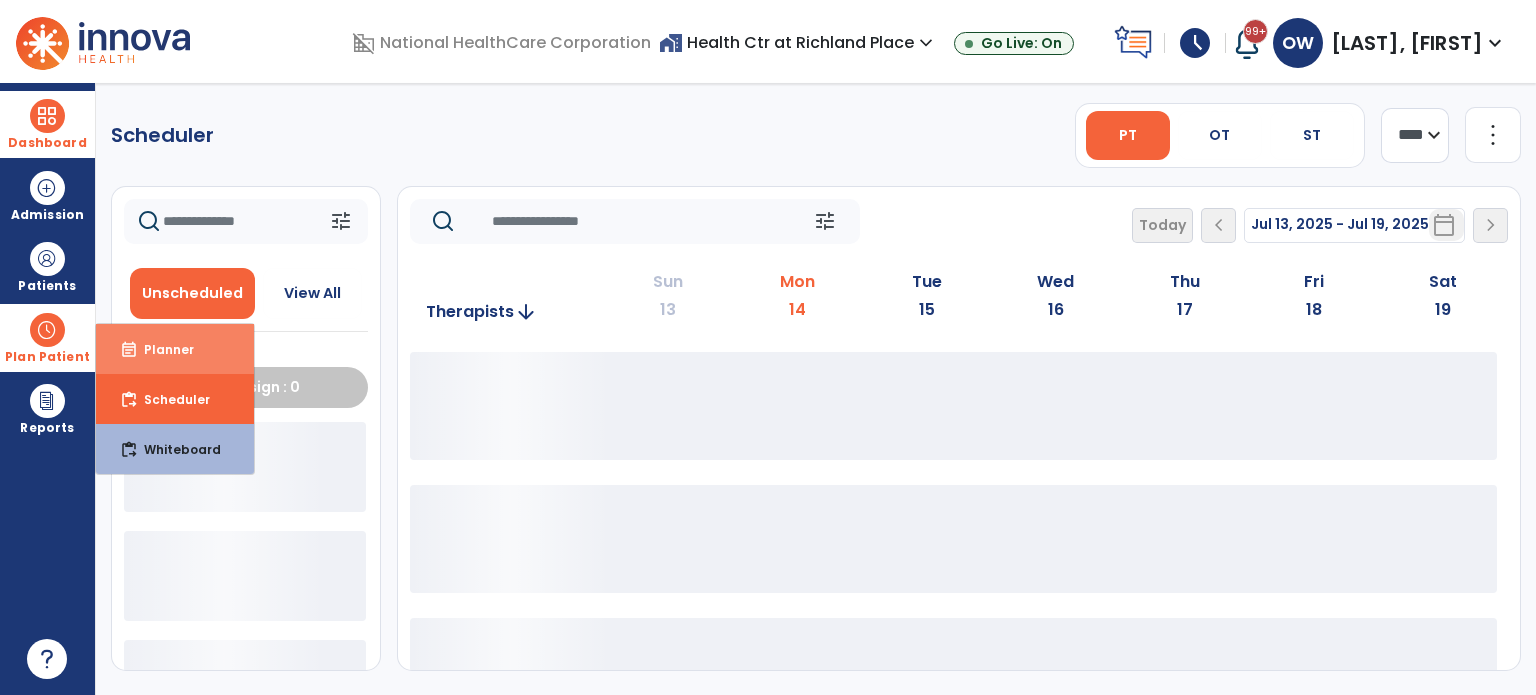 click on "event_note  Planner" at bounding box center [175, 349] 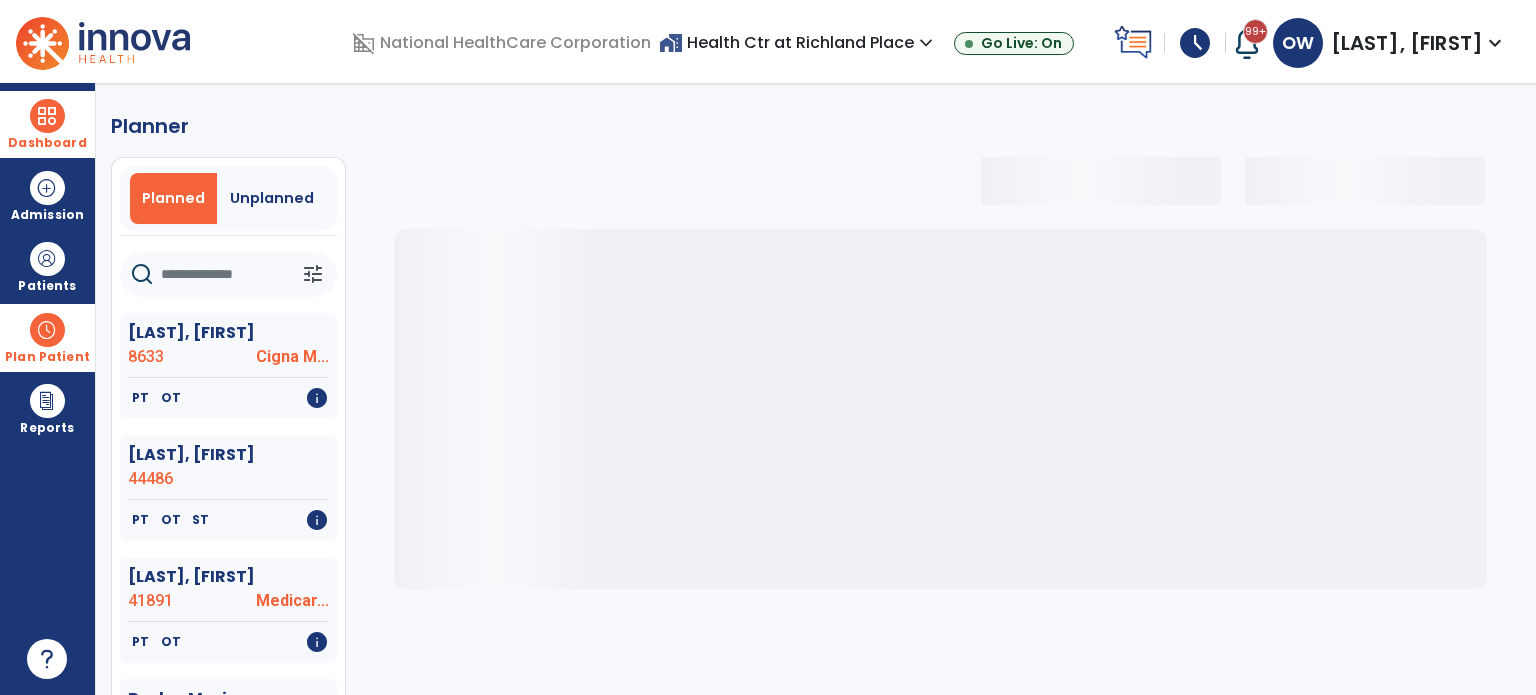click 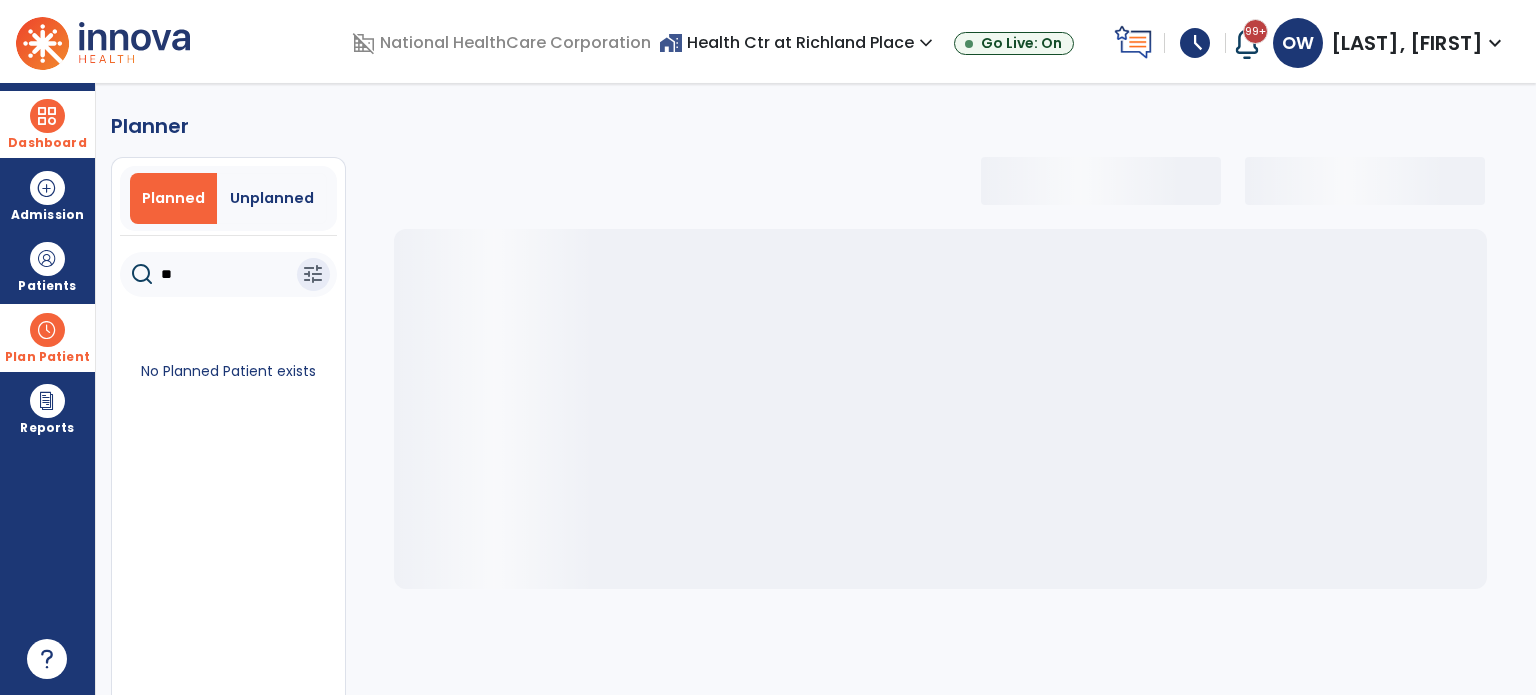 type on "*" 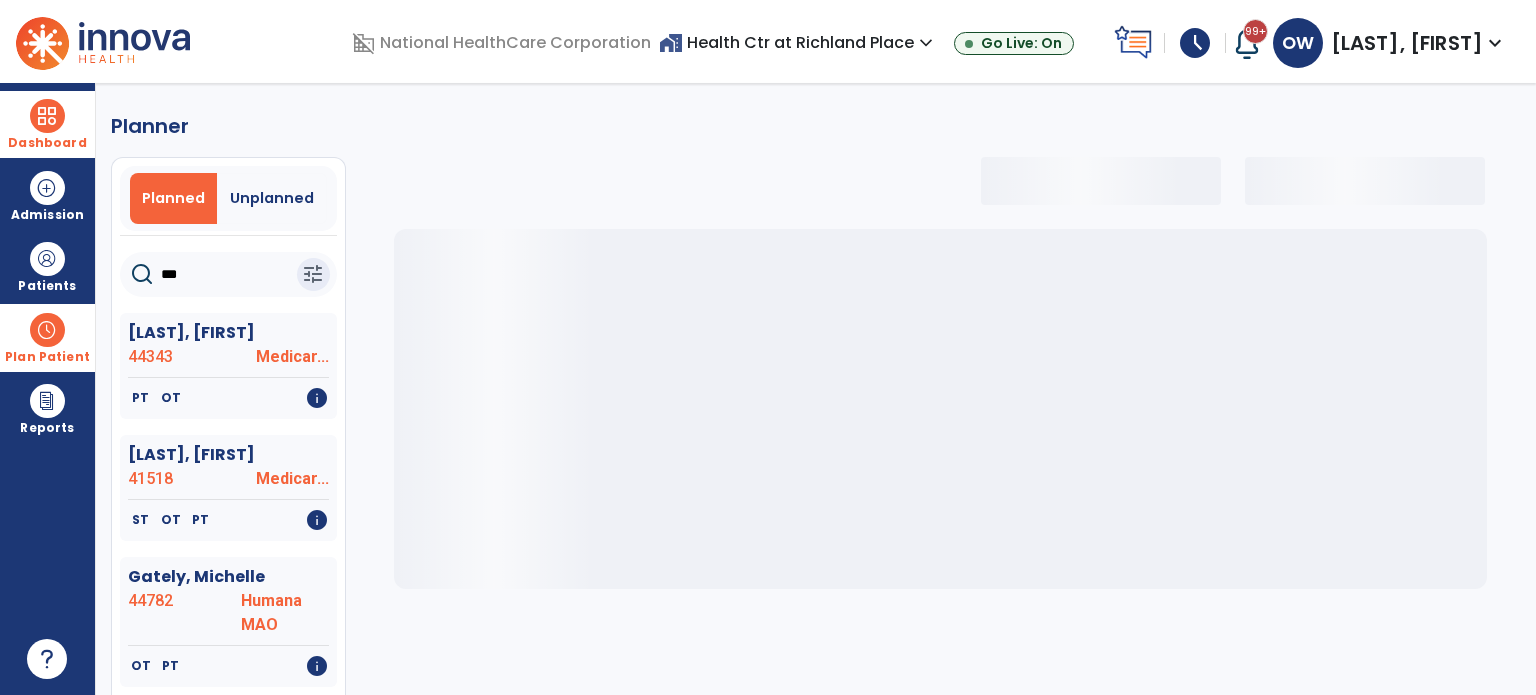 type on "****" 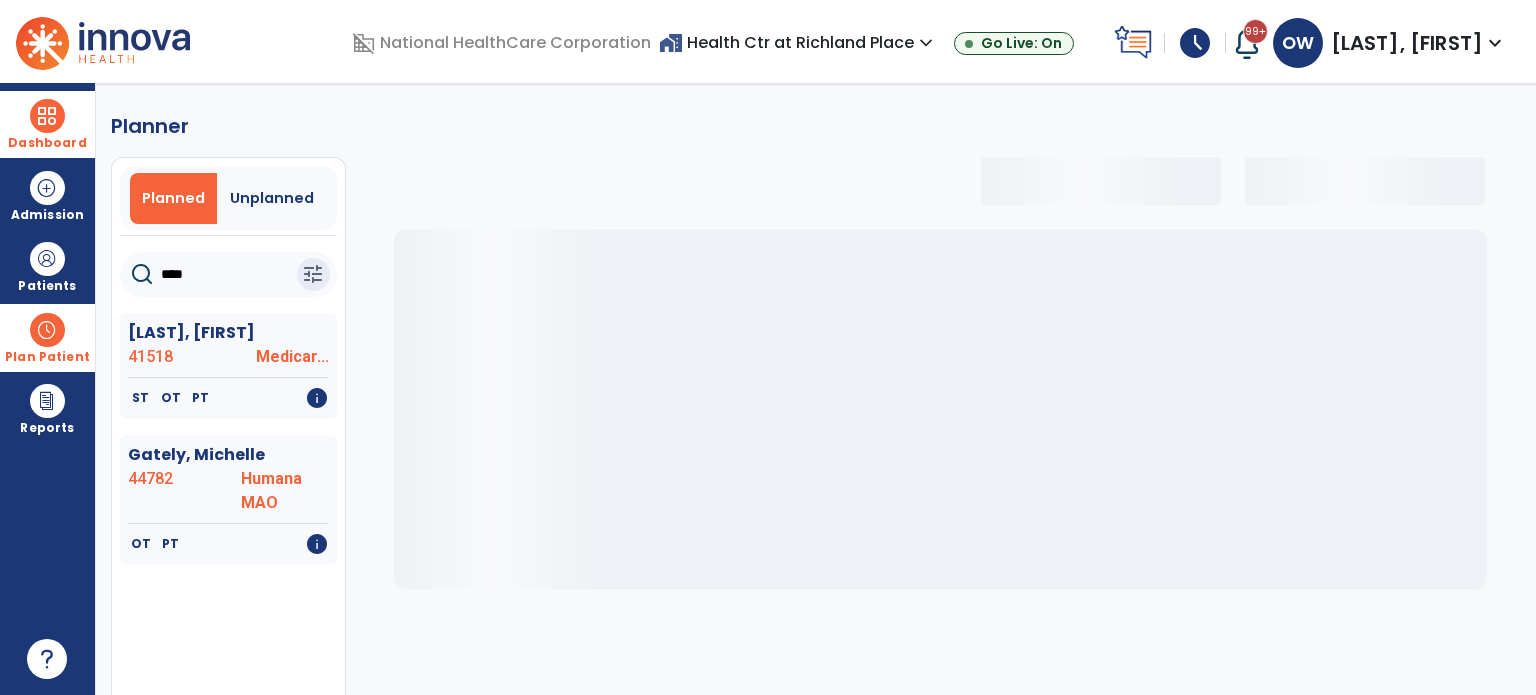 select on "***" 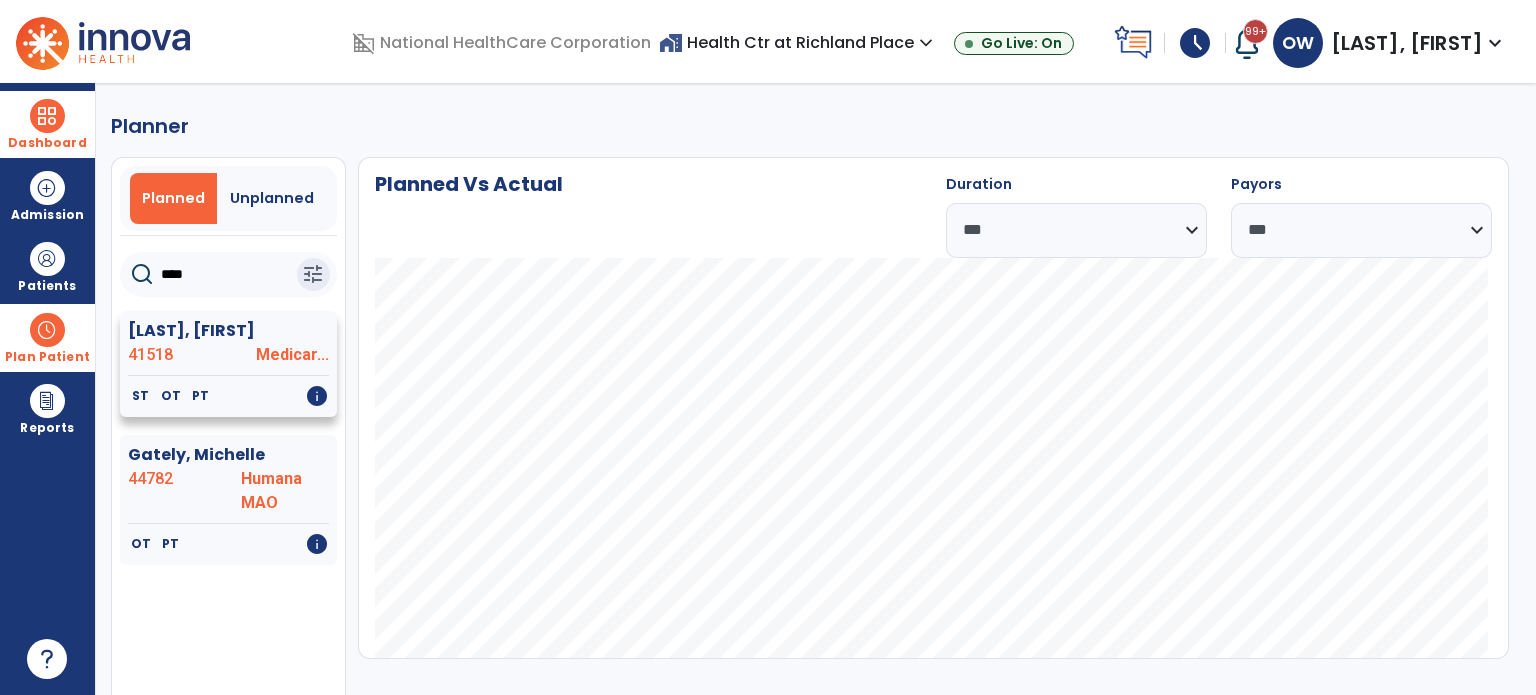 click on "41518" 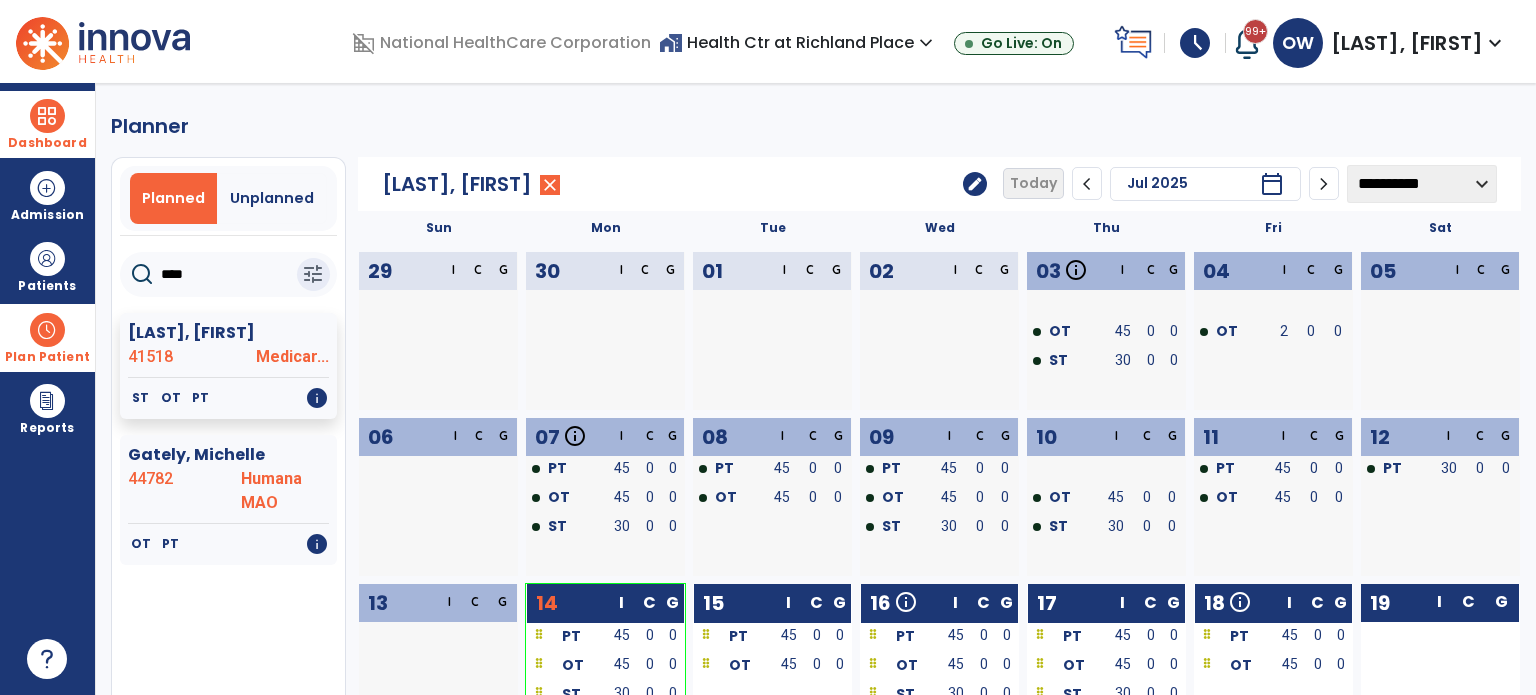 scroll, scrollTop: 168, scrollLeft: 0, axis: vertical 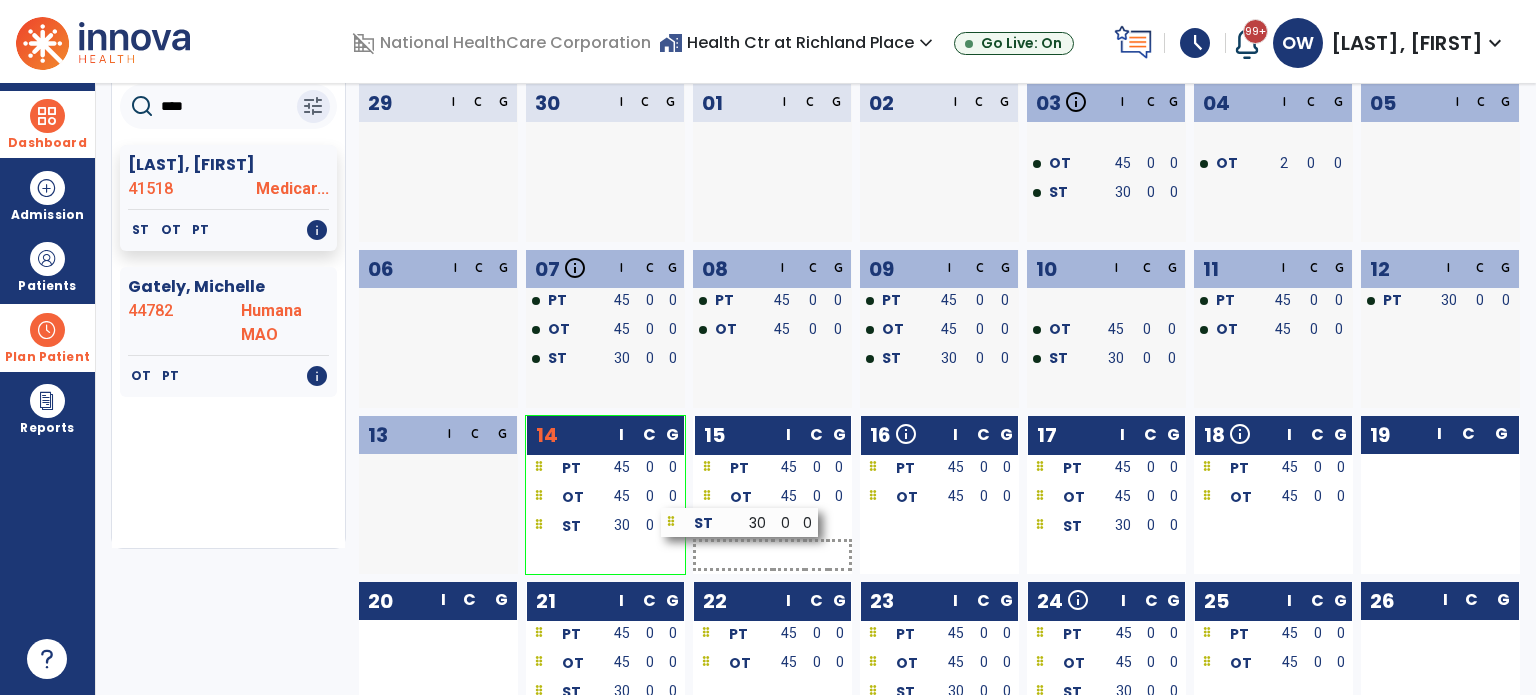drag, startPoint x: 975, startPoint y: 523, endPoint x: 776, endPoint y: 519, distance: 199.04019 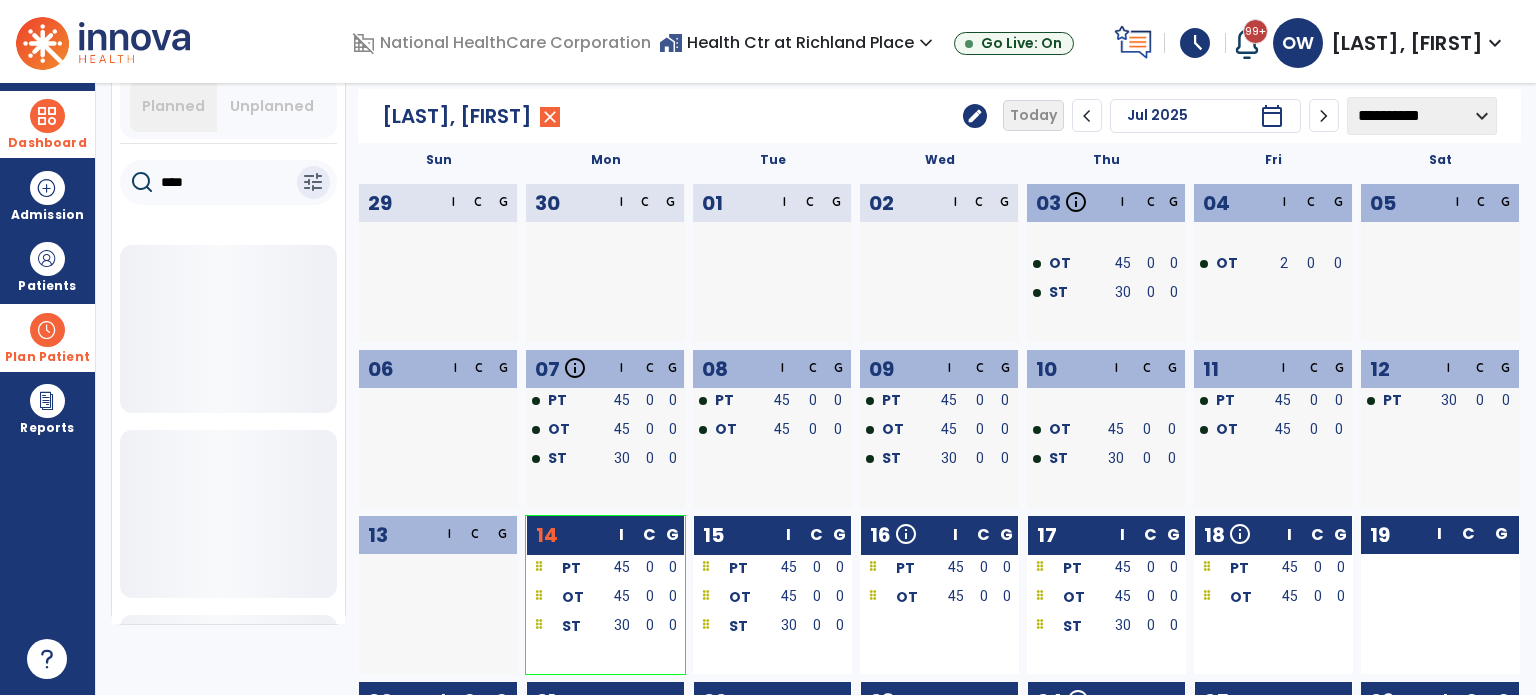 scroll, scrollTop: 91, scrollLeft: 0, axis: vertical 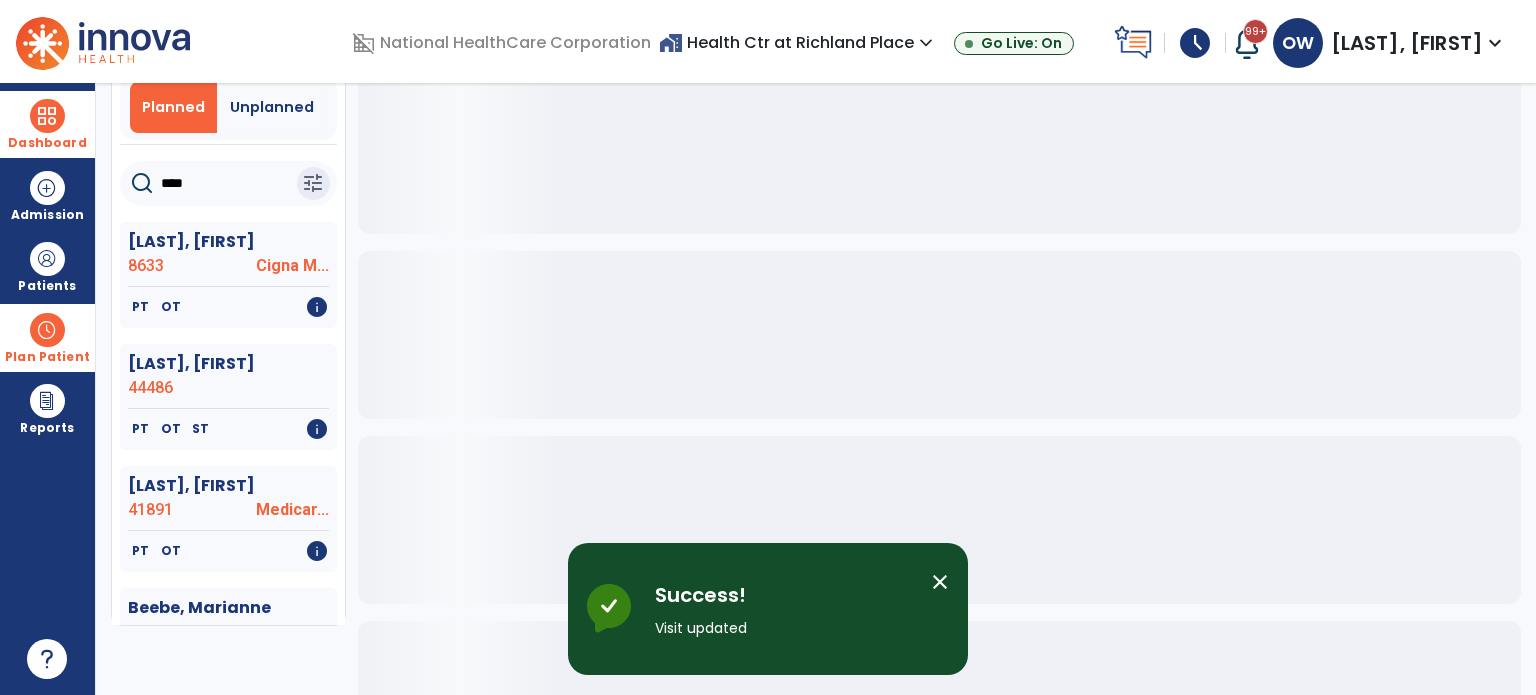 click on "****" 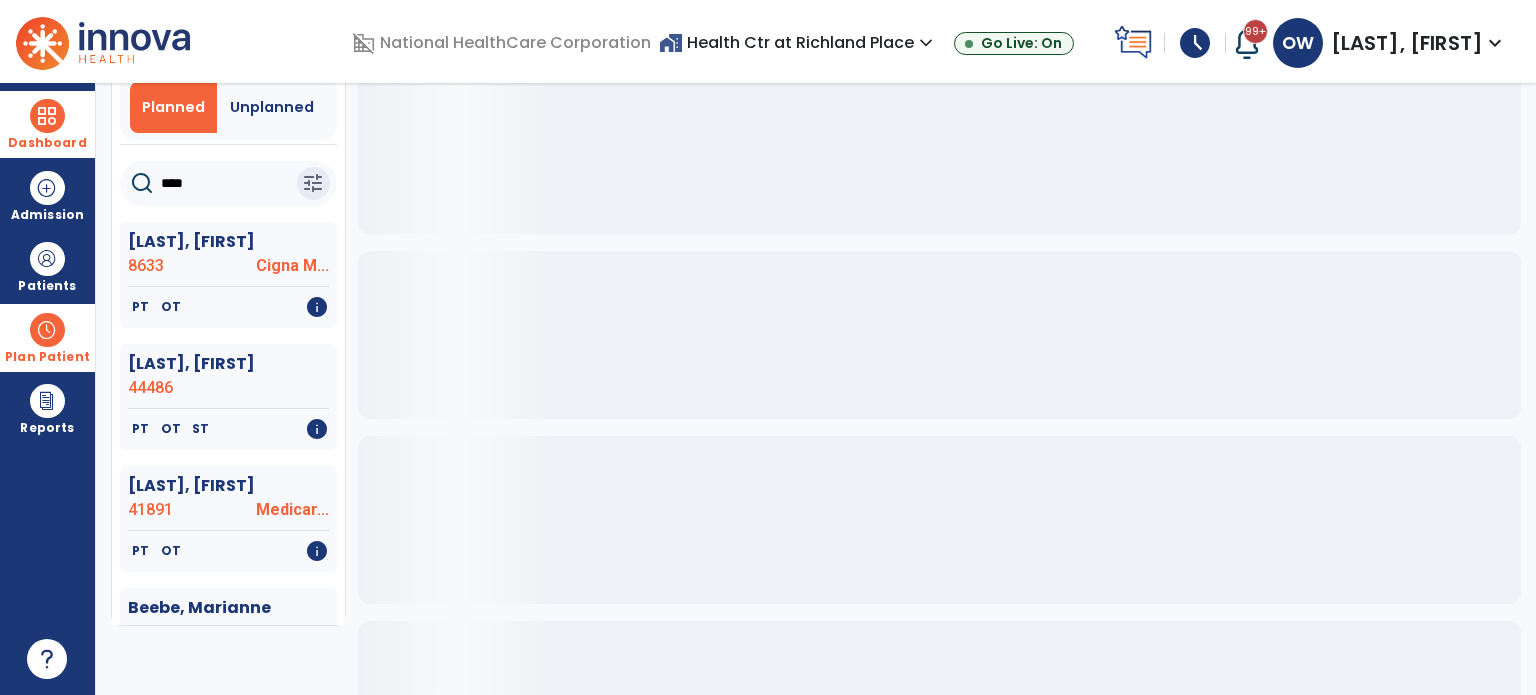 click on "****" 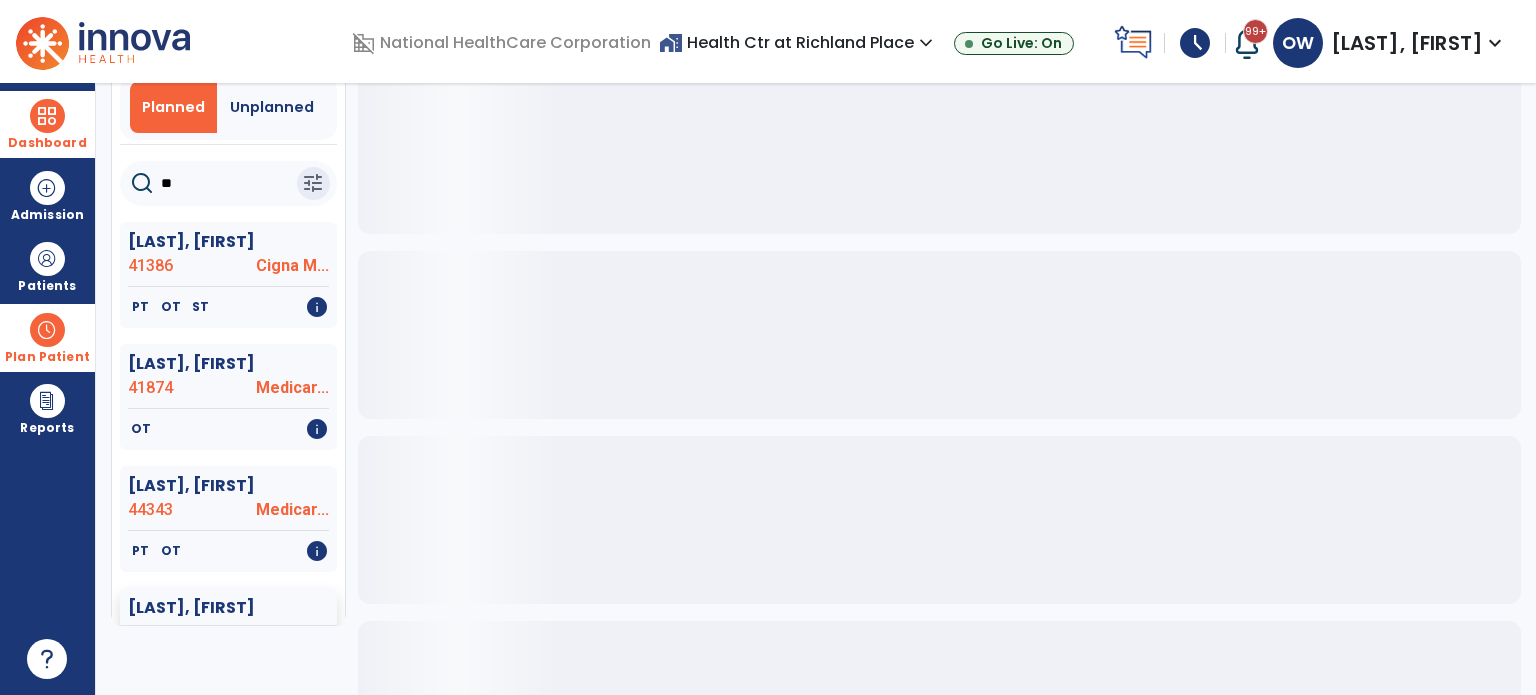 type on "*" 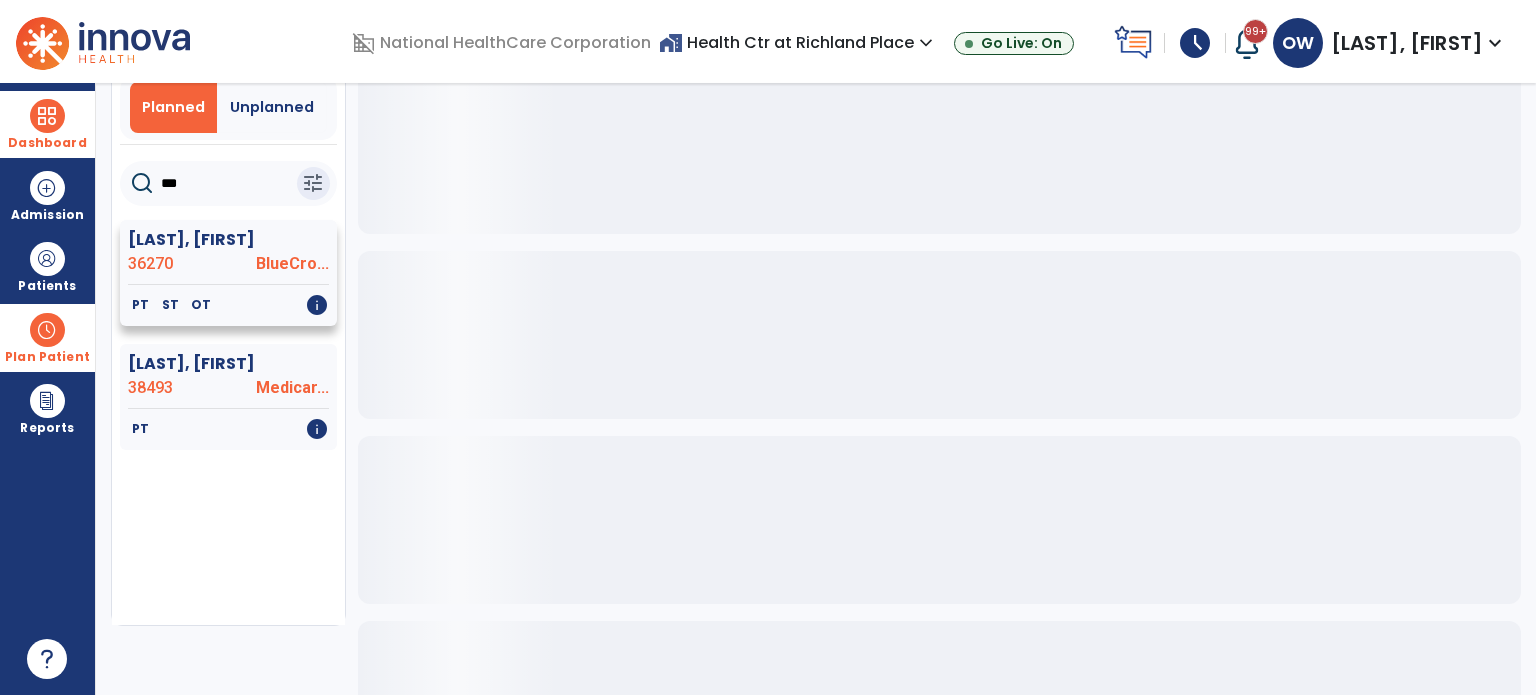 type on "***" 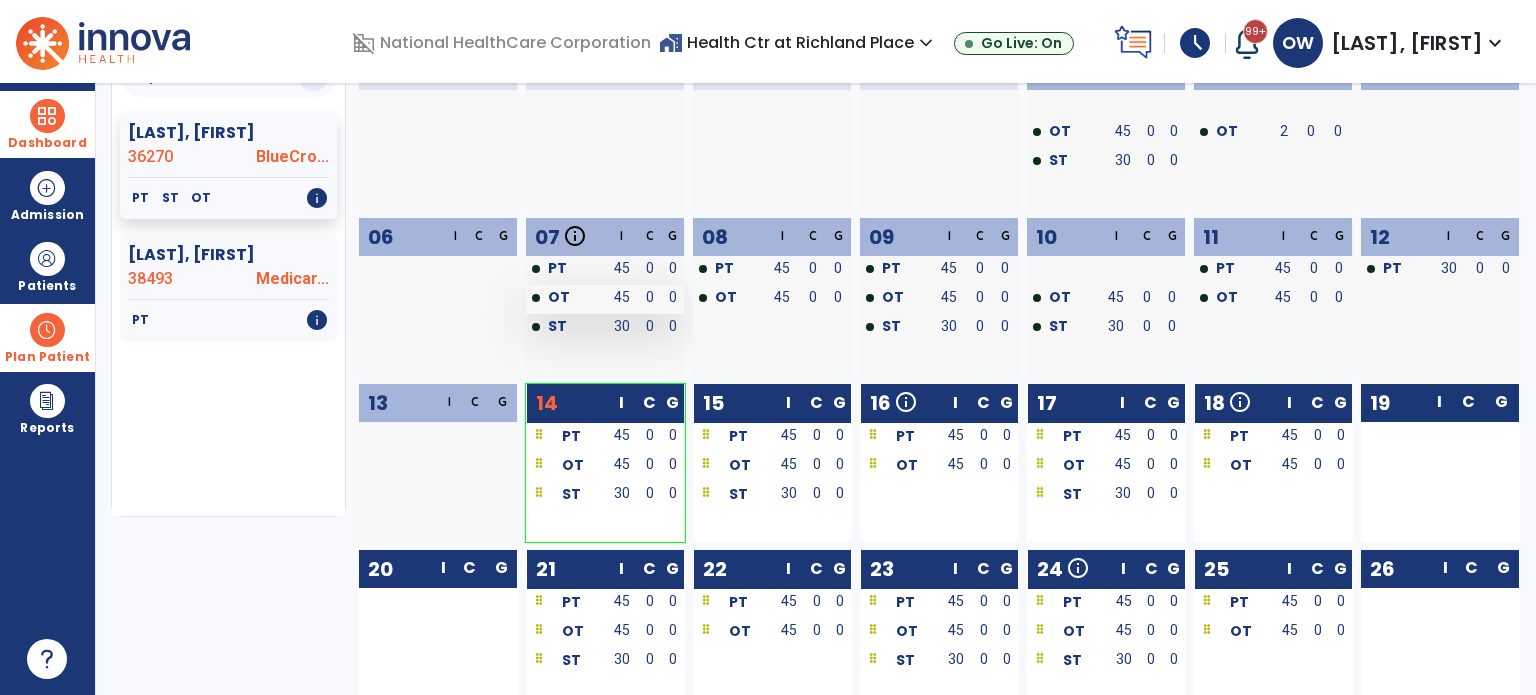 scroll, scrollTop: 0, scrollLeft: 0, axis: both 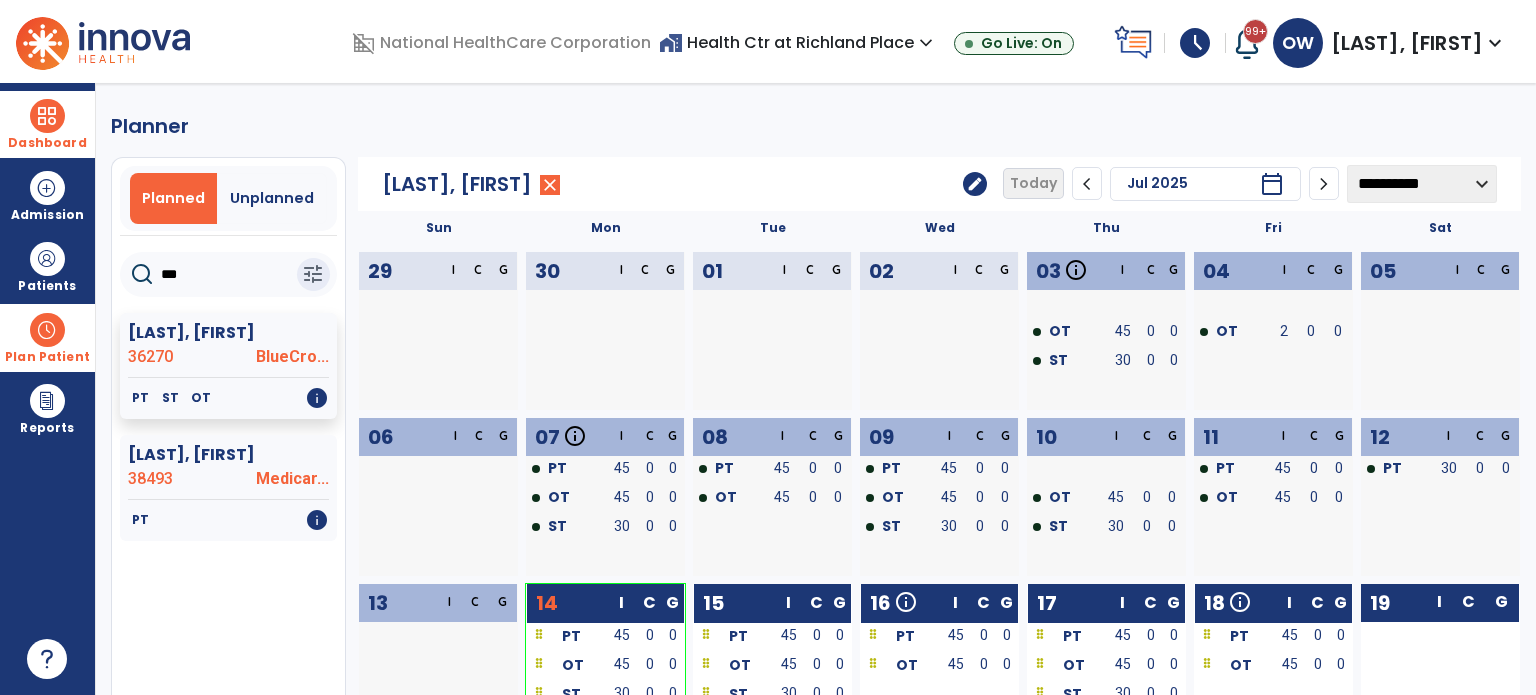 click on "Dashboard" at bounding box center (47, 124) 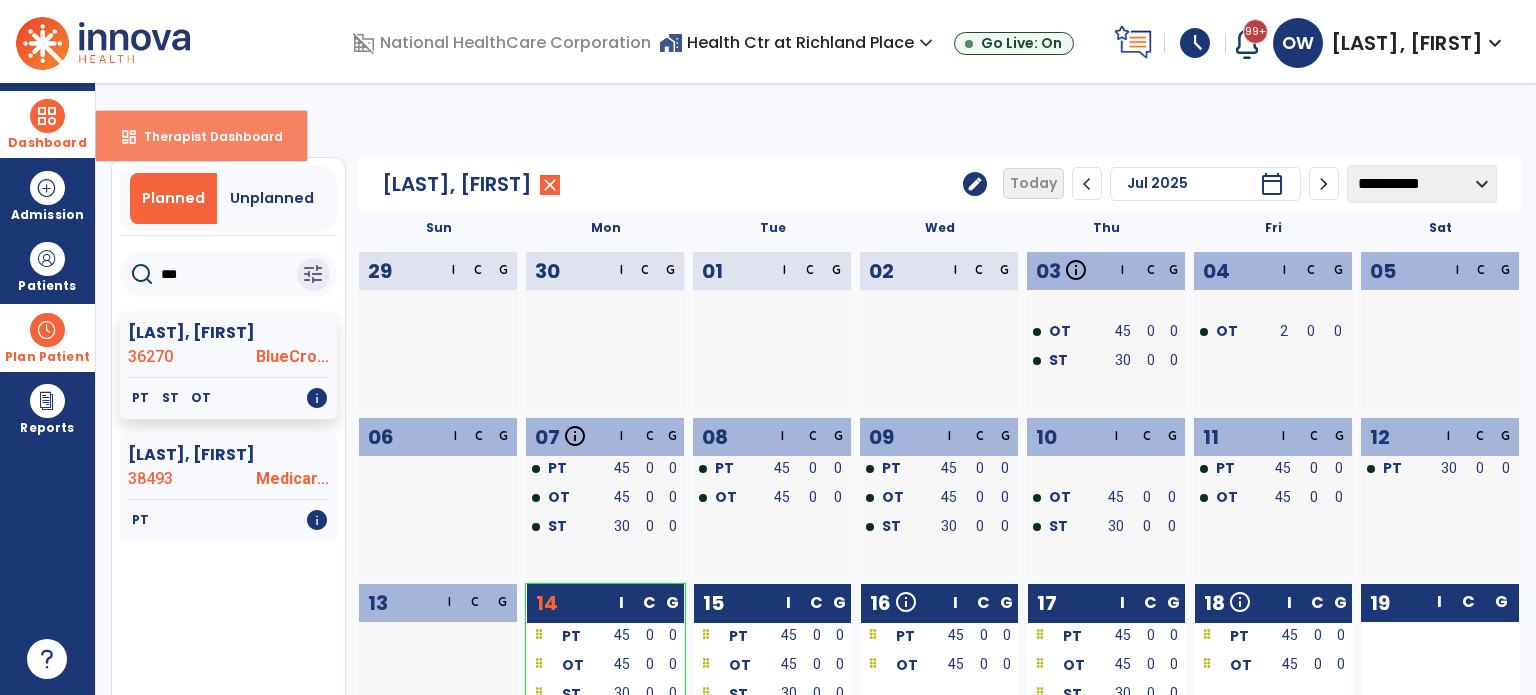 click on "dashboard" at bounding box center (129, 137) 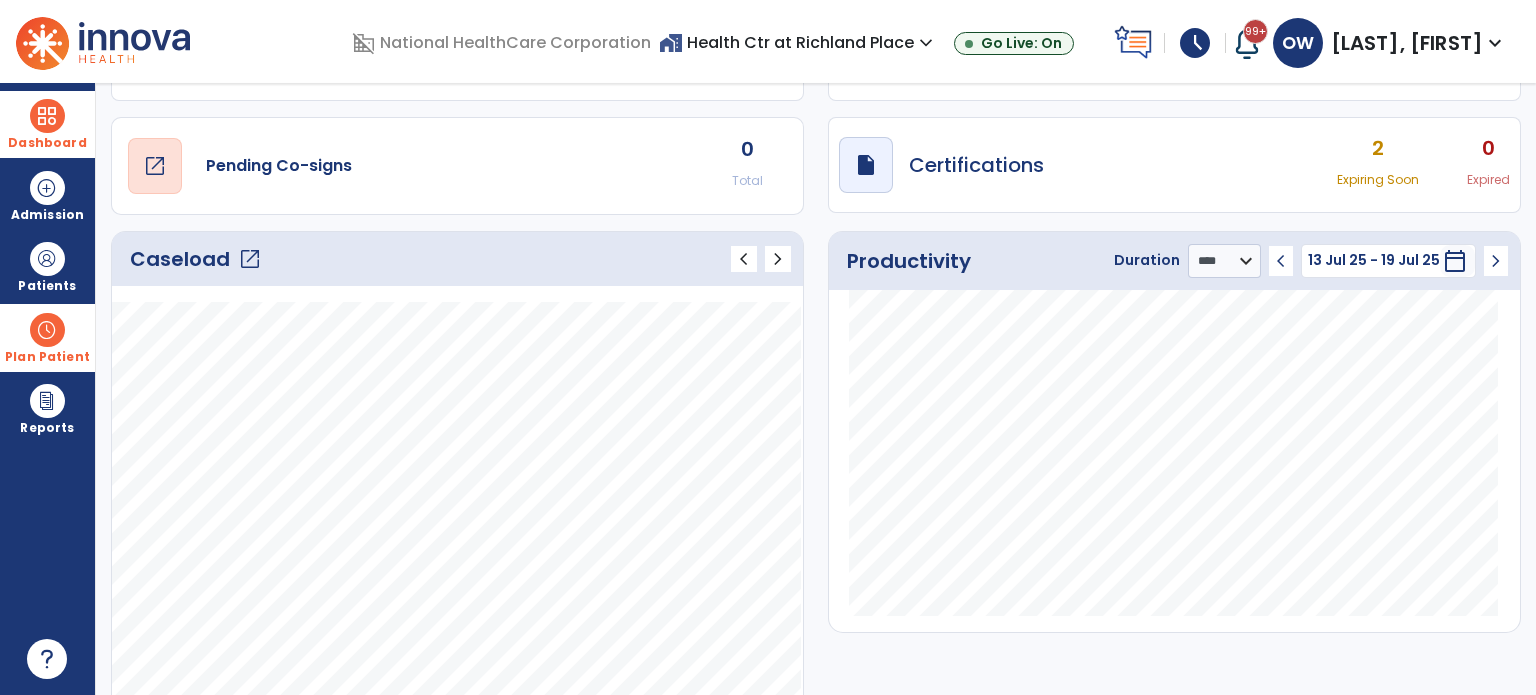 scroll, scrollTop: 139, scrollLeft: 0, axis: vertical 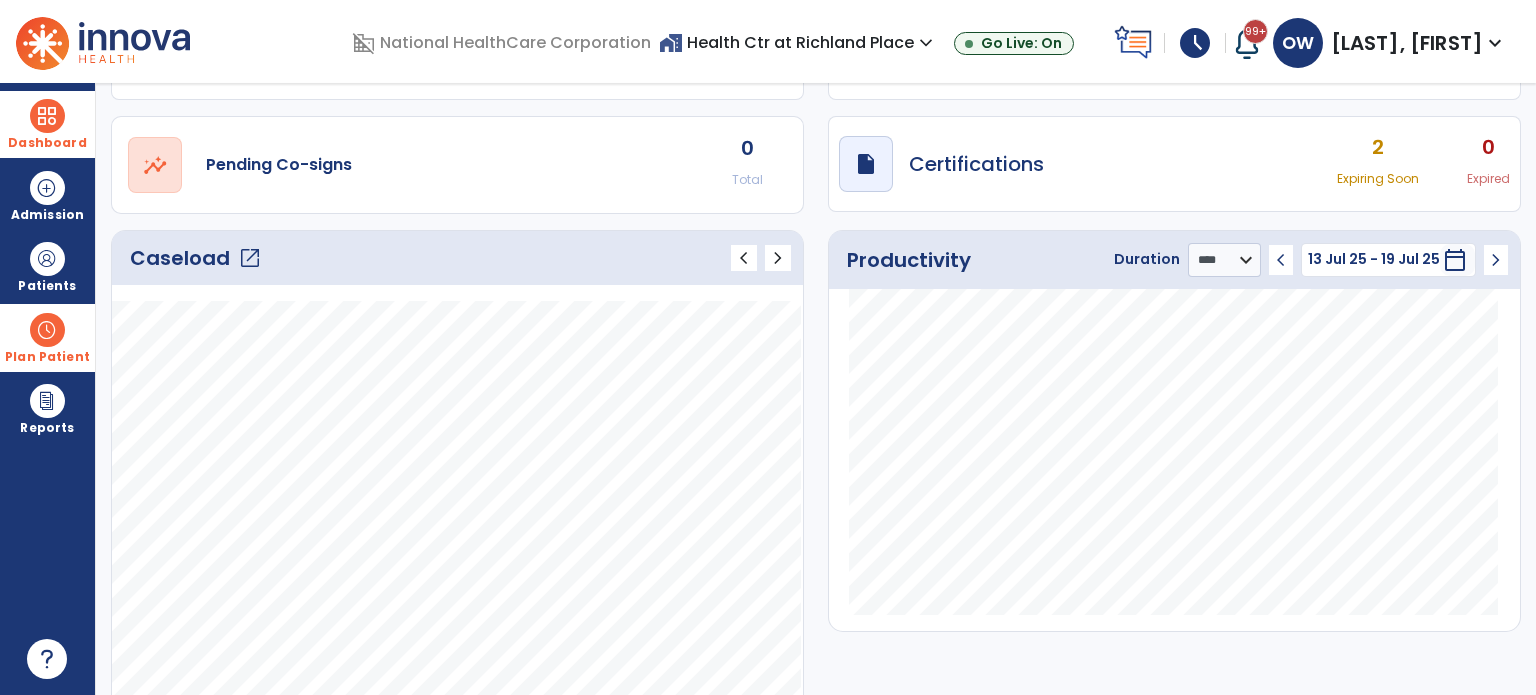 click on "open_in_new" 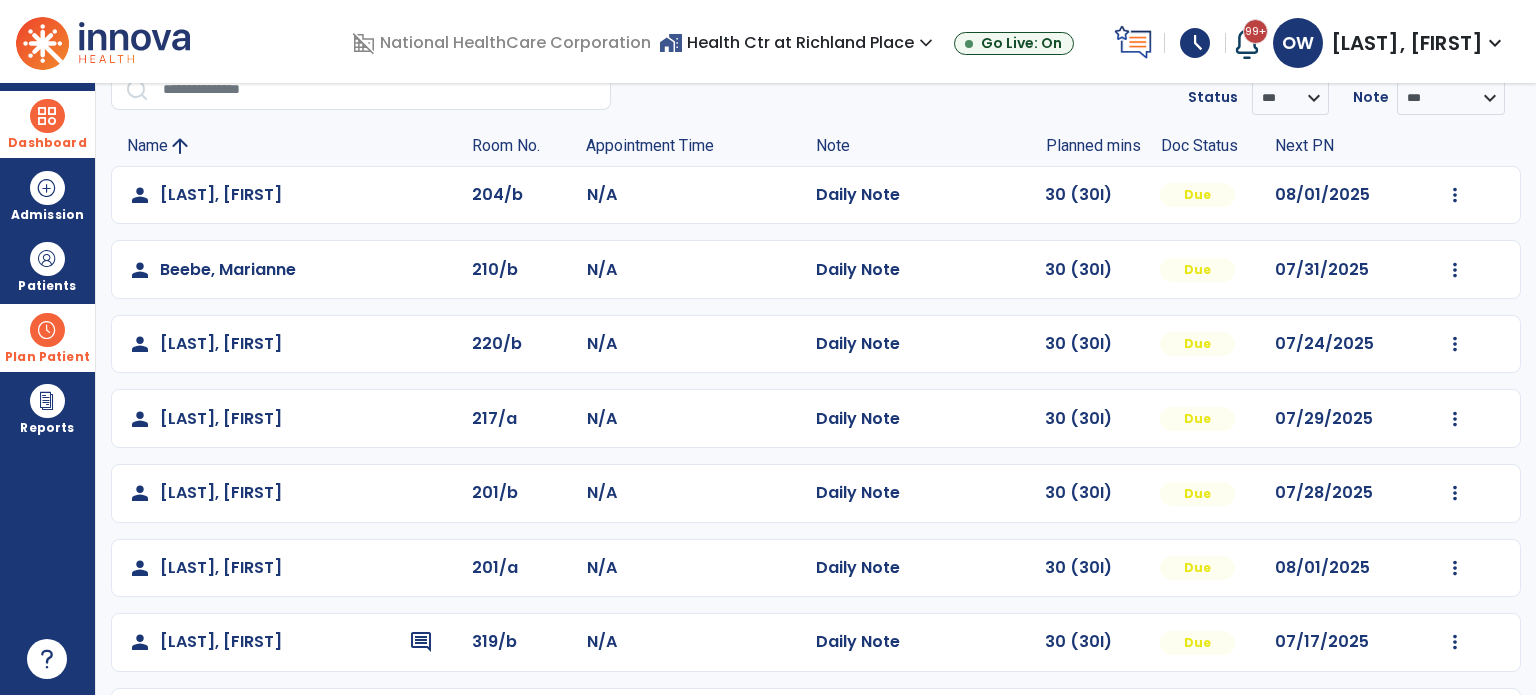 scroll, scrollTop: 0, scrollLeft: 0, axis: both 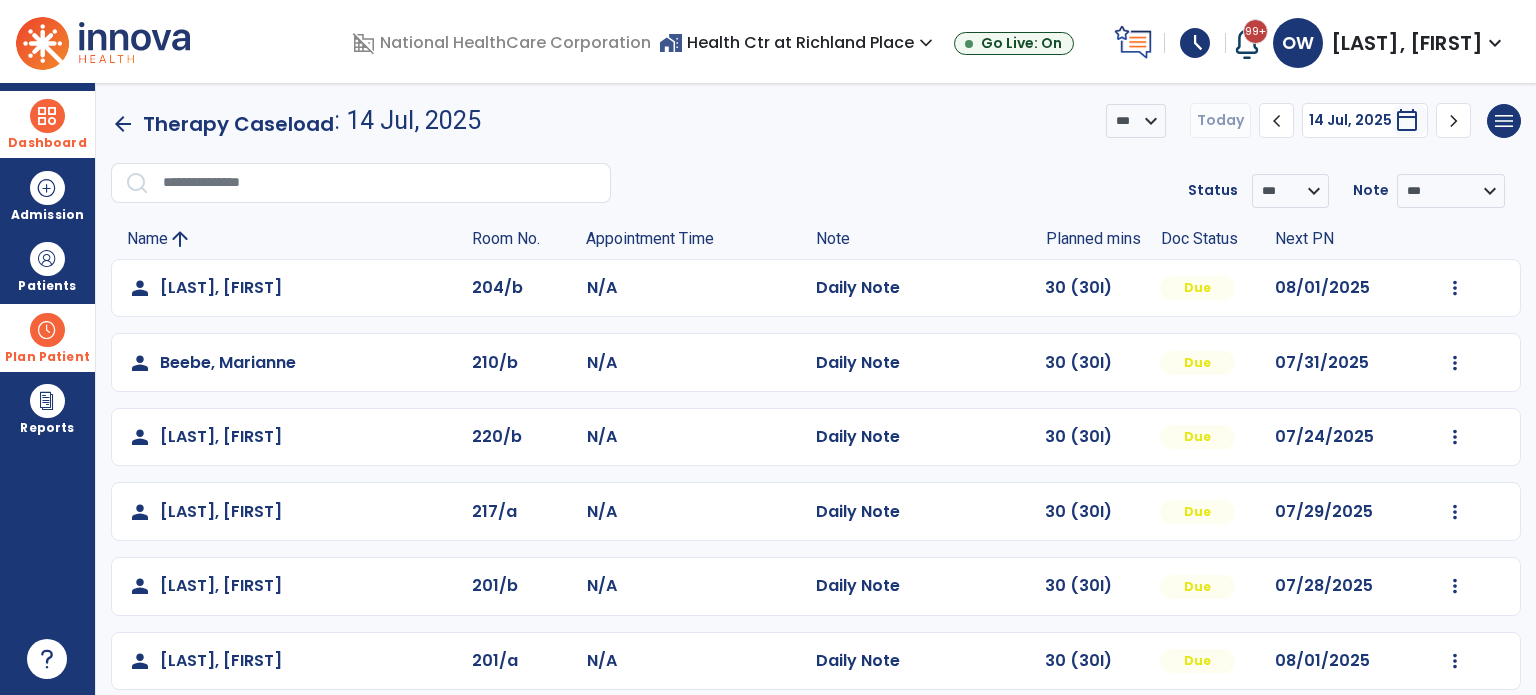 click on "chevron_right" 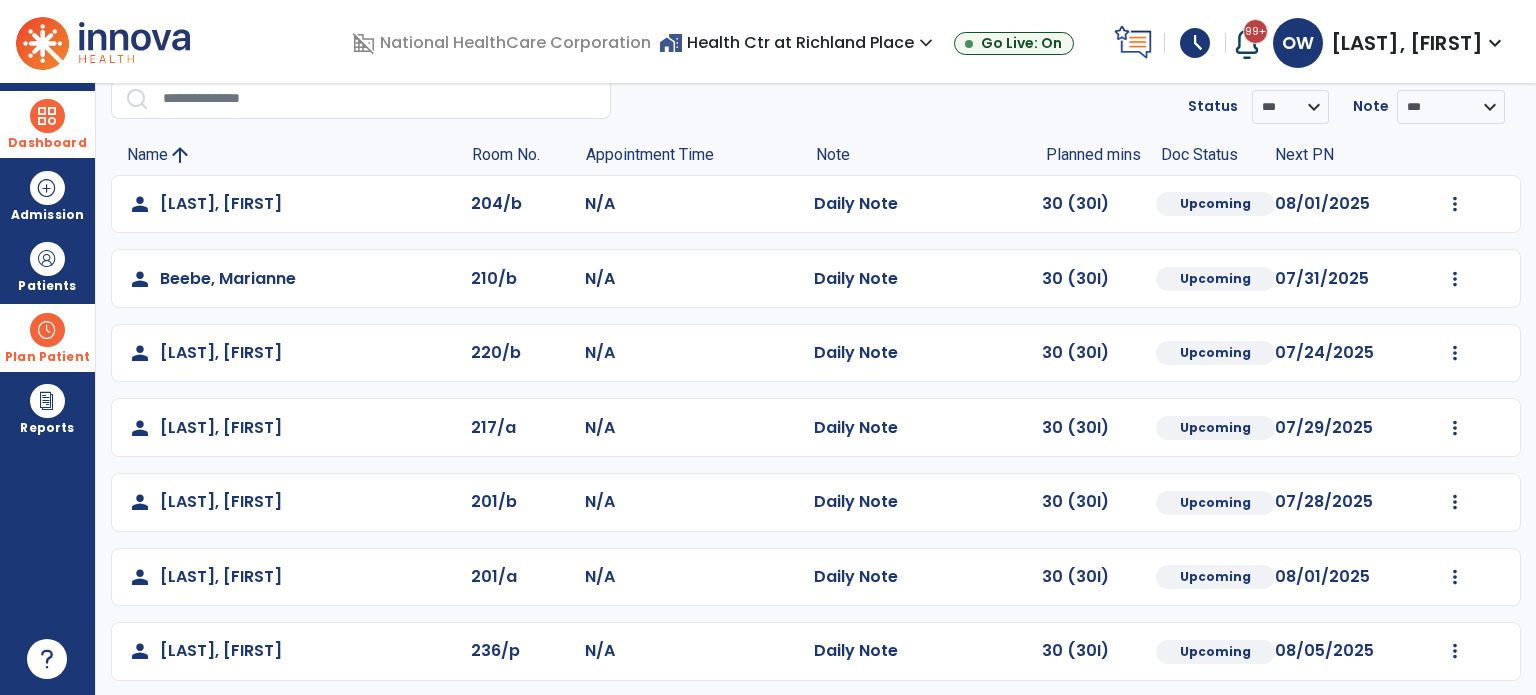 scroll, scrollTop: 0, scrollLeft: 0, axis: both 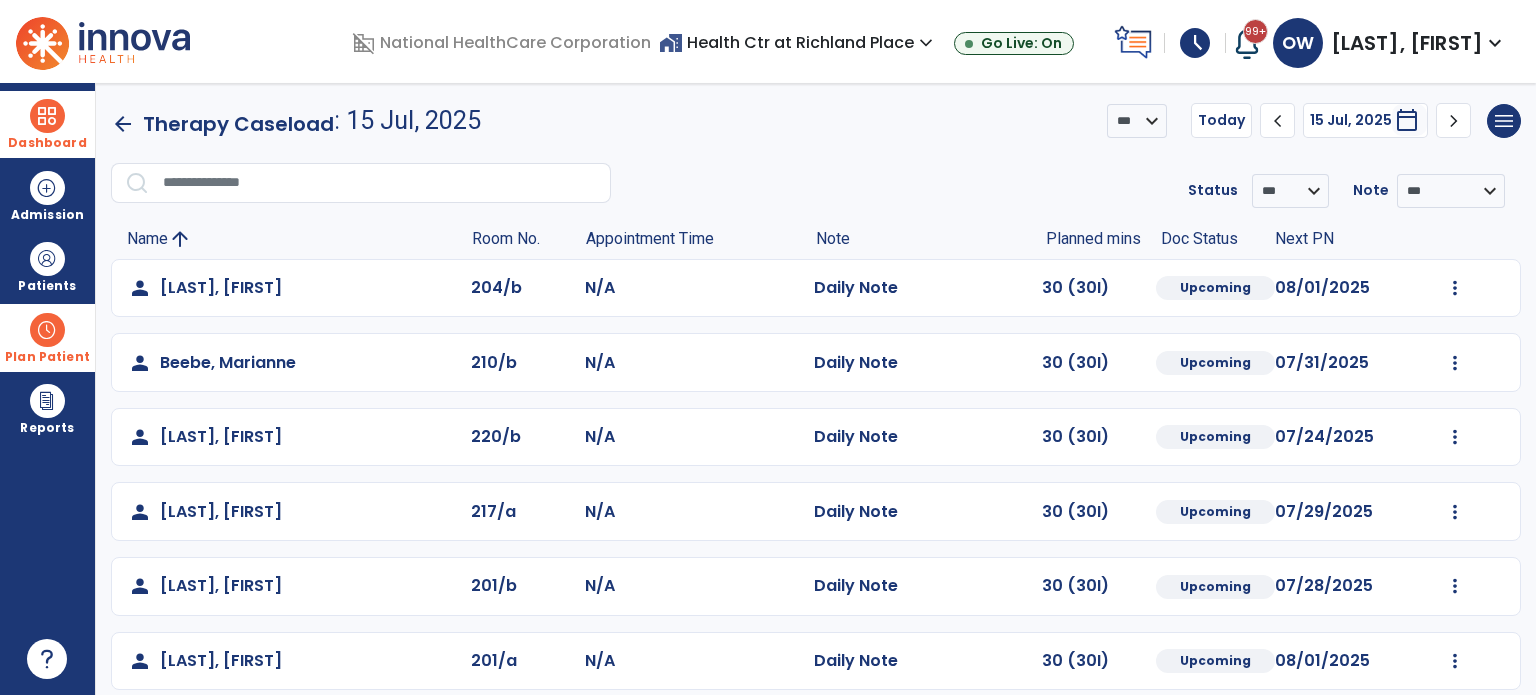 click on "chevron_left" 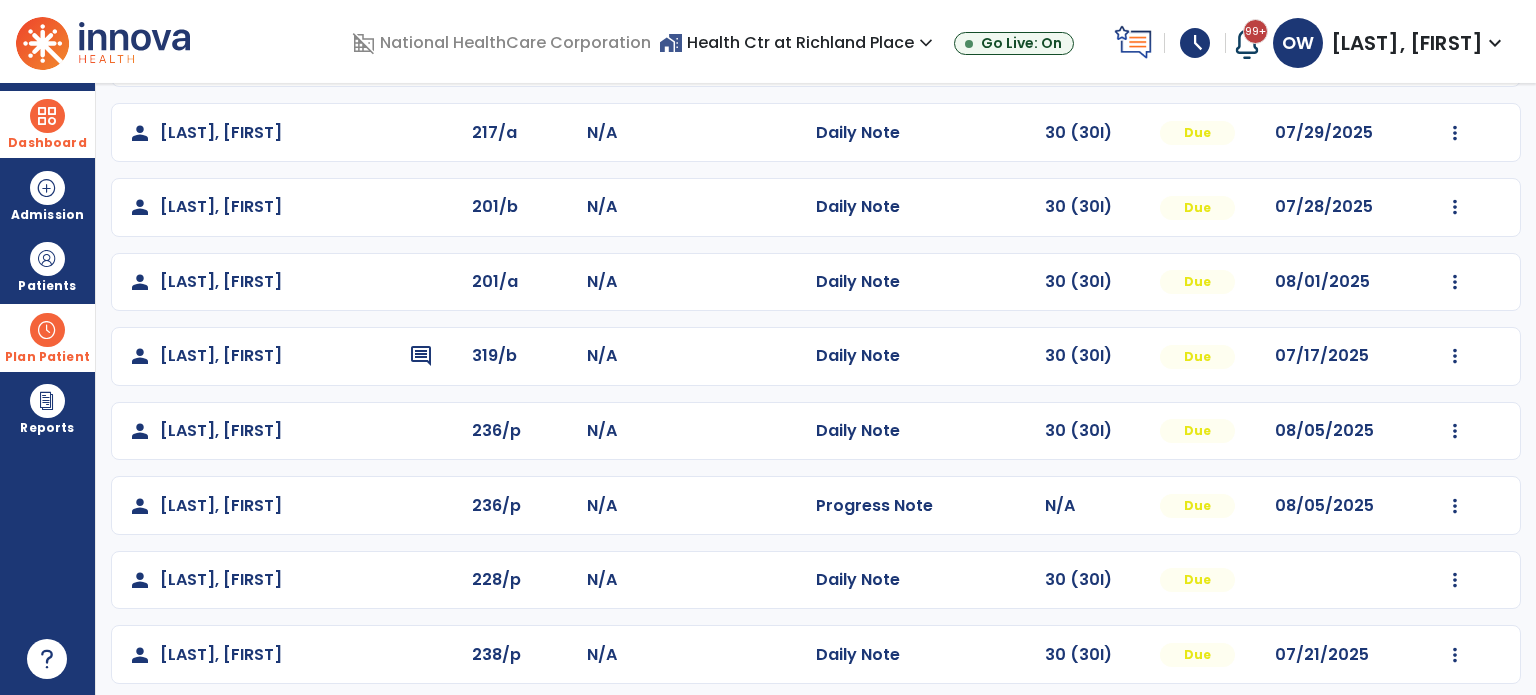scroll, scrollTop: 380, scrollLeft: 0, axis: vertical 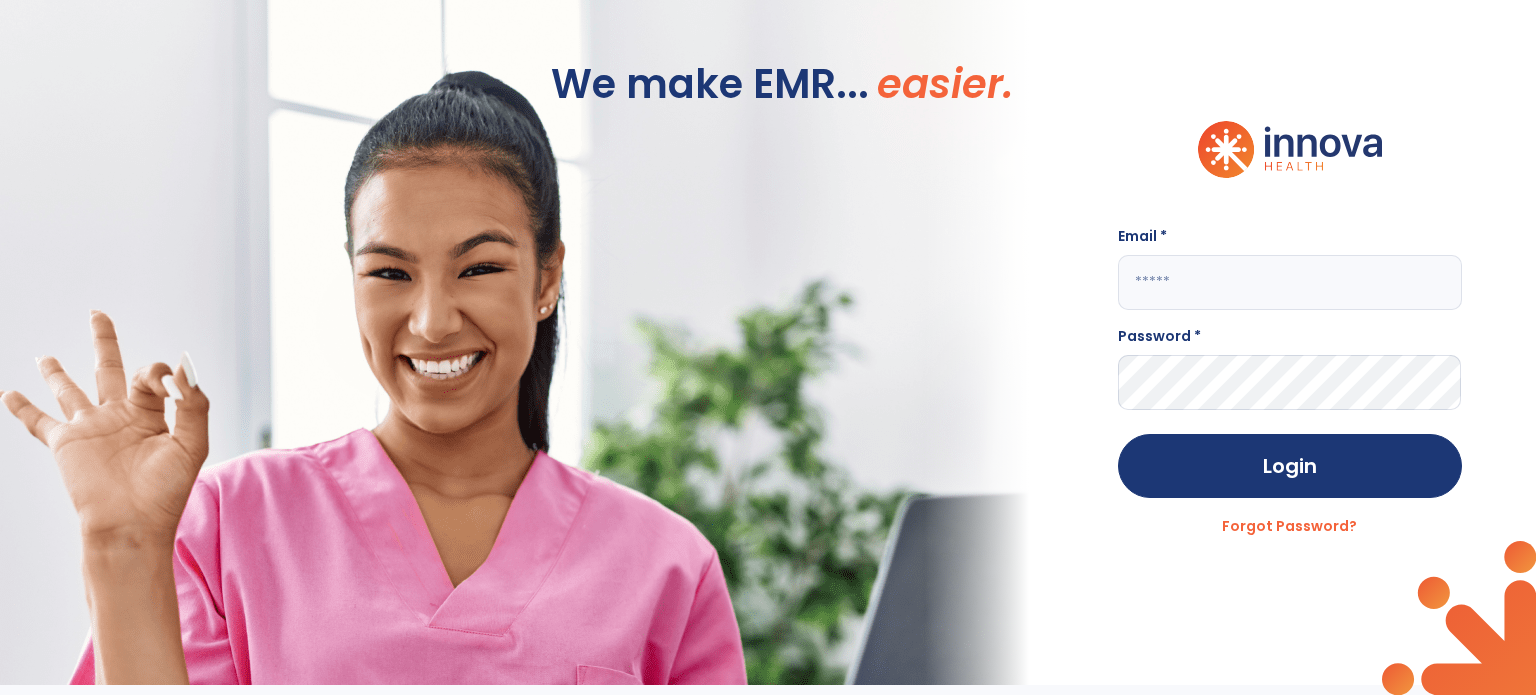 click 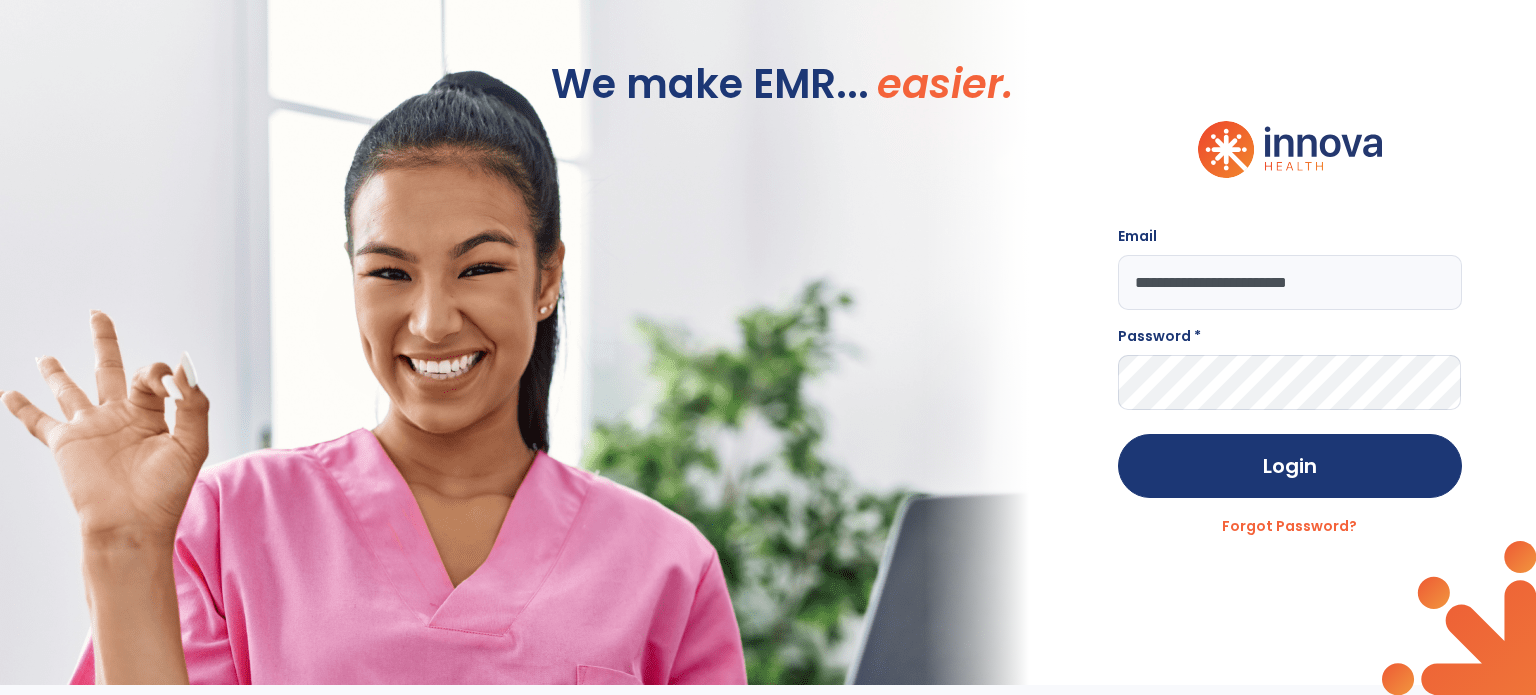 type on "**********" 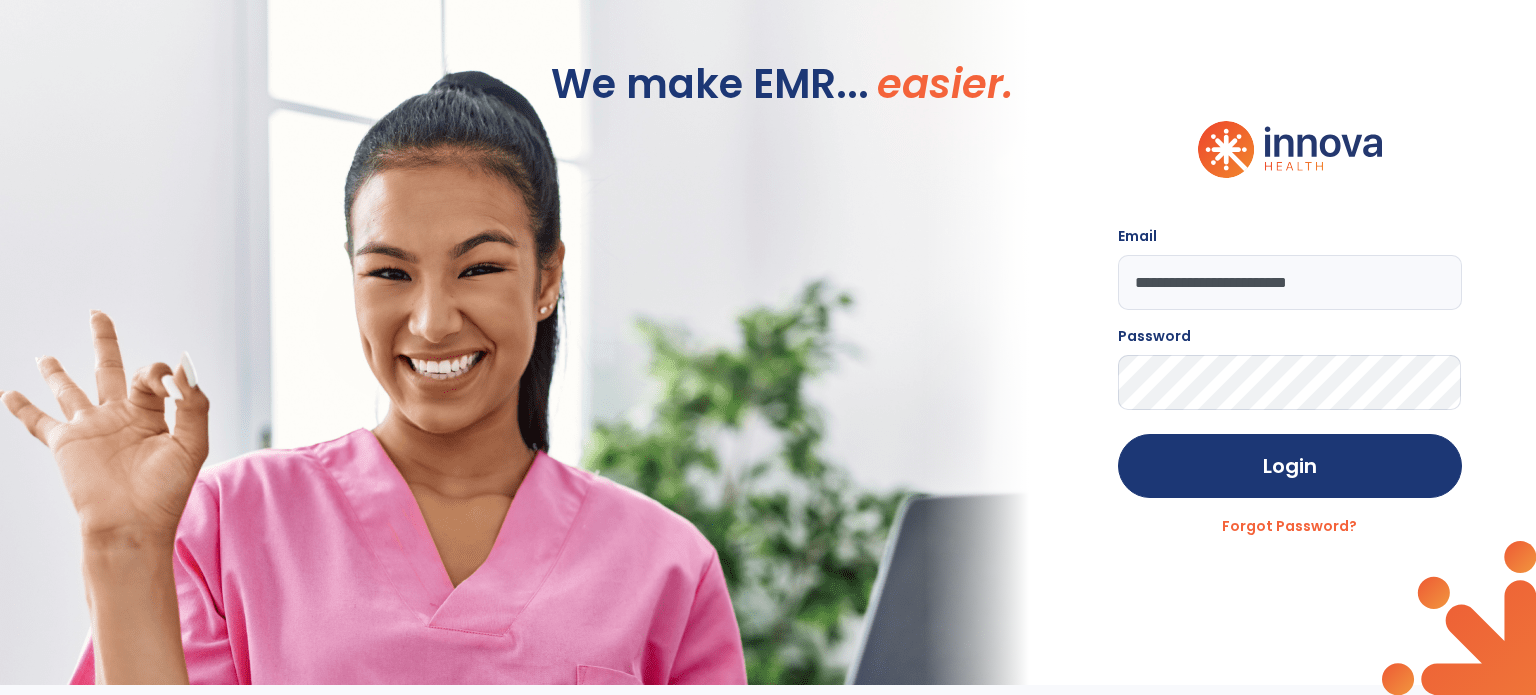 click on "Login" 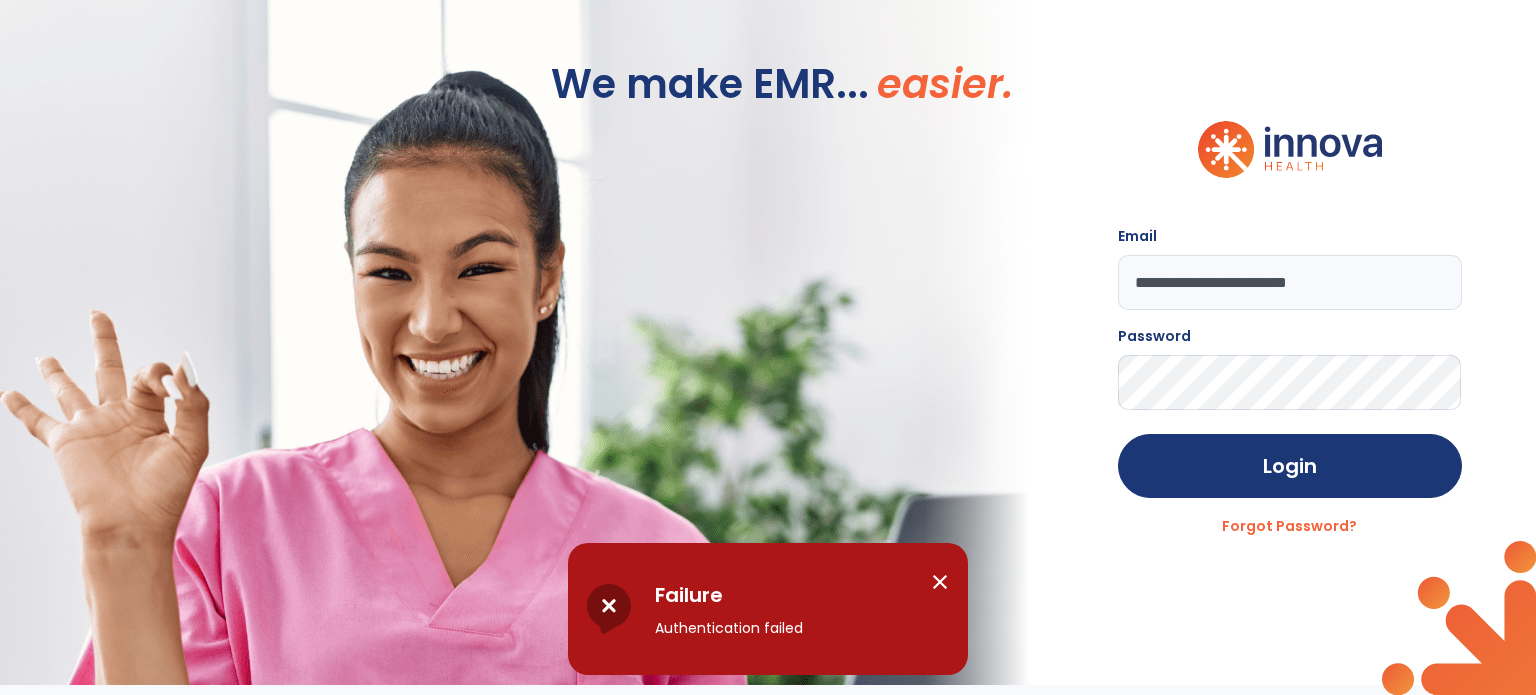 click on "We make EMR... easier. Email  [EMAIL] Password  Login Forgot Password?" 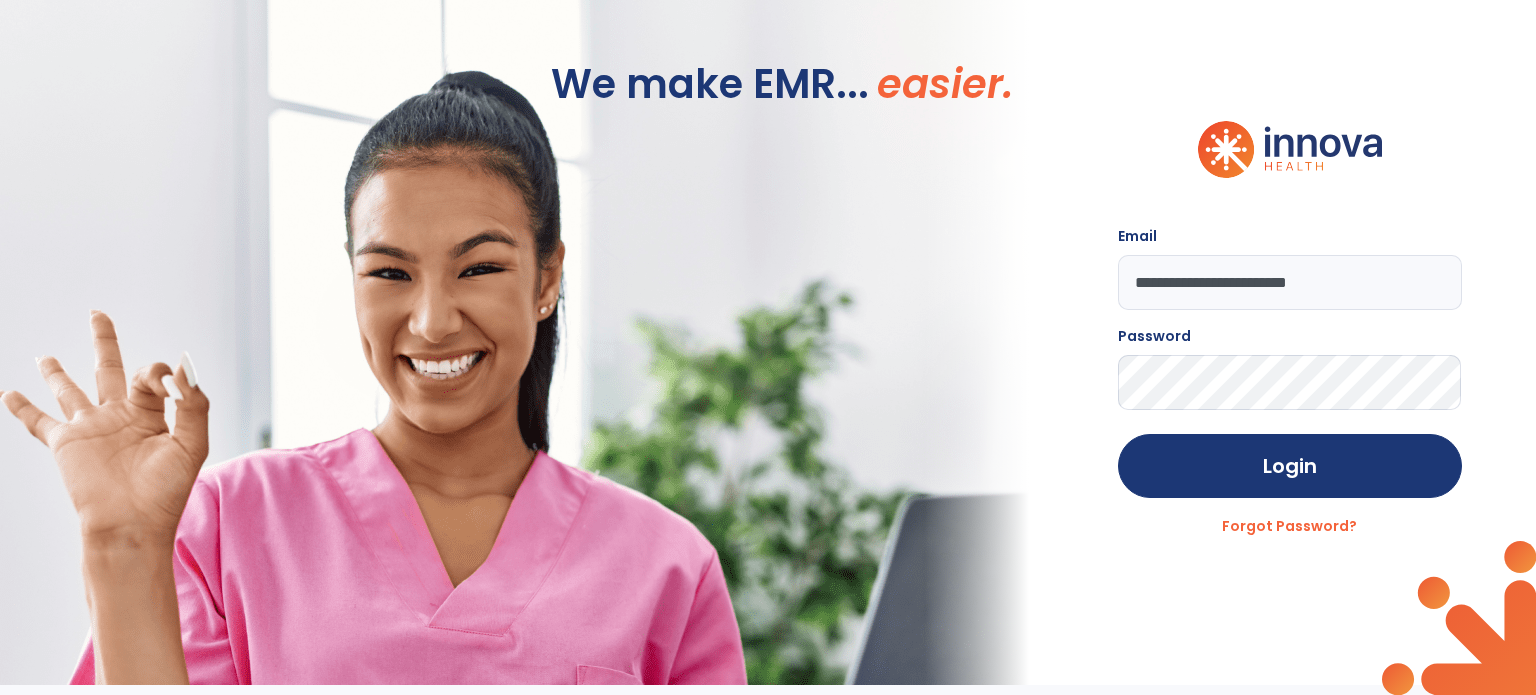 click on "Login" 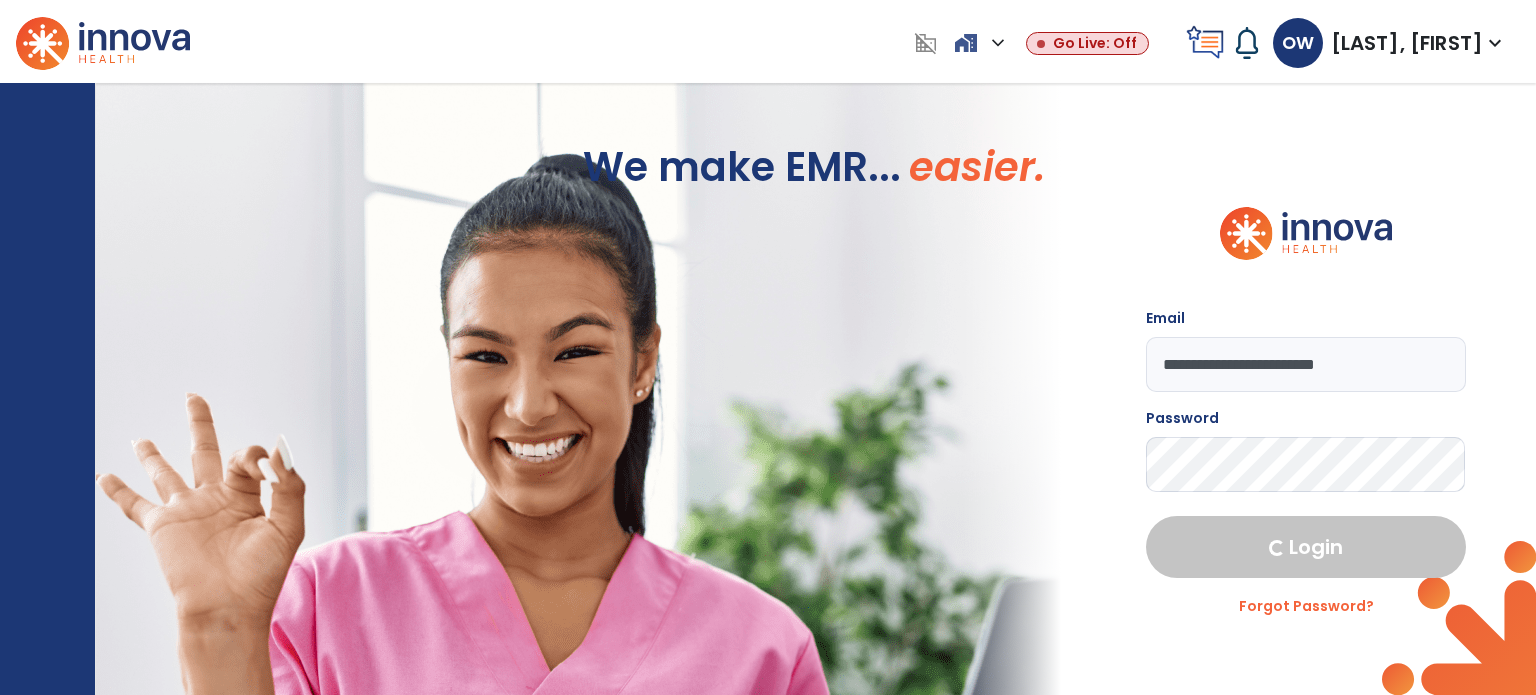 select on "****" 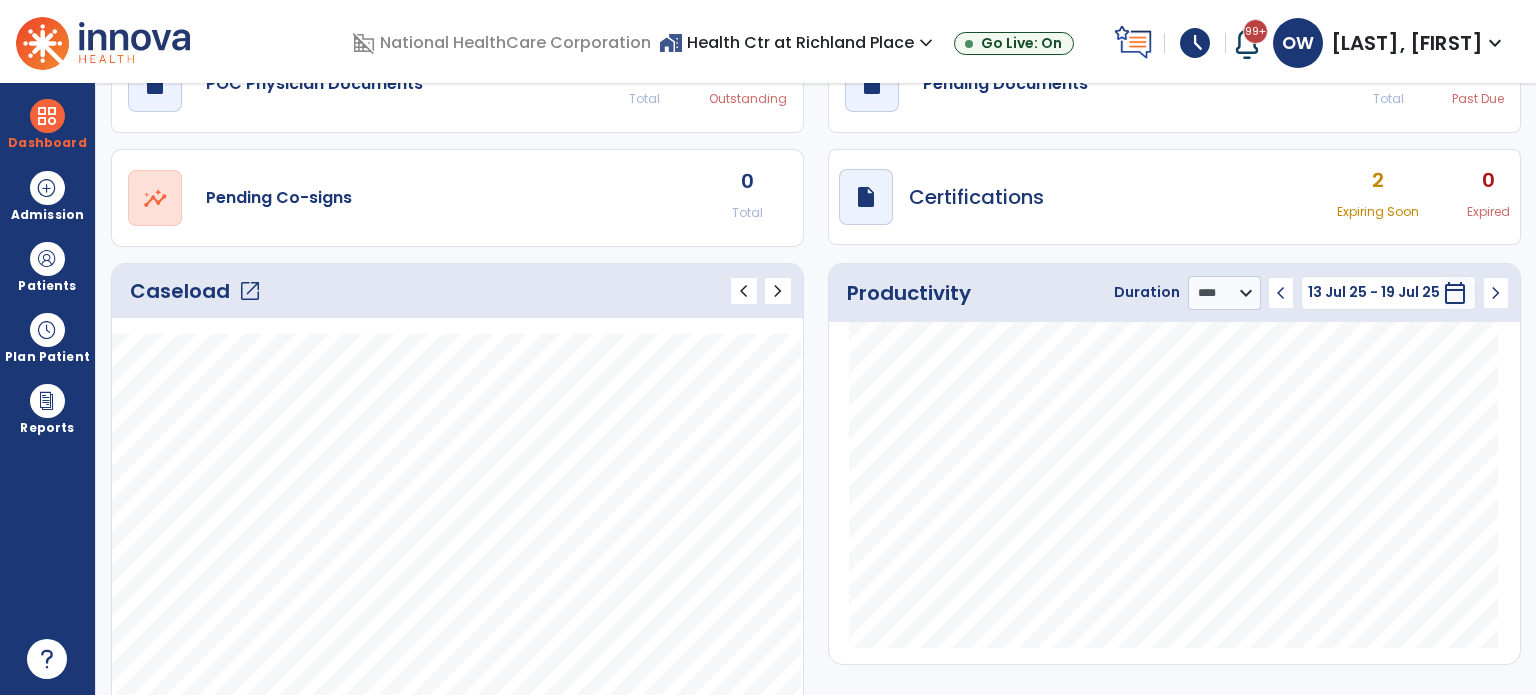 scroll, scrollTop: 108, scrollLeft: 0, axis: vertical 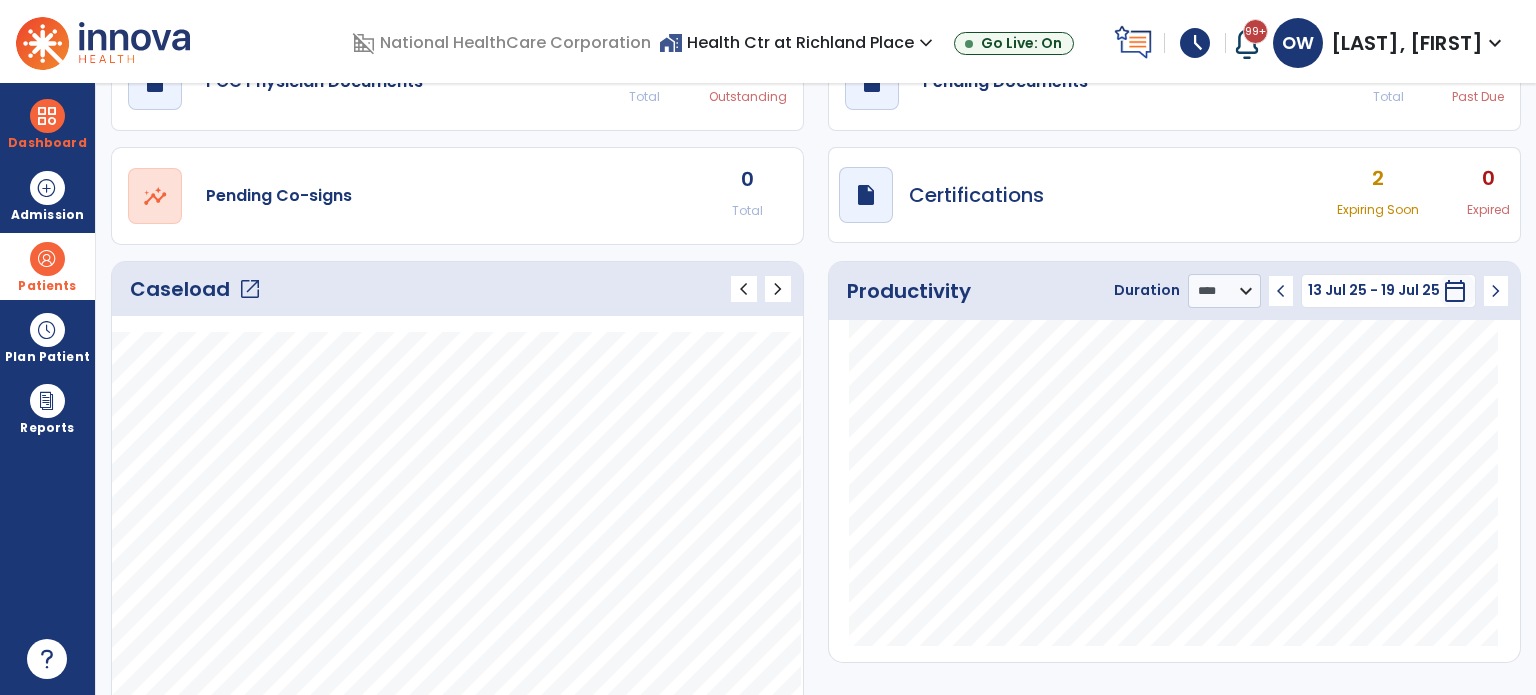 click at bounding box center [47, 259] 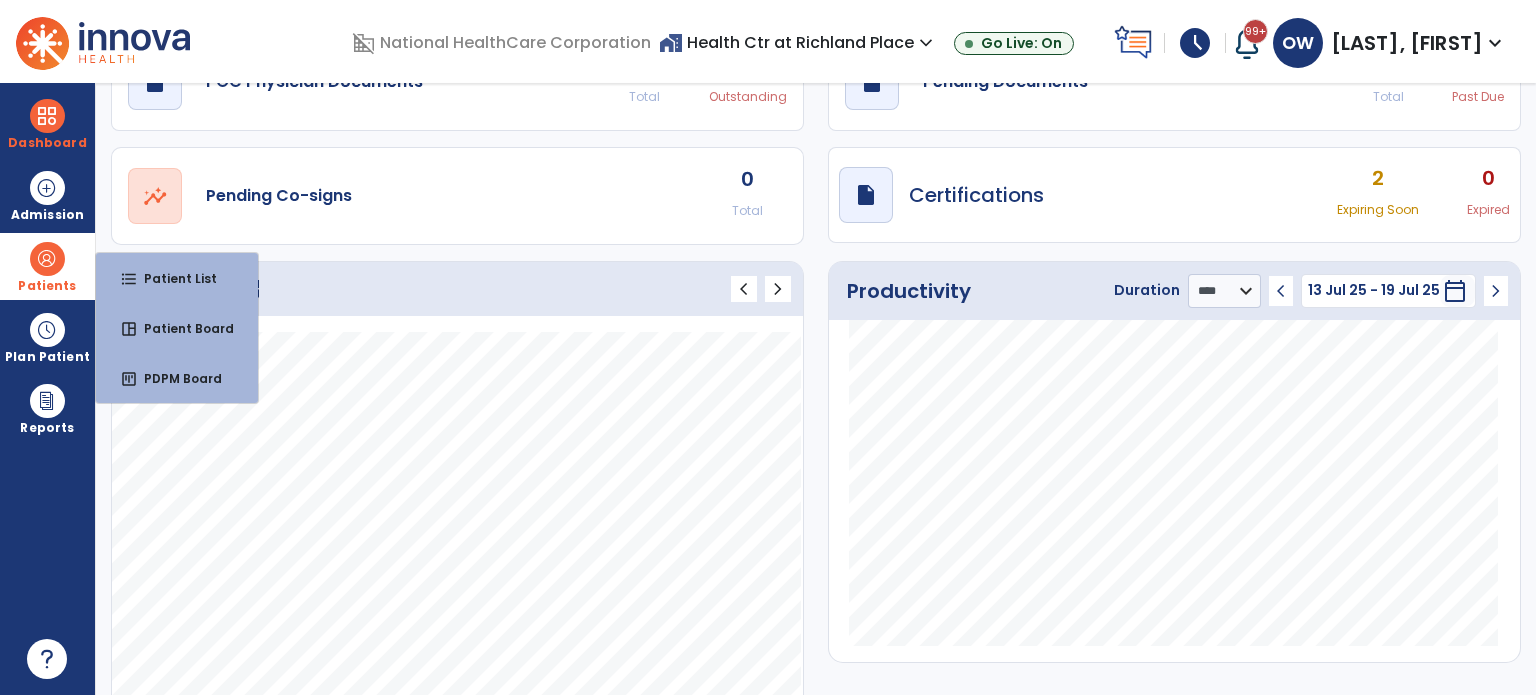 click on "format_list_bulleted  Patient List" at bounding box center (177, 278) 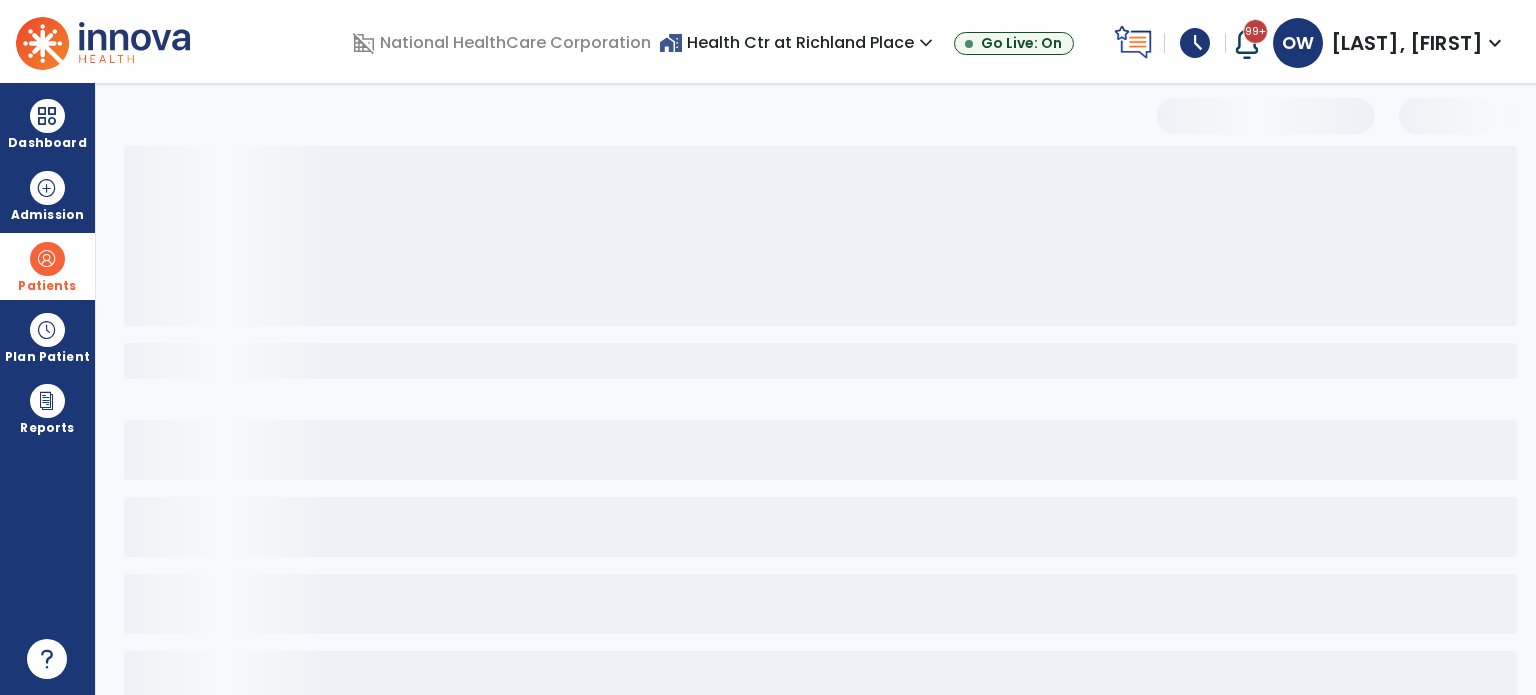 scroll, scrollTop: 46, scrollLeft: 0, axis: vertical 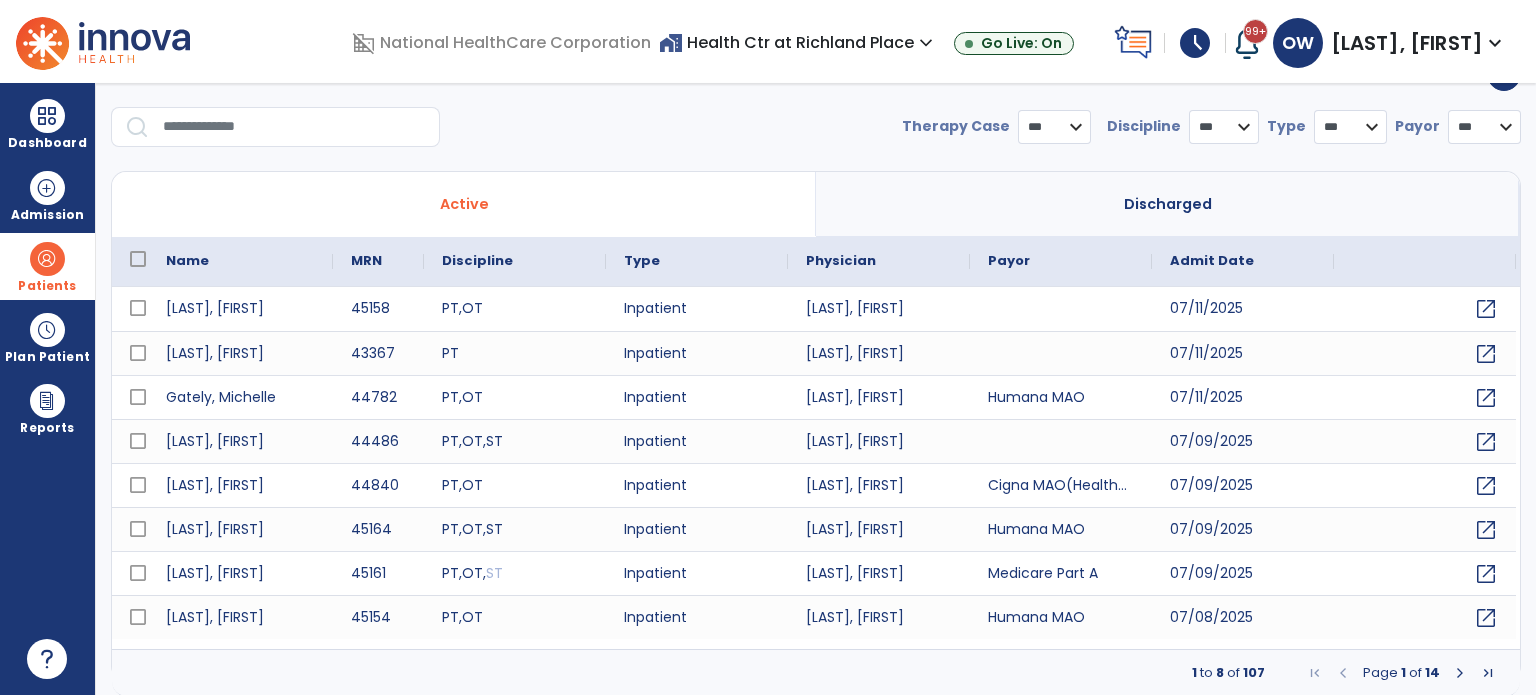 select on "***" 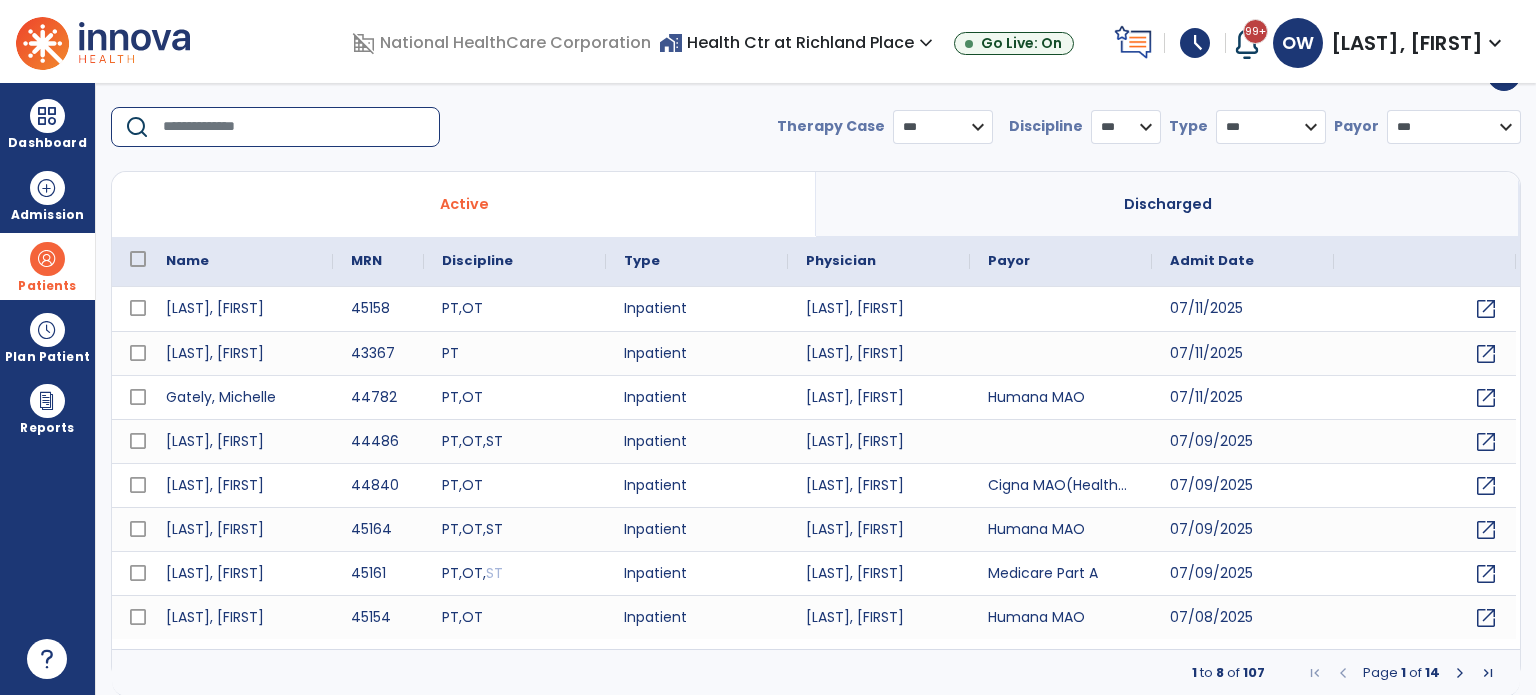 click at bounding box center [294, 127] 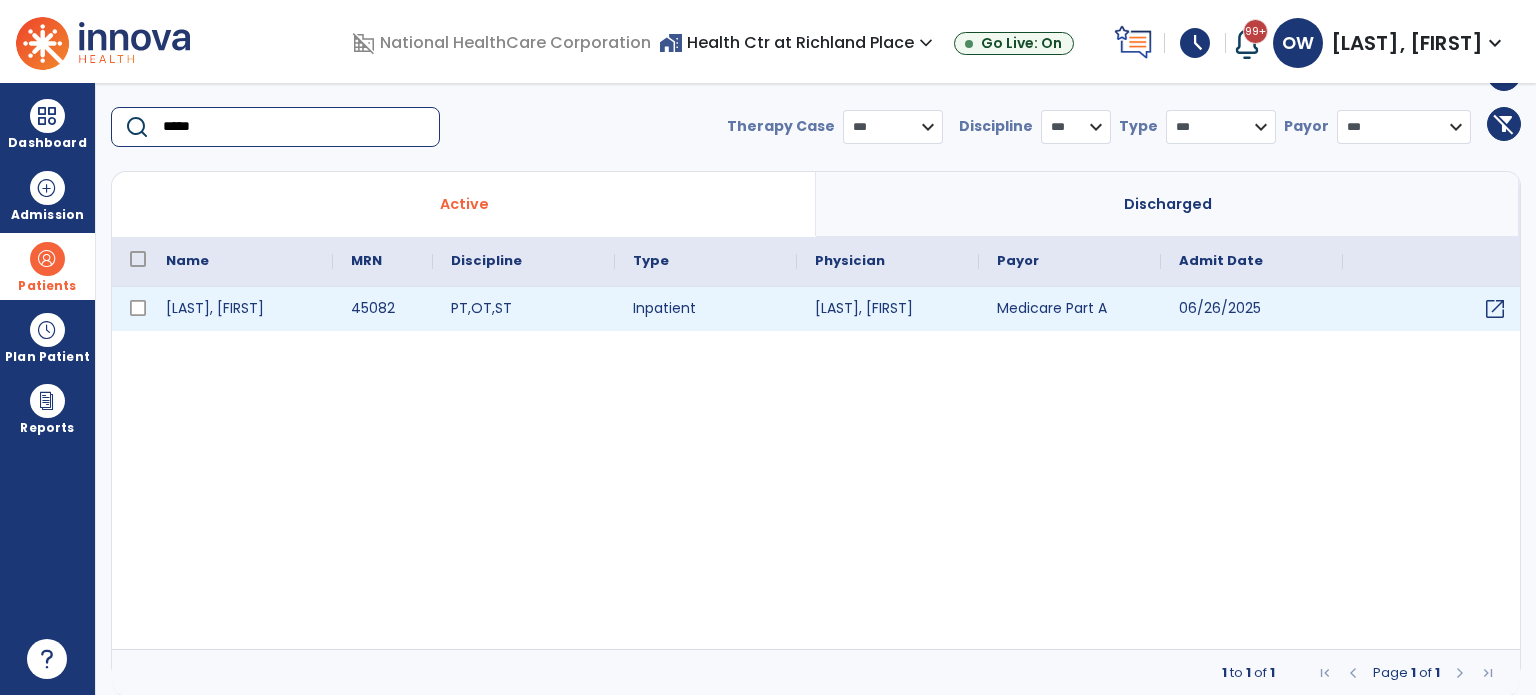 type on "*****" 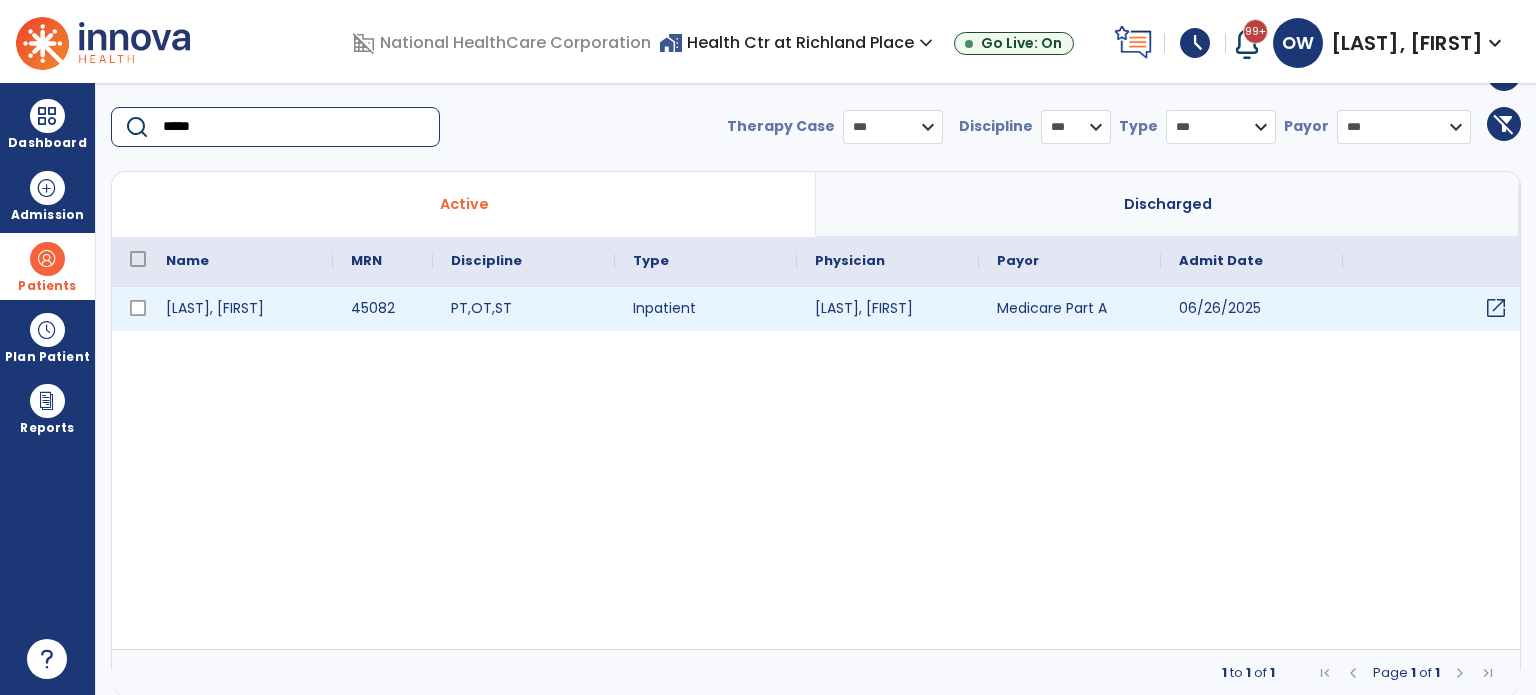 click on "open_in_new" at bounding box center (1496, 308) 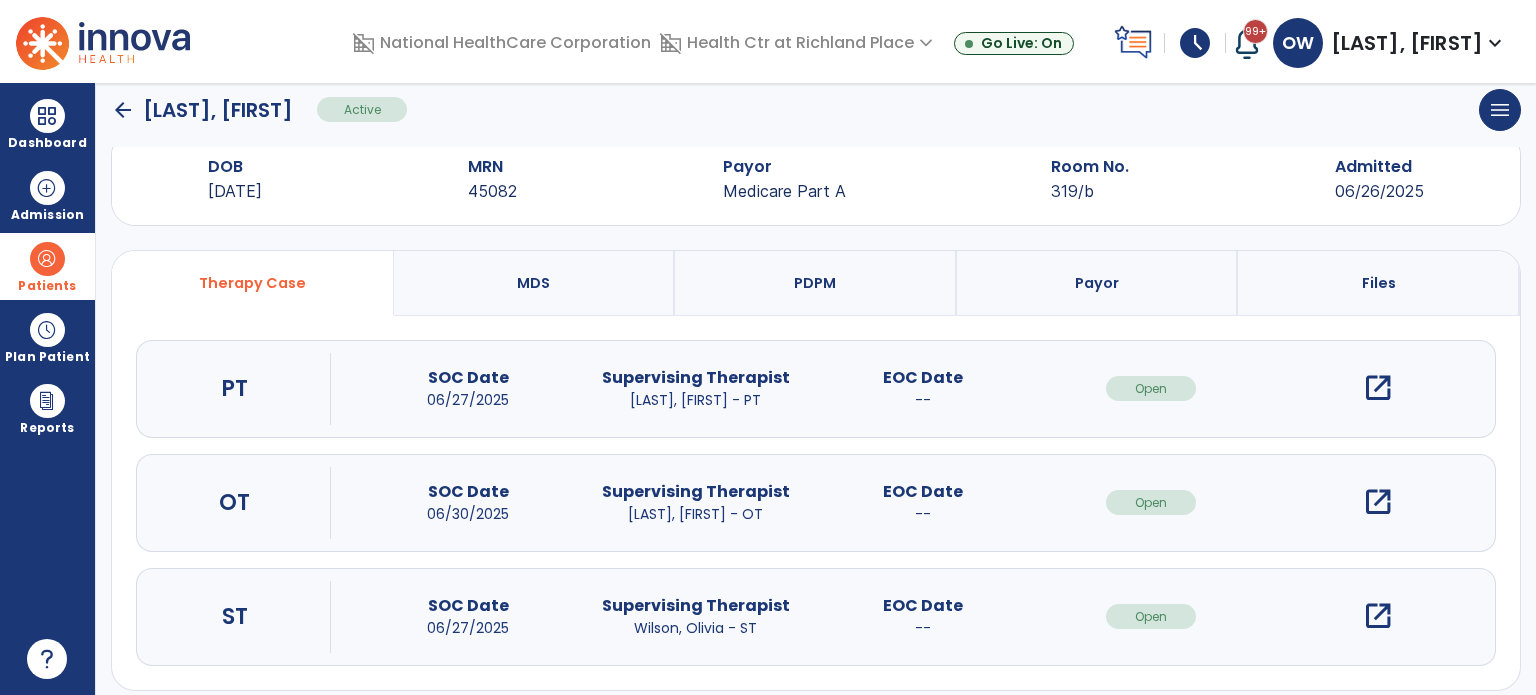 click on "open_in_new" at bounding box center [1378, 502] 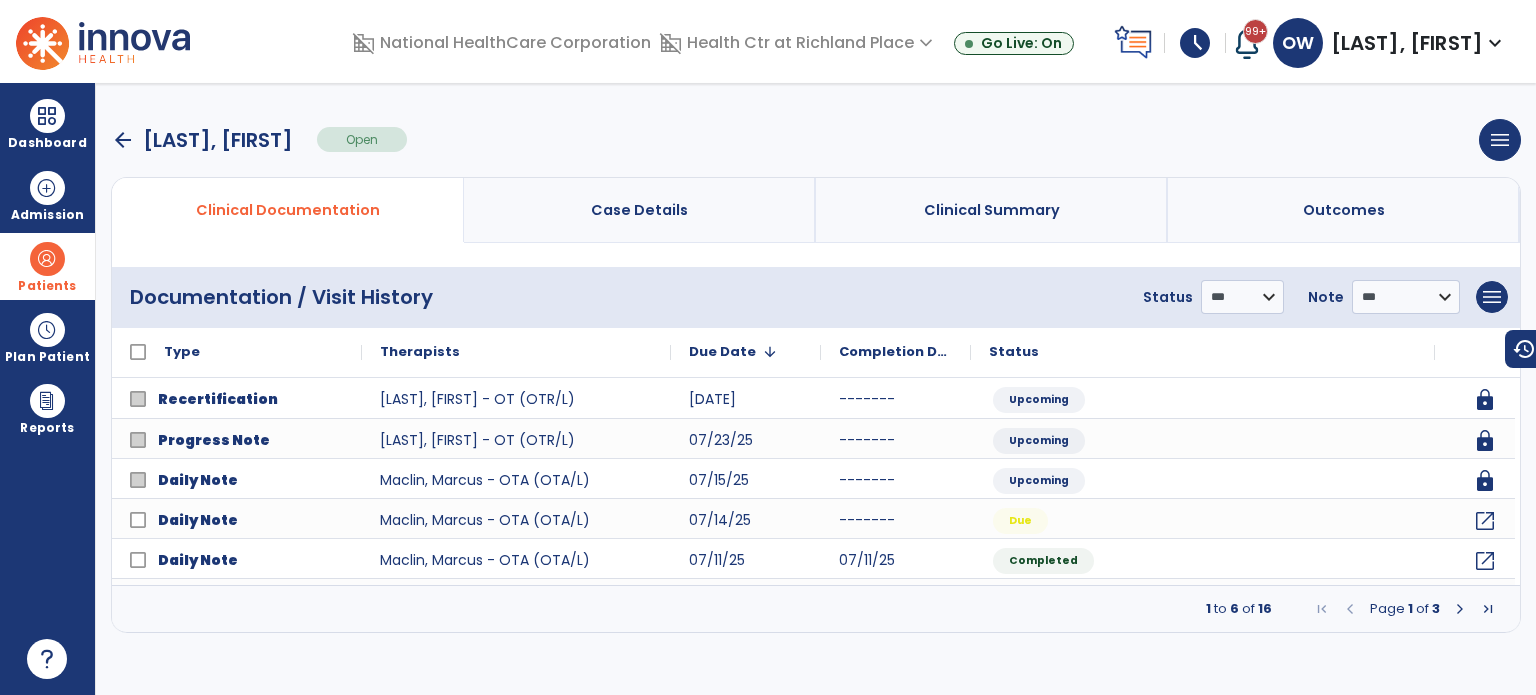 scroll, scrollTop: 0, scrollLeft: 0, axis: both 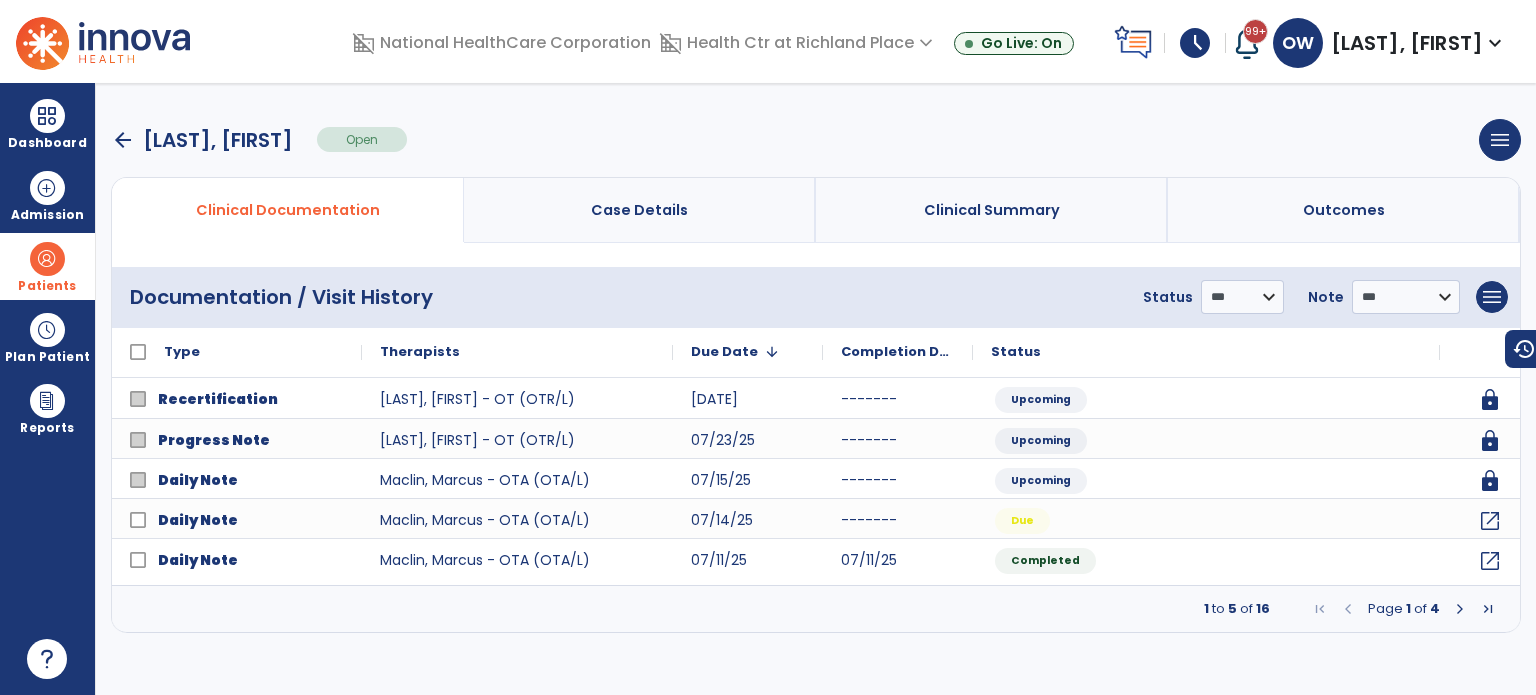 click on "arrow_back" at bounding box center (123, 140) 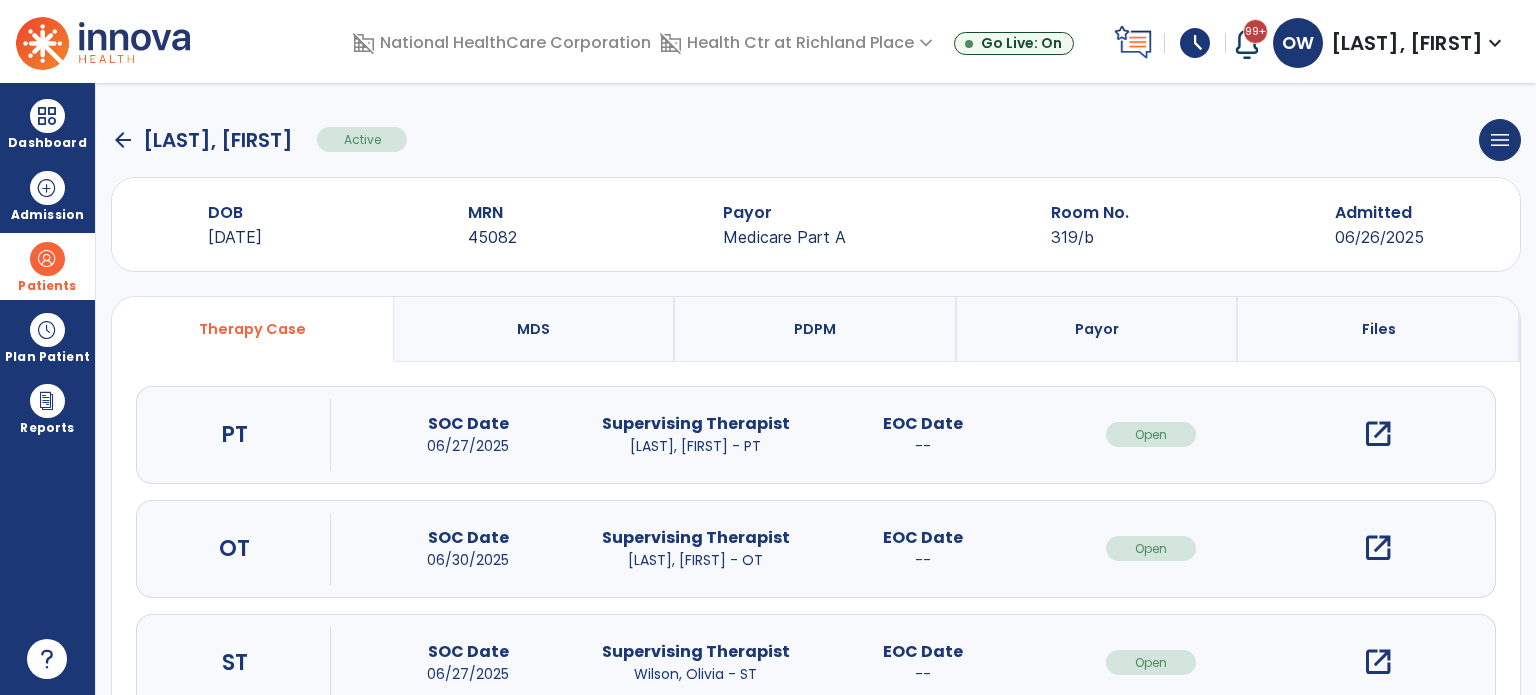 click on "open_in_new" at bounding box center [1378, 434] 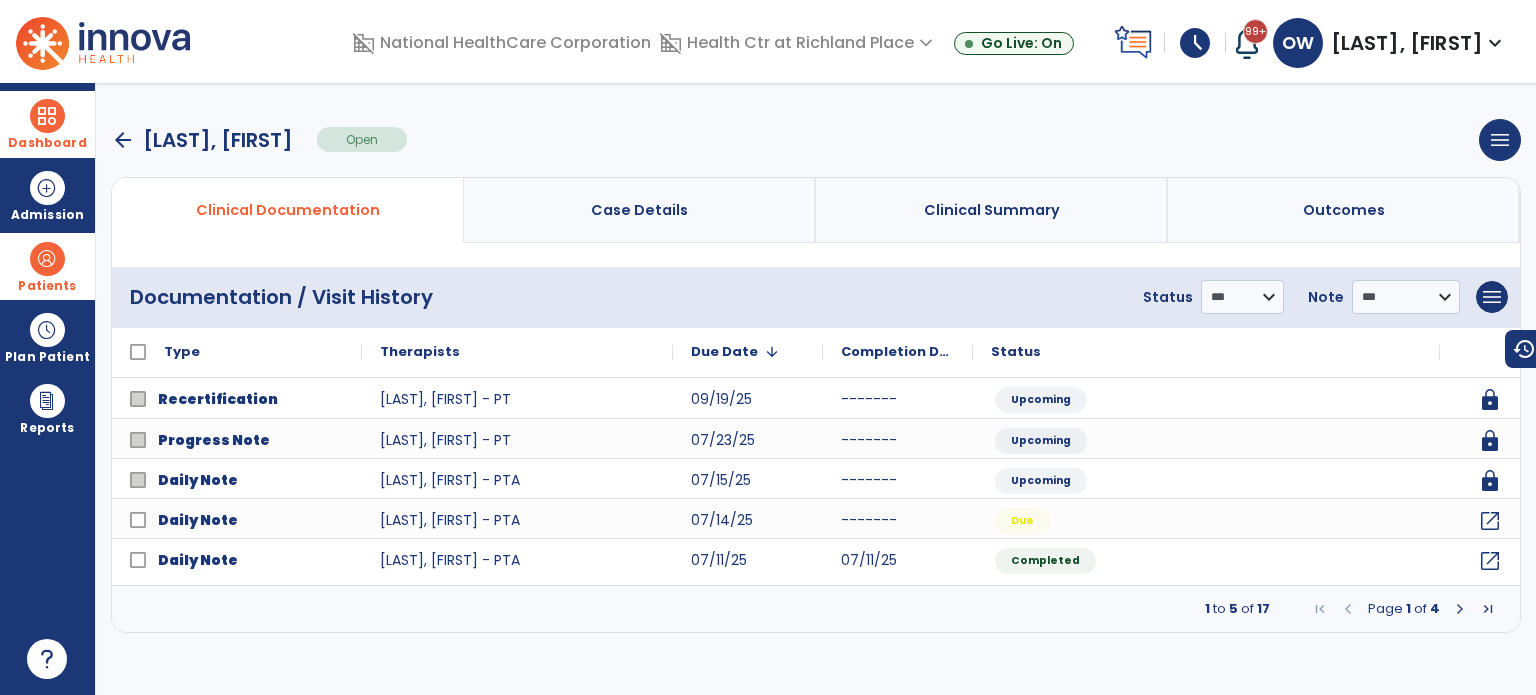 click on "Dashboard" at bounding box center (47, 124) 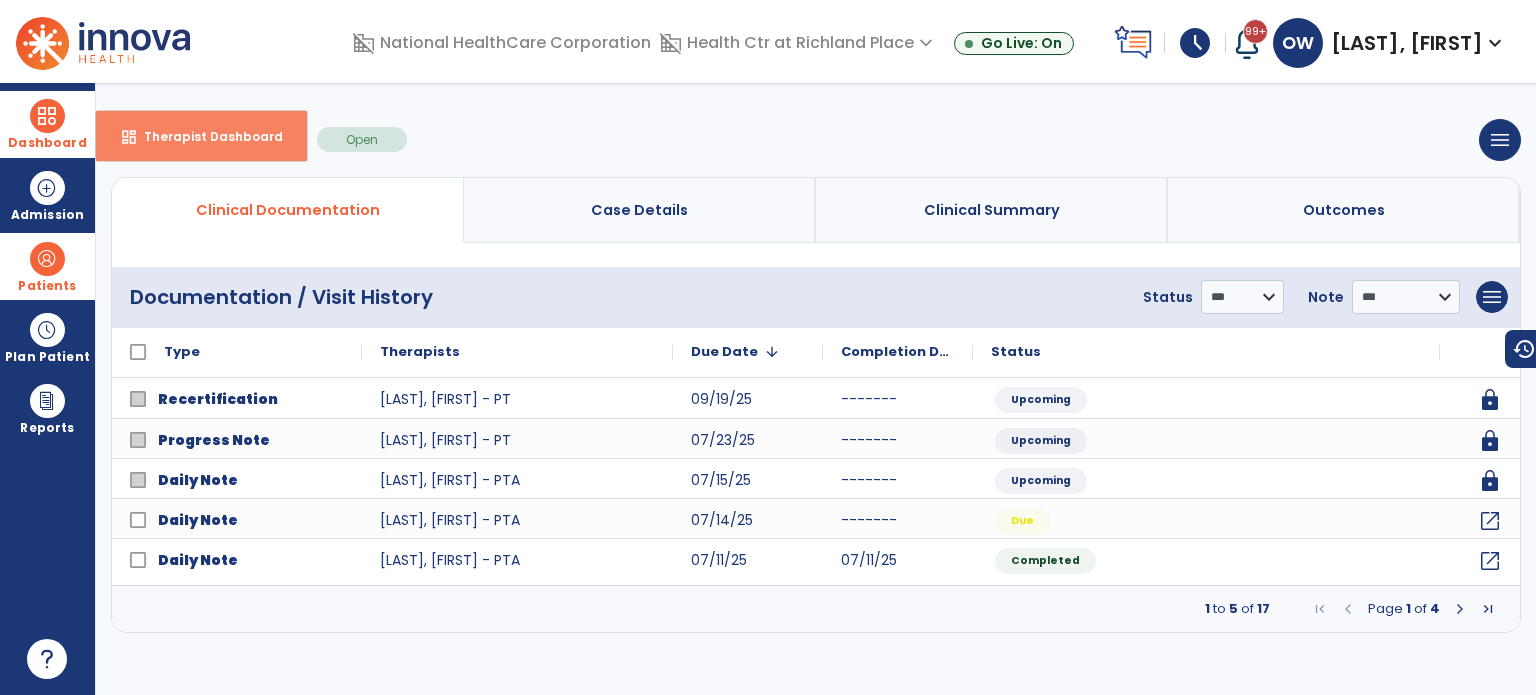 click on "Therapist Dashboard" at bounding box center [205, 136] 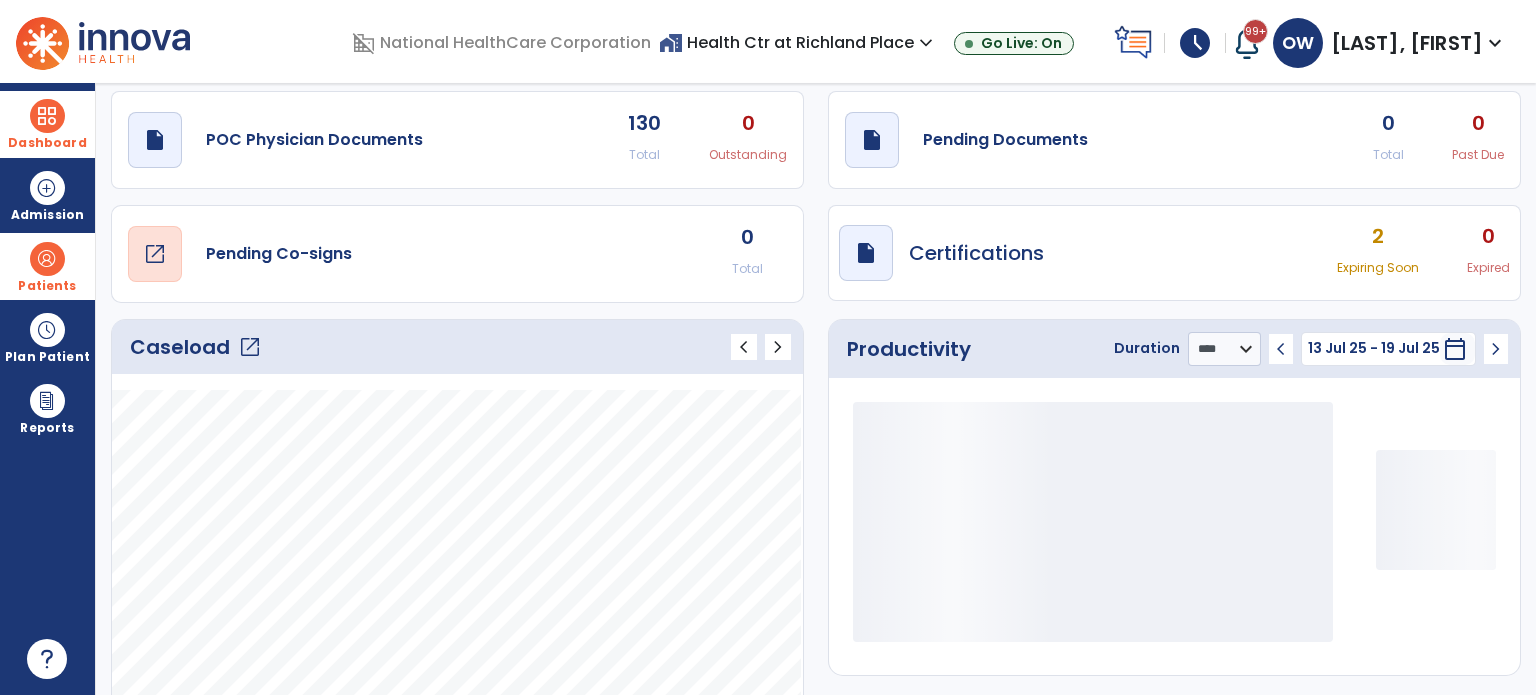 scroll, scrollTop: 51, scrollLeft: 0, axis: vertical 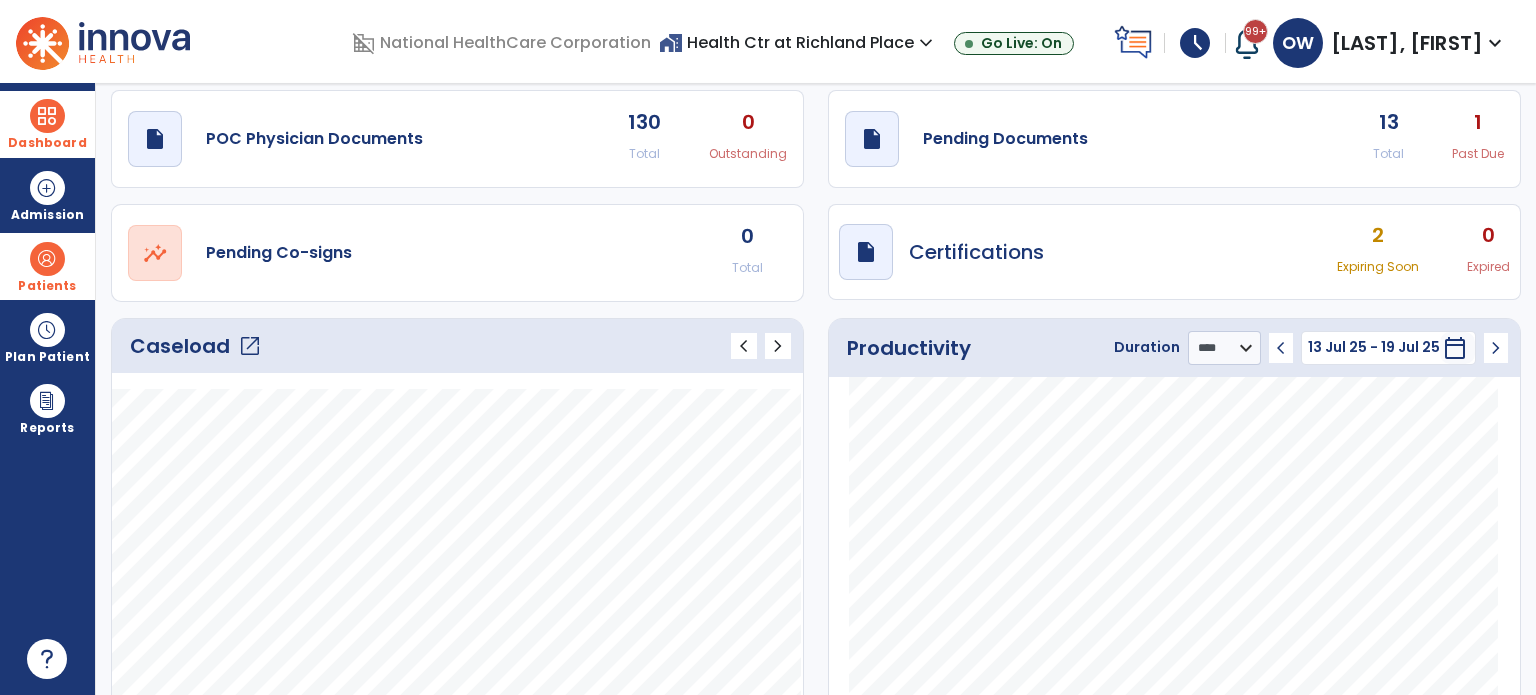 click on "open_in_new" 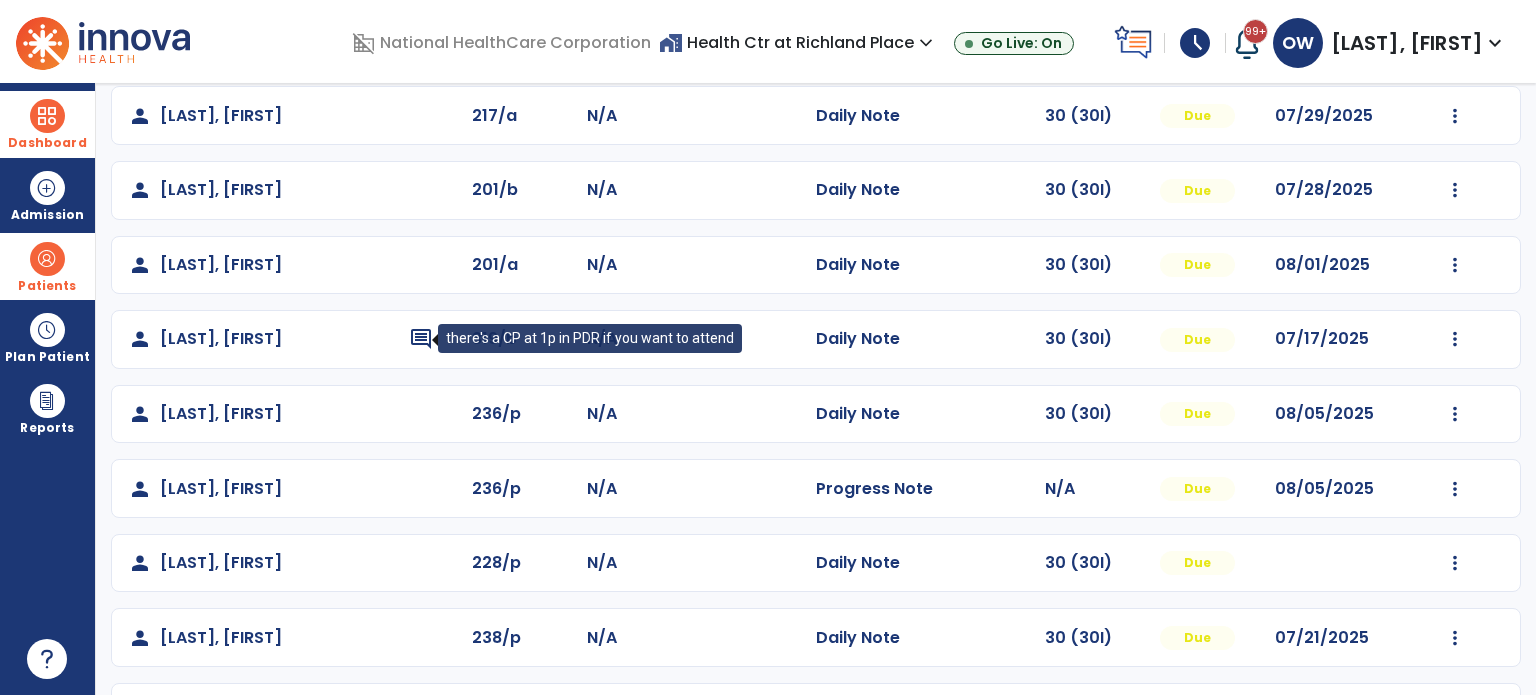 scroll, scrollTop: 468, scrollLeft: 0, axis: vertical 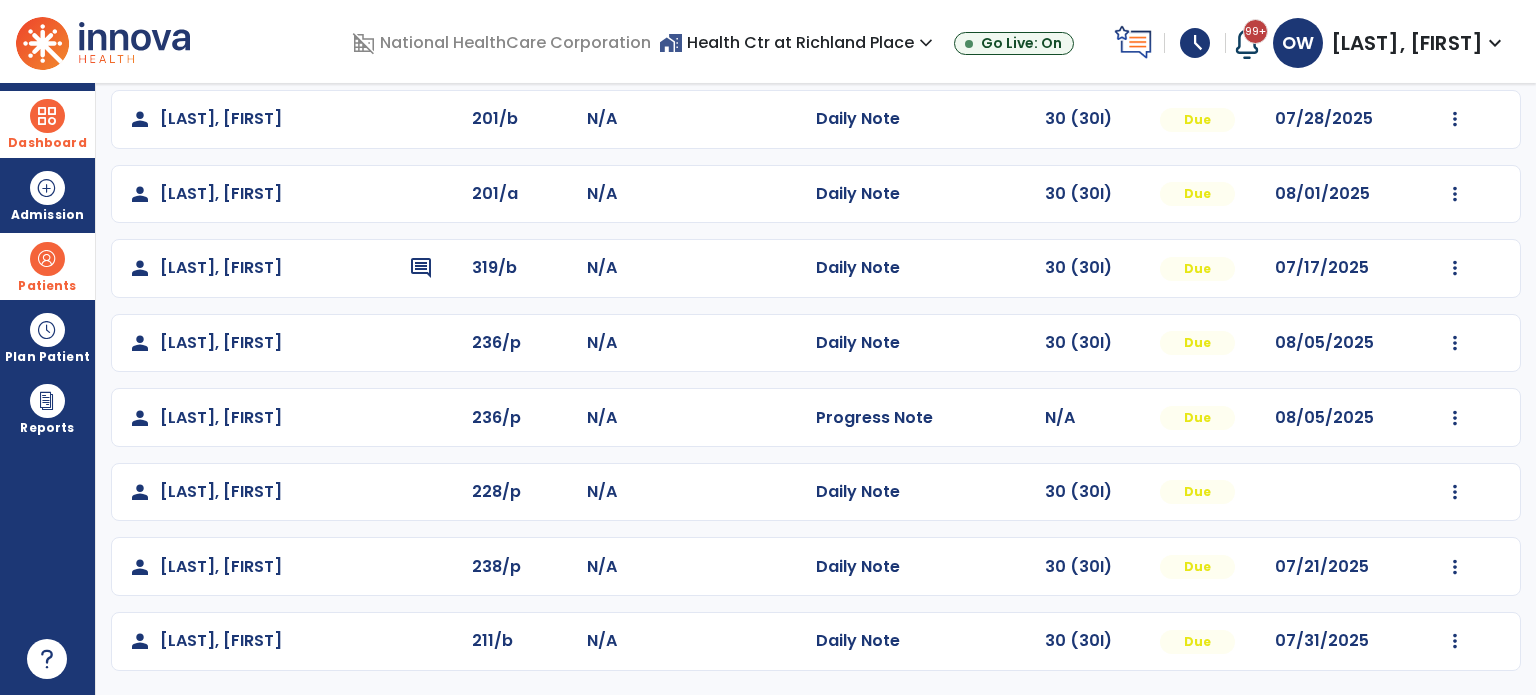click at bounding box center (47, 259) 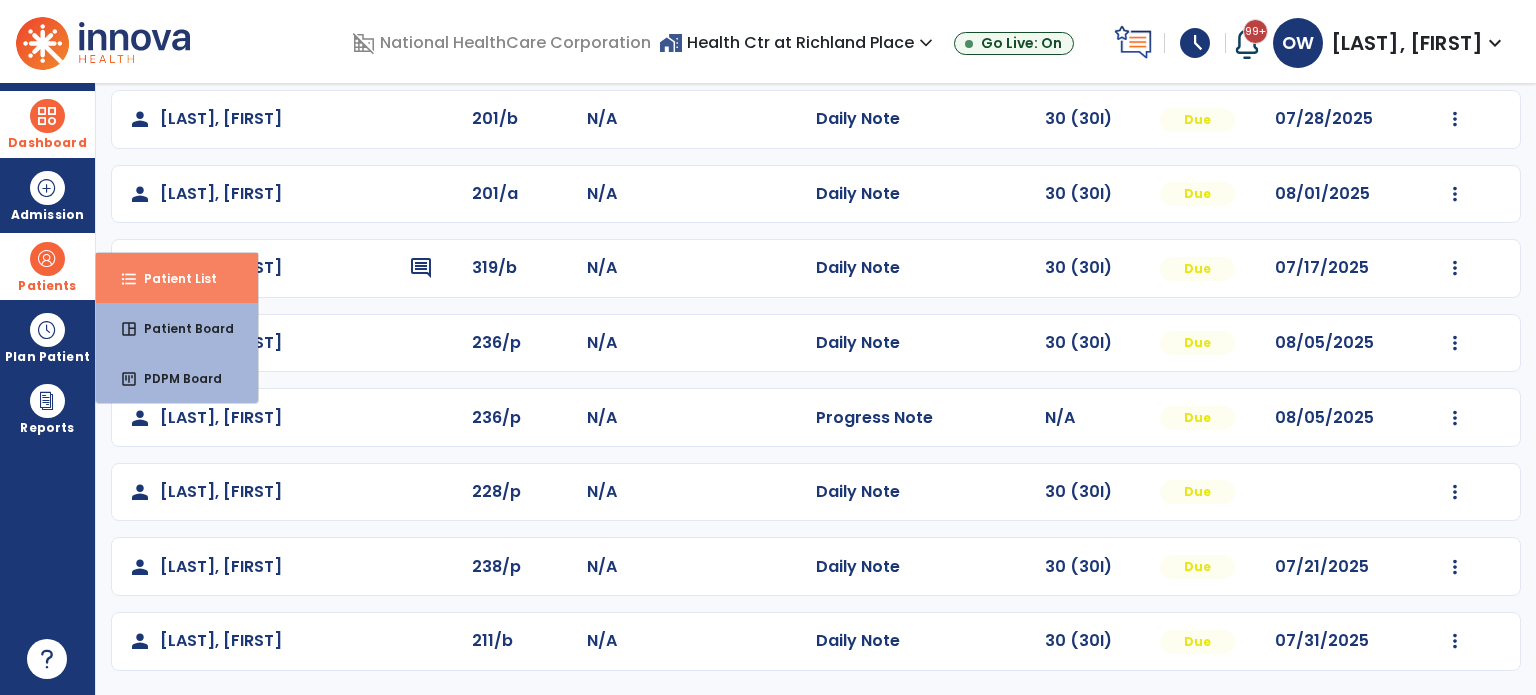 click on "format_list_bulleted  Patient List" at bounding box center (177, 278) 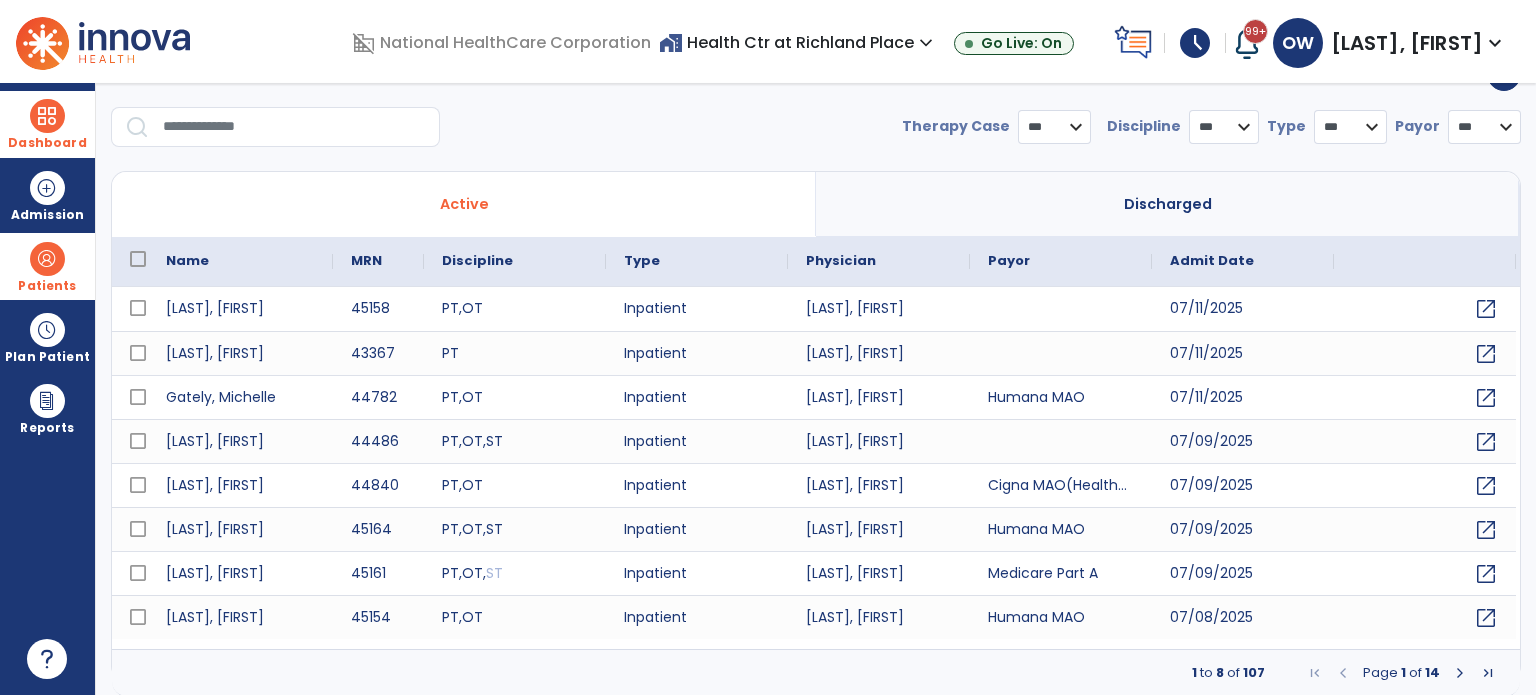 click at bounding box center [294, 127] 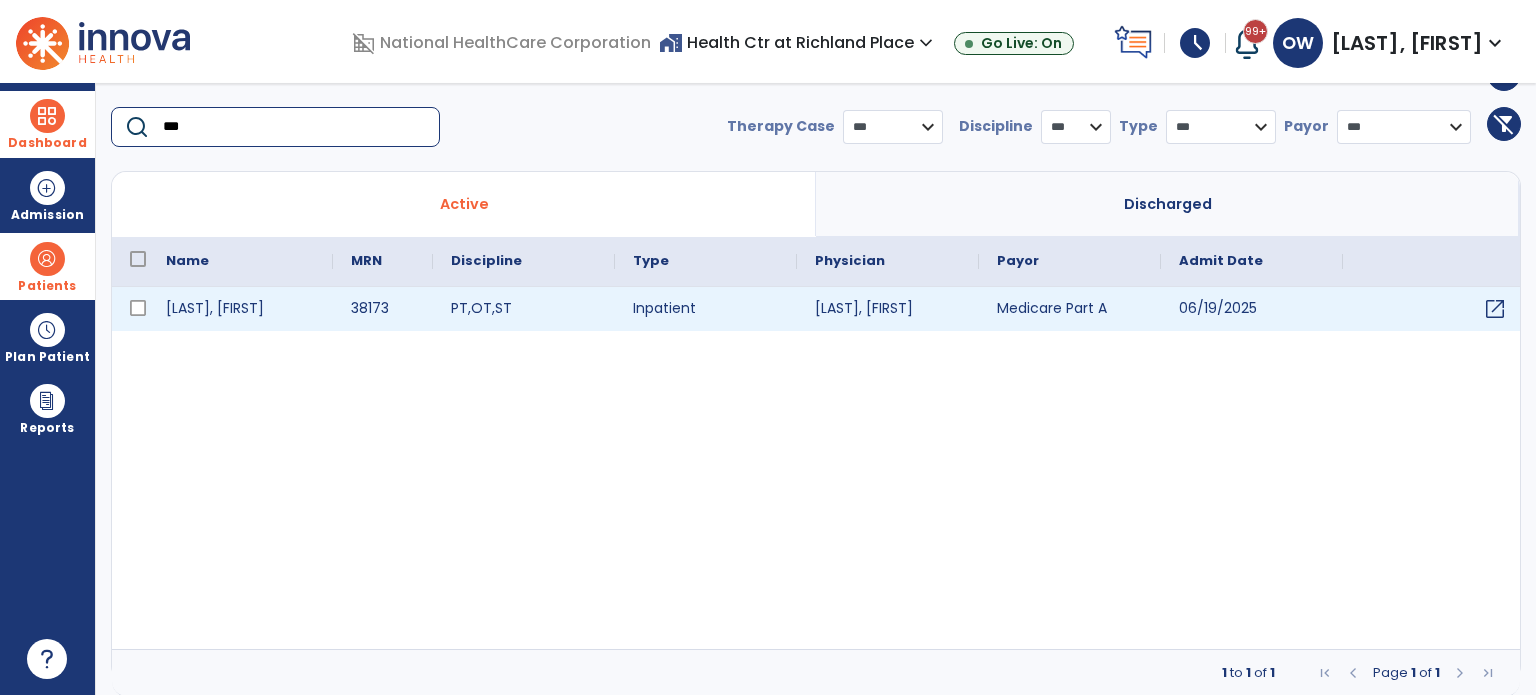type on "***" 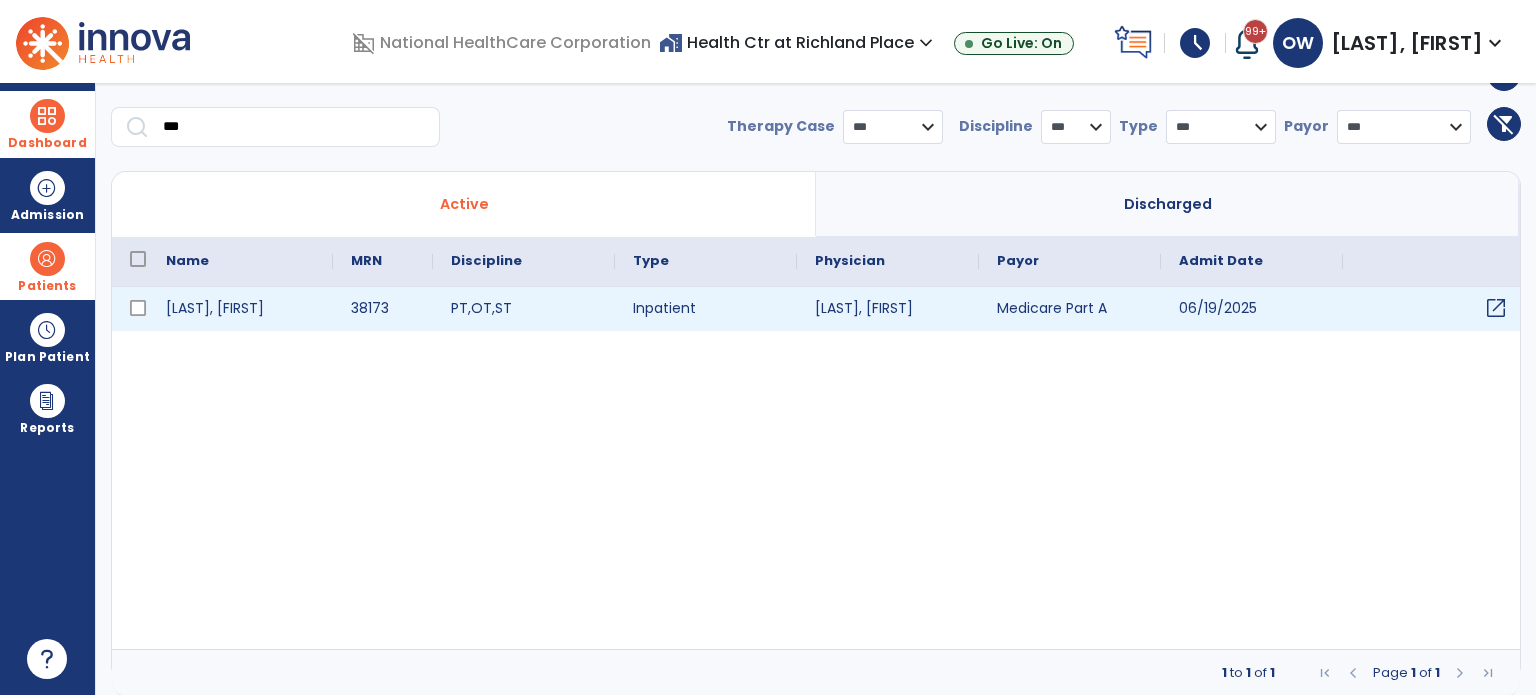 click on "open_in_new" at bounding box center [1496, 308] 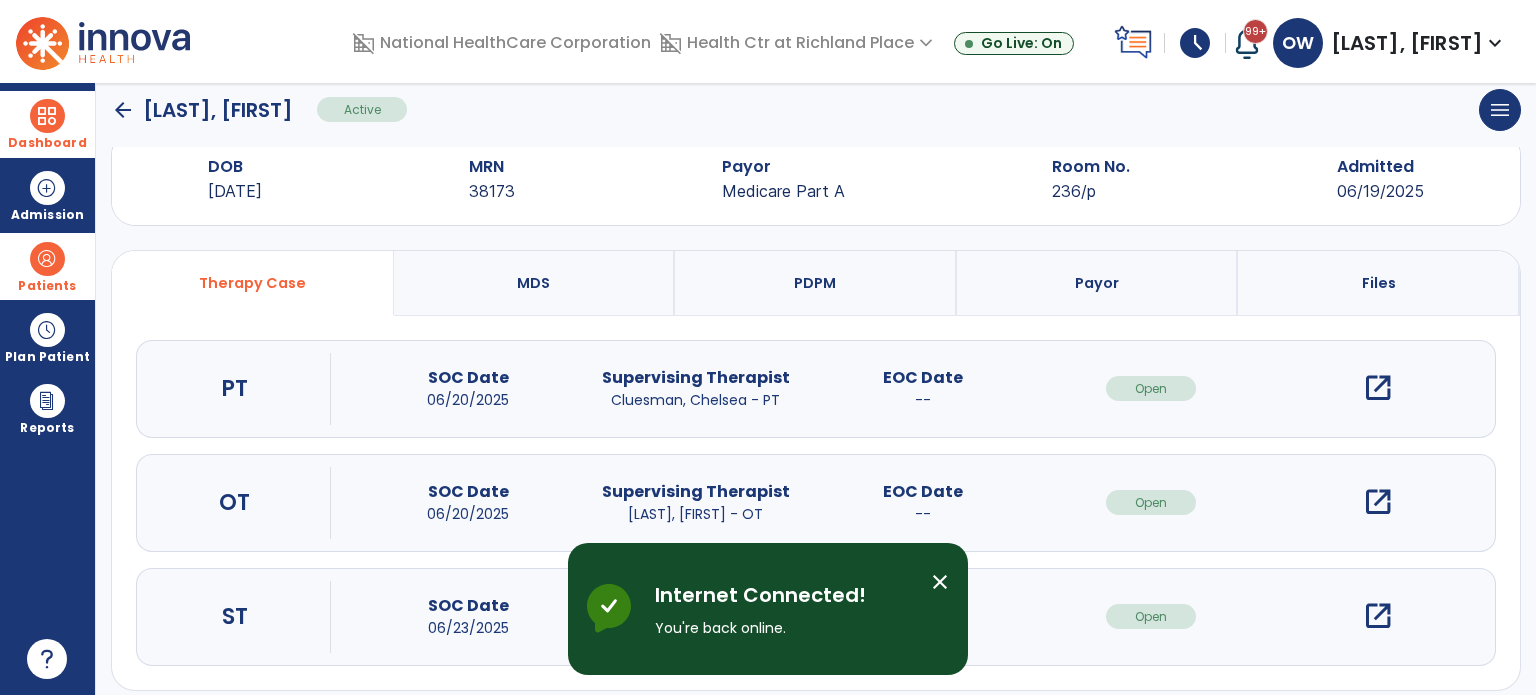 click on "Dashboard" at bounding box center (47, 124) 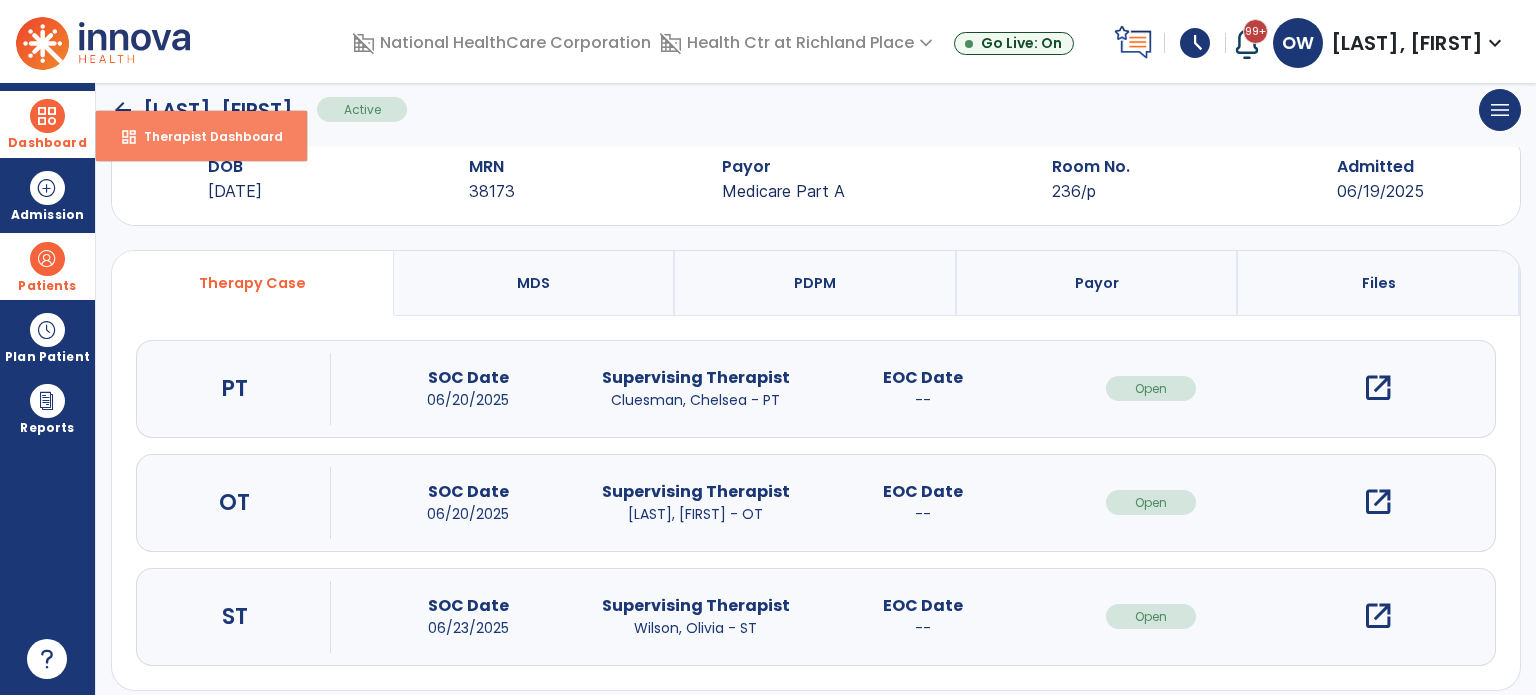 click on "Therapist Dashboard" at bounding box center (205, 136) 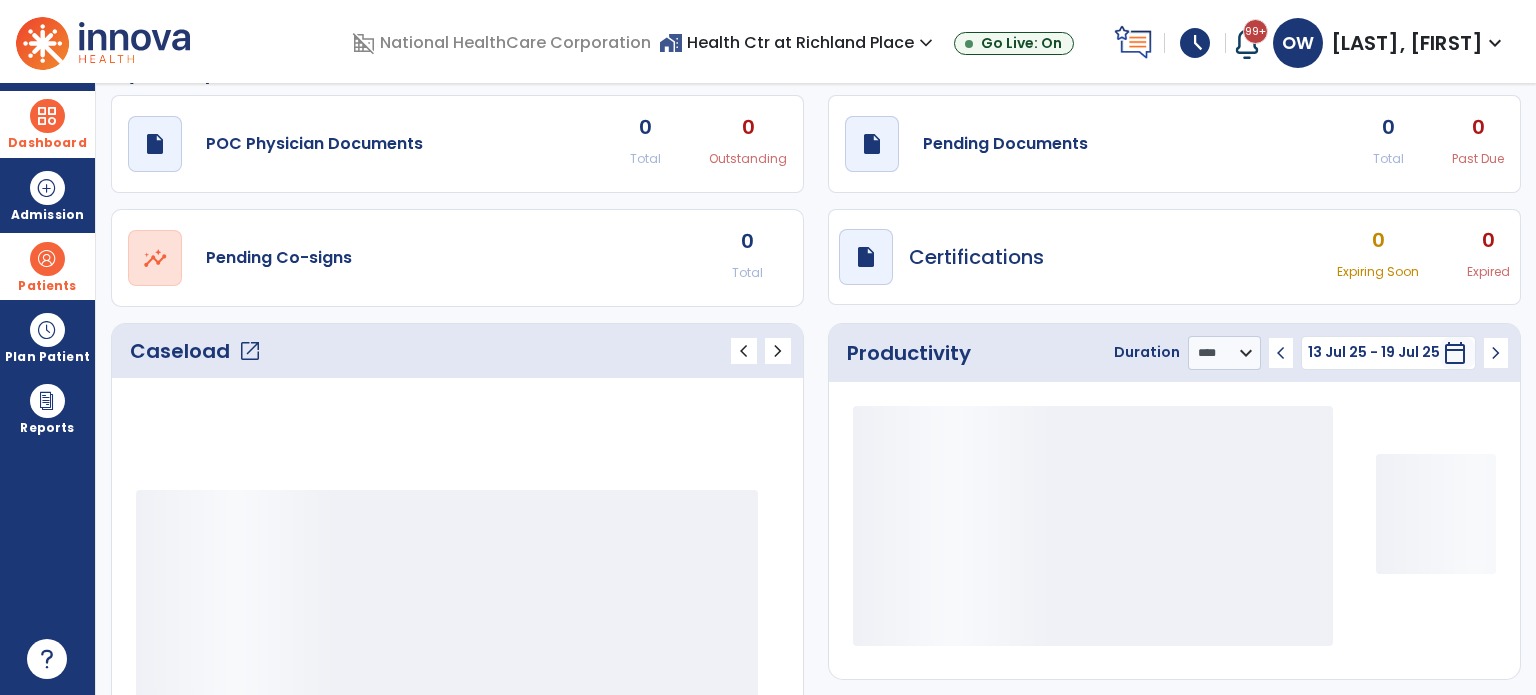 click on "Caseload   open_in_new" 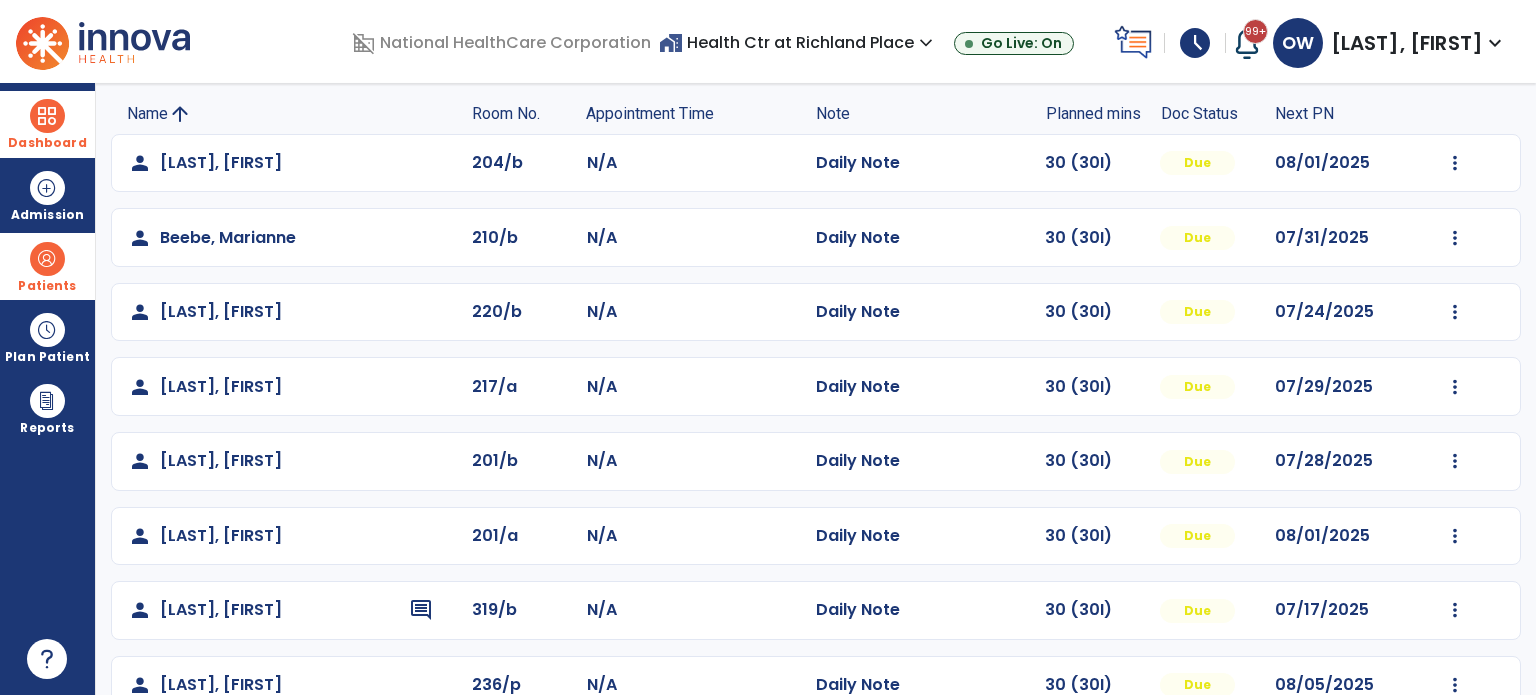 scroll, scrollTop: 0, scrollLeft: 0, axis: both 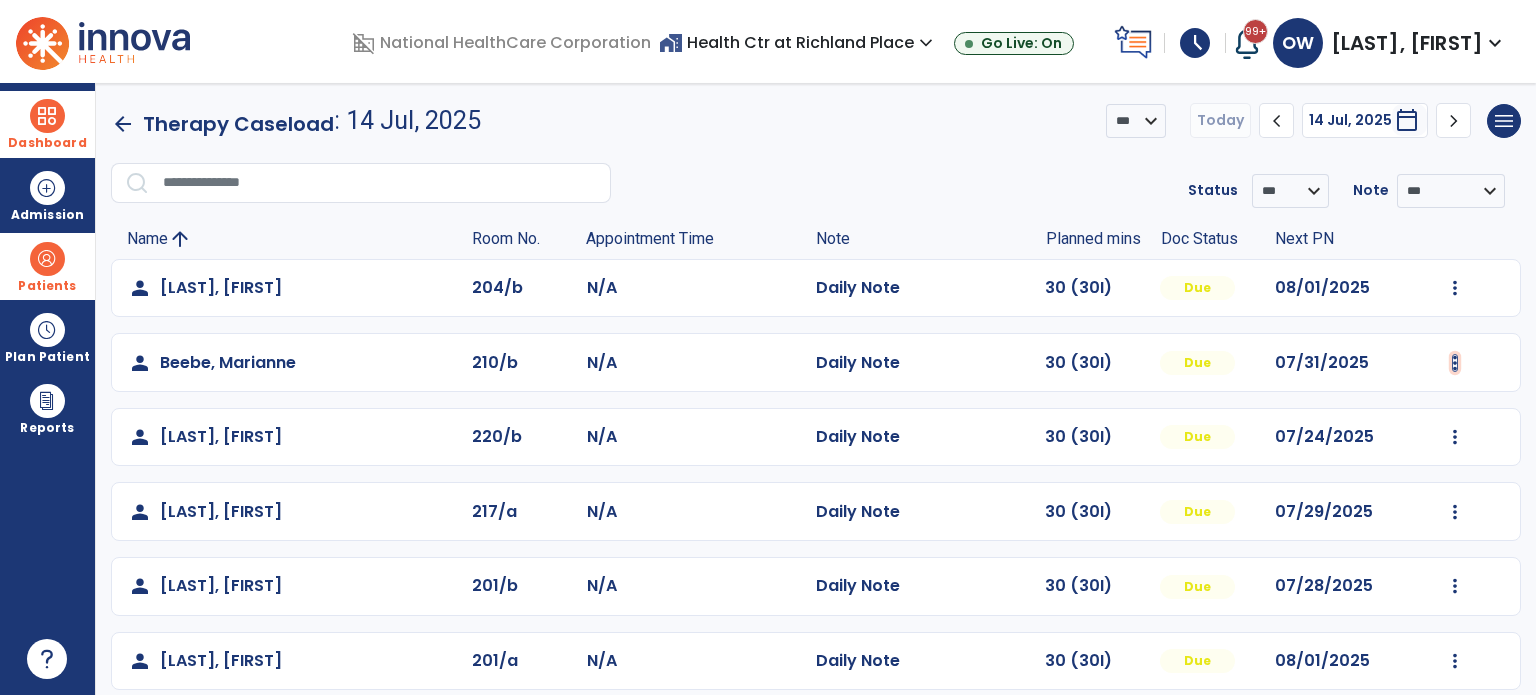 click at bounding box center [1455, 288] 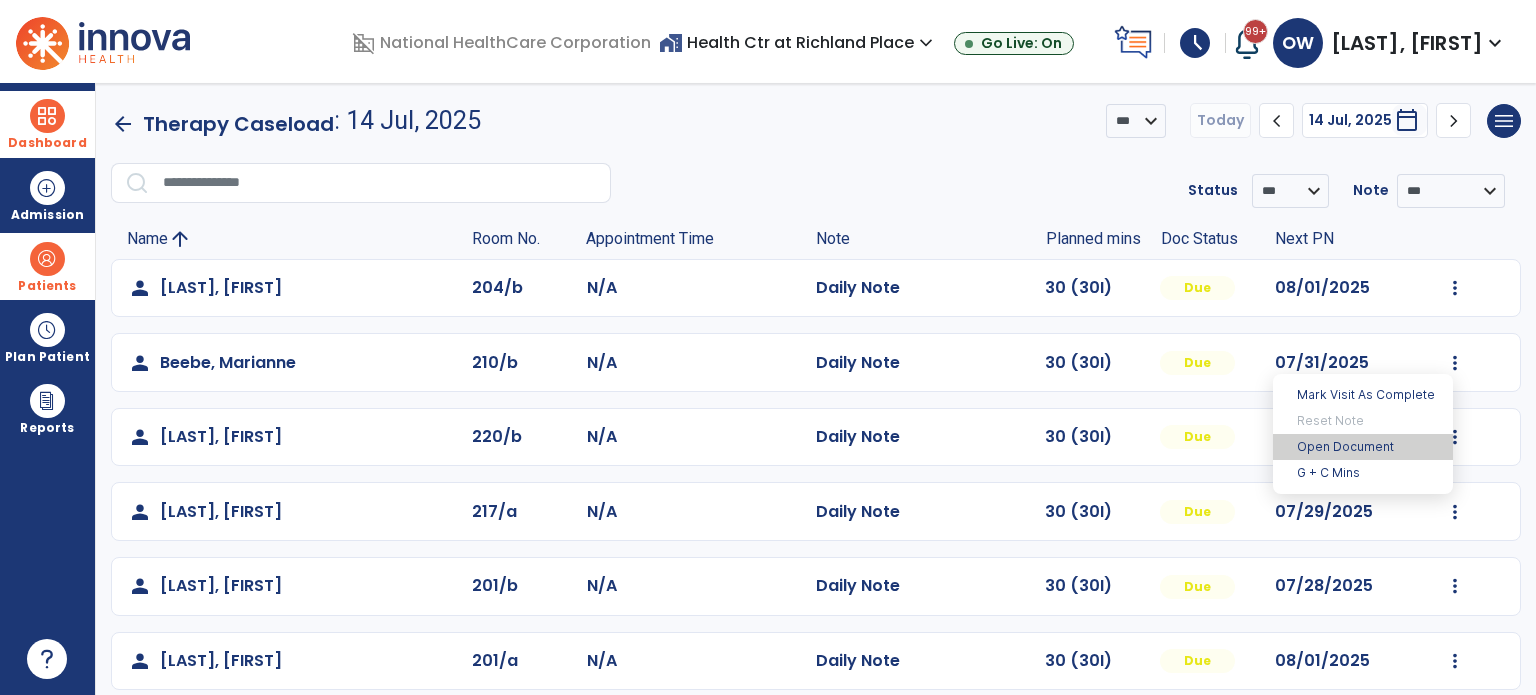 click on "Open Document" at bounding box center (1363, 447) 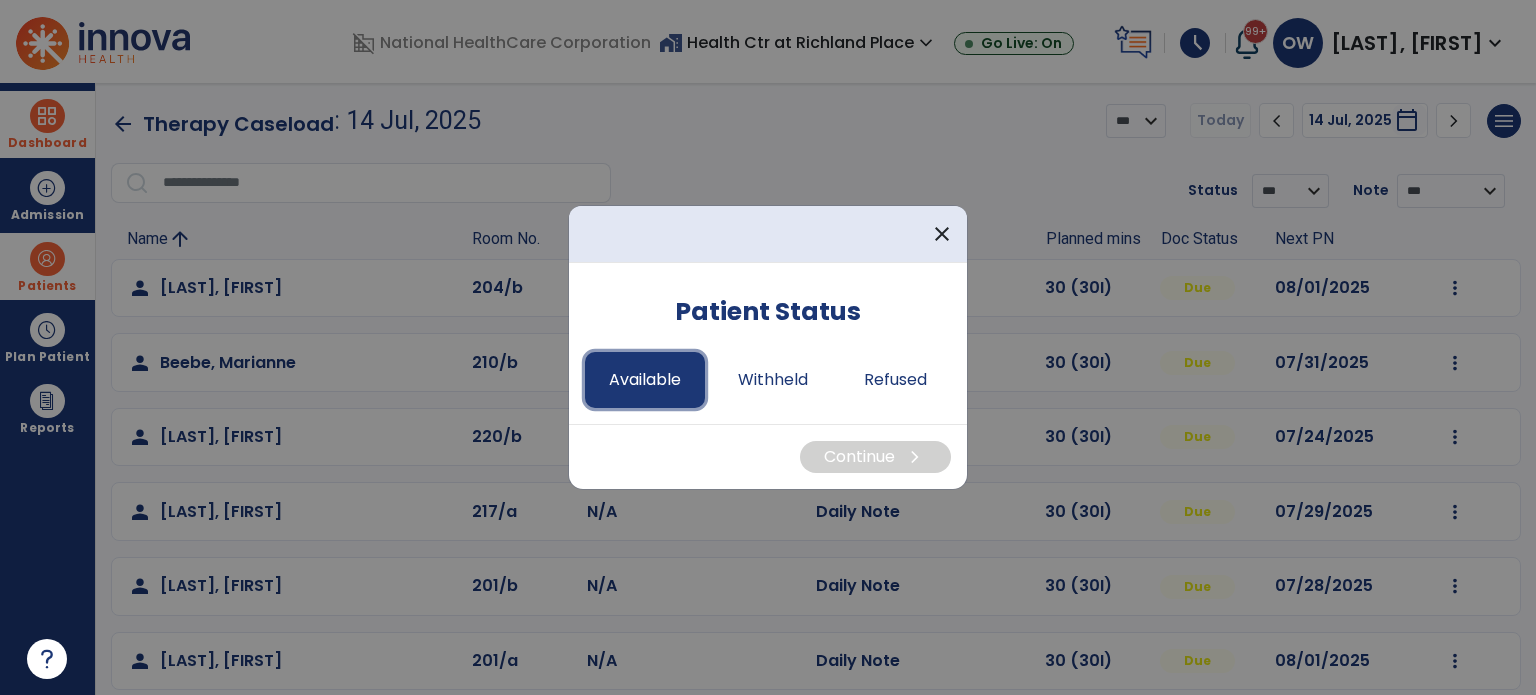 click on "Available" at bounding box center (645, 380) 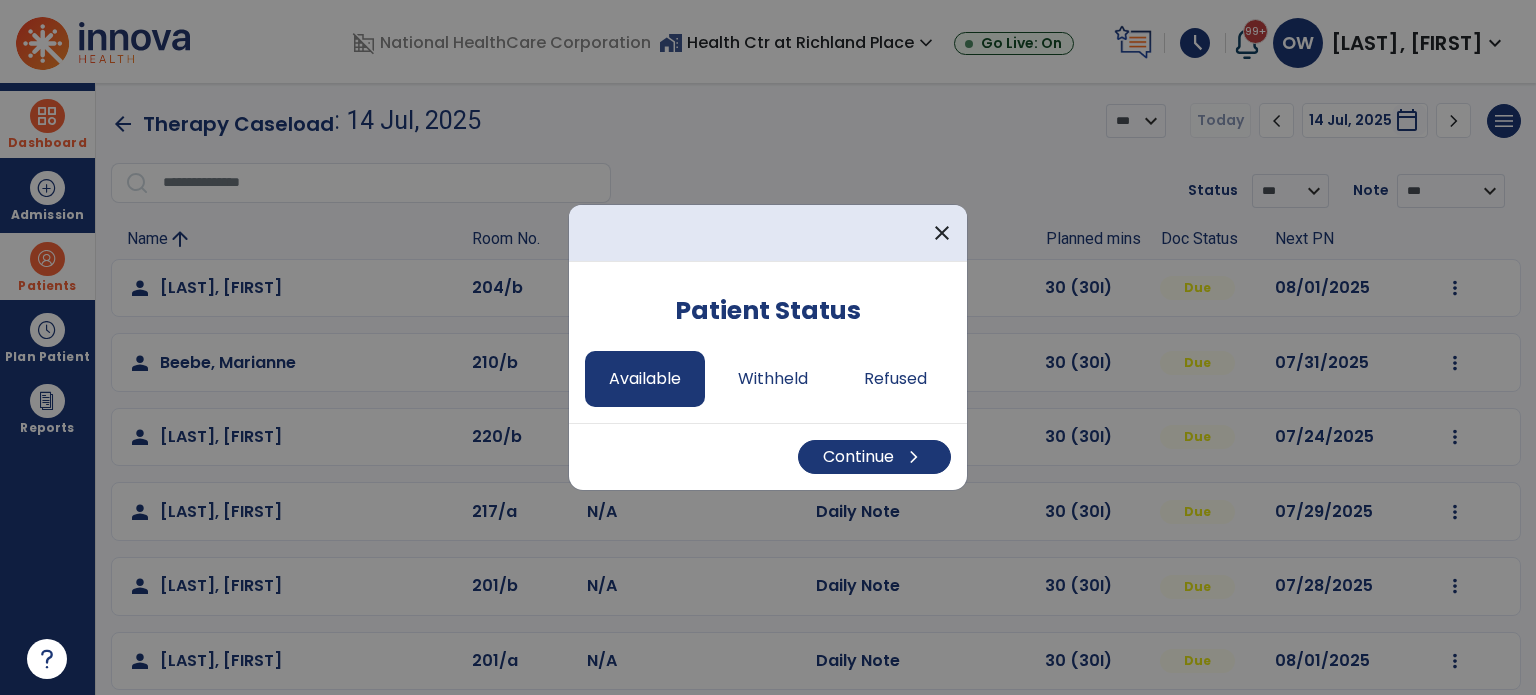 click on "Continue   chevron_right" at bounding box center (768, 456) 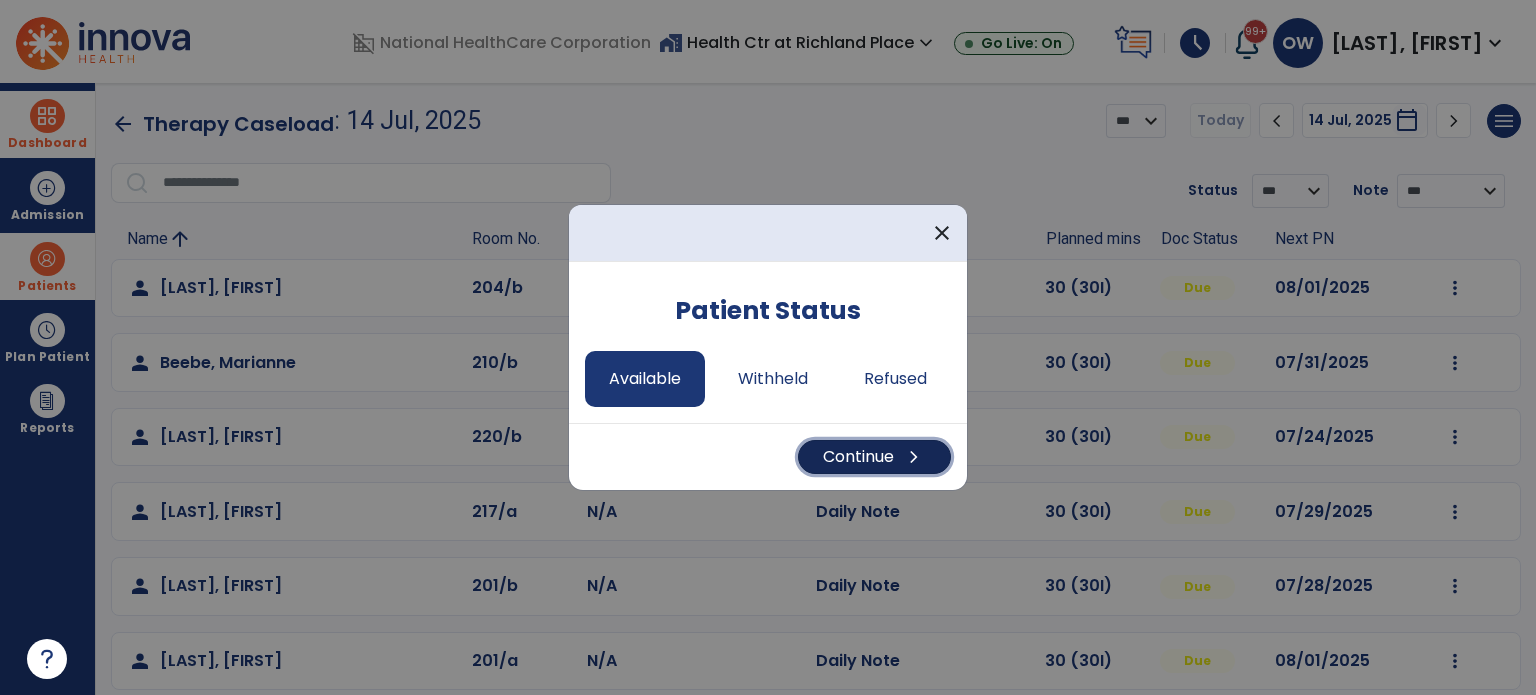 click on "Continue   chevron_right" at bounding box center [874, 457] 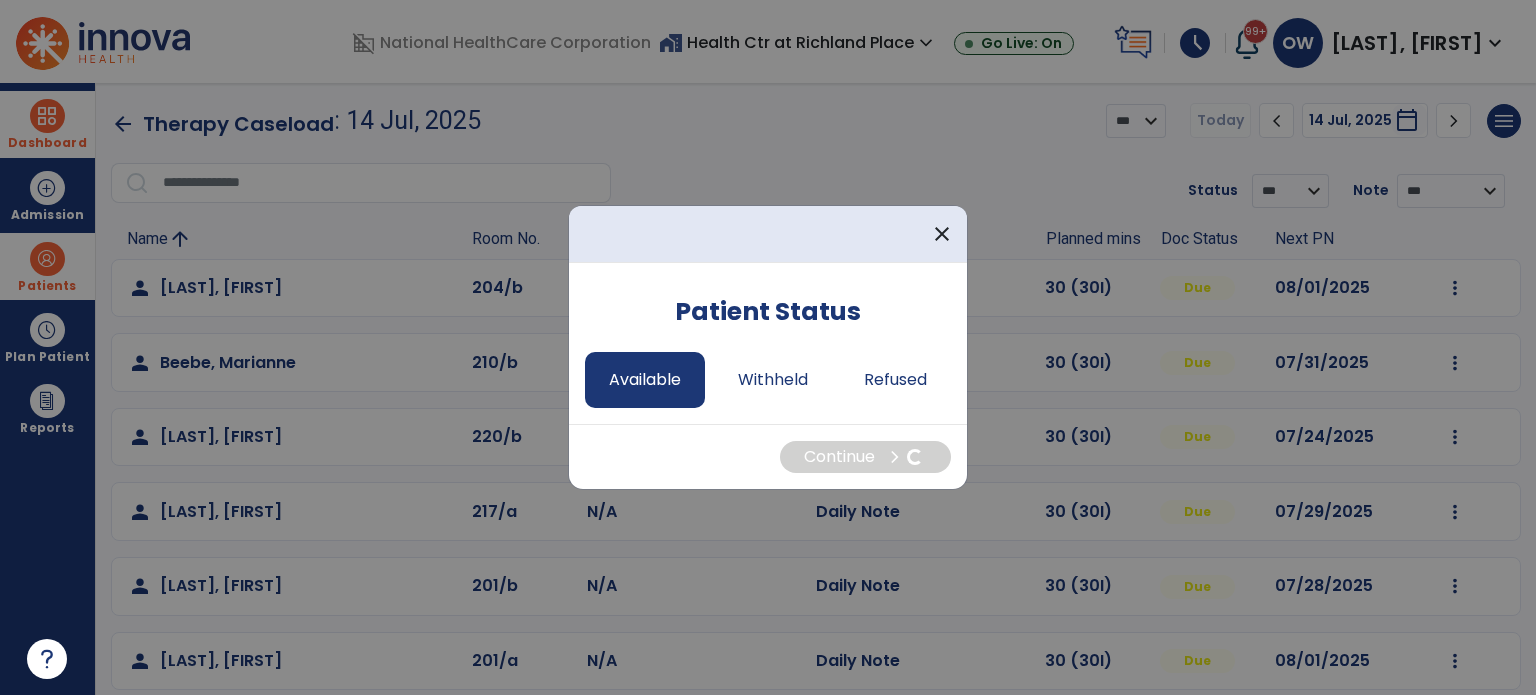 select on "*" 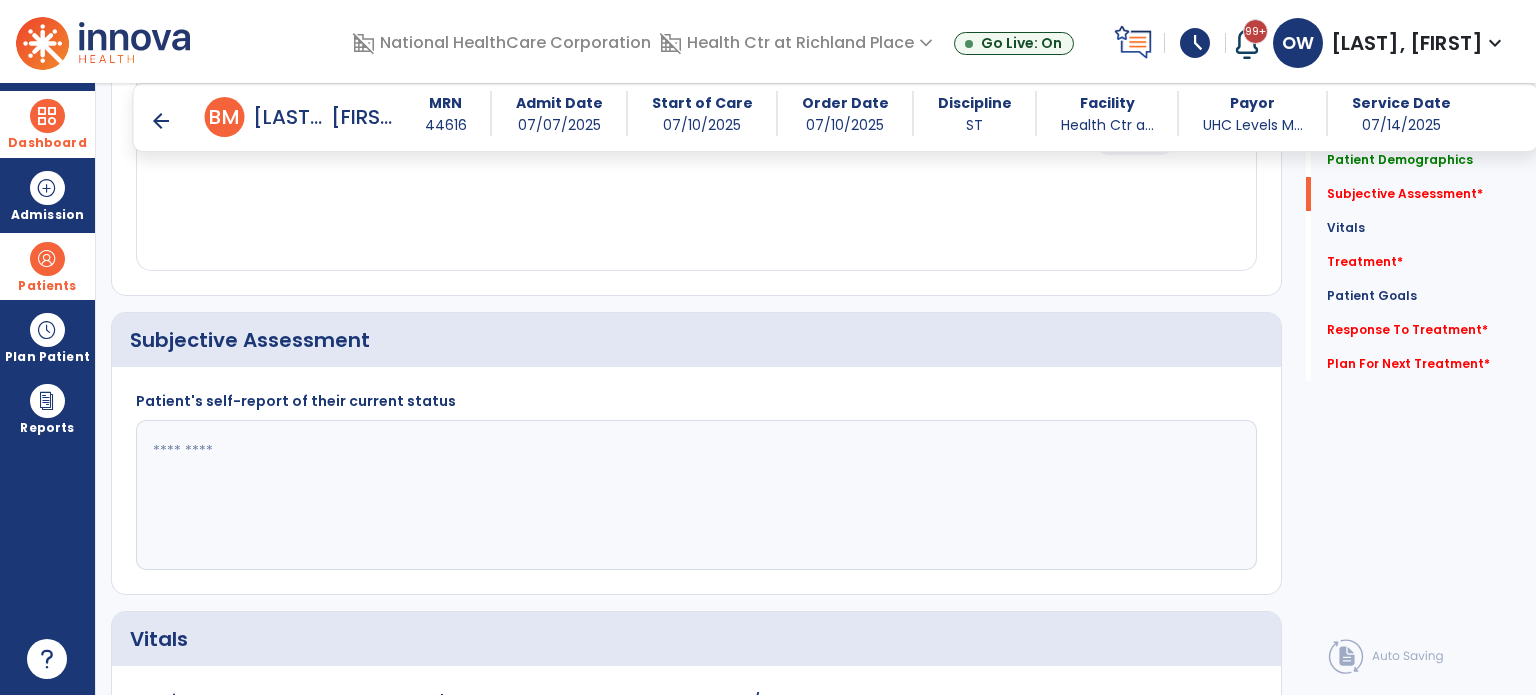 scroll, scrollTop: 327, scrollLeft: 0, axis: vertical 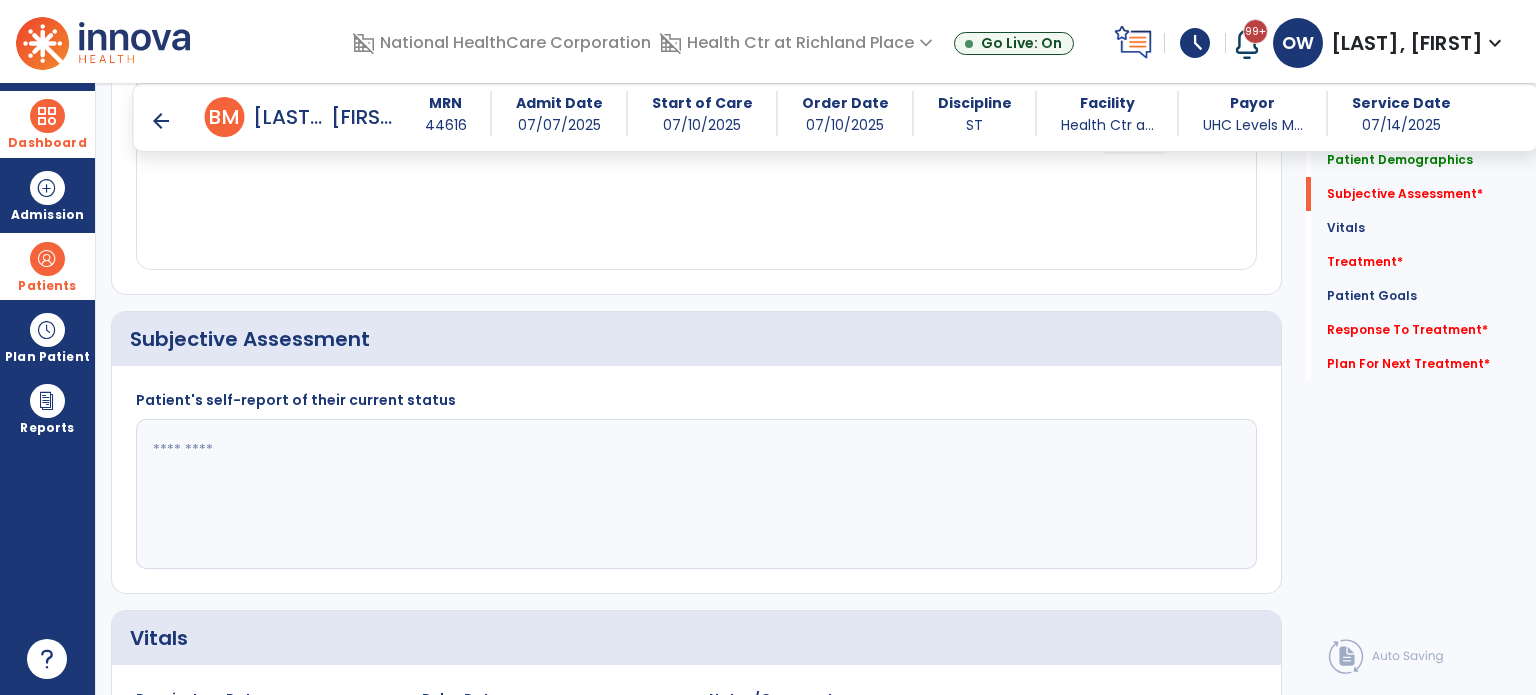 click 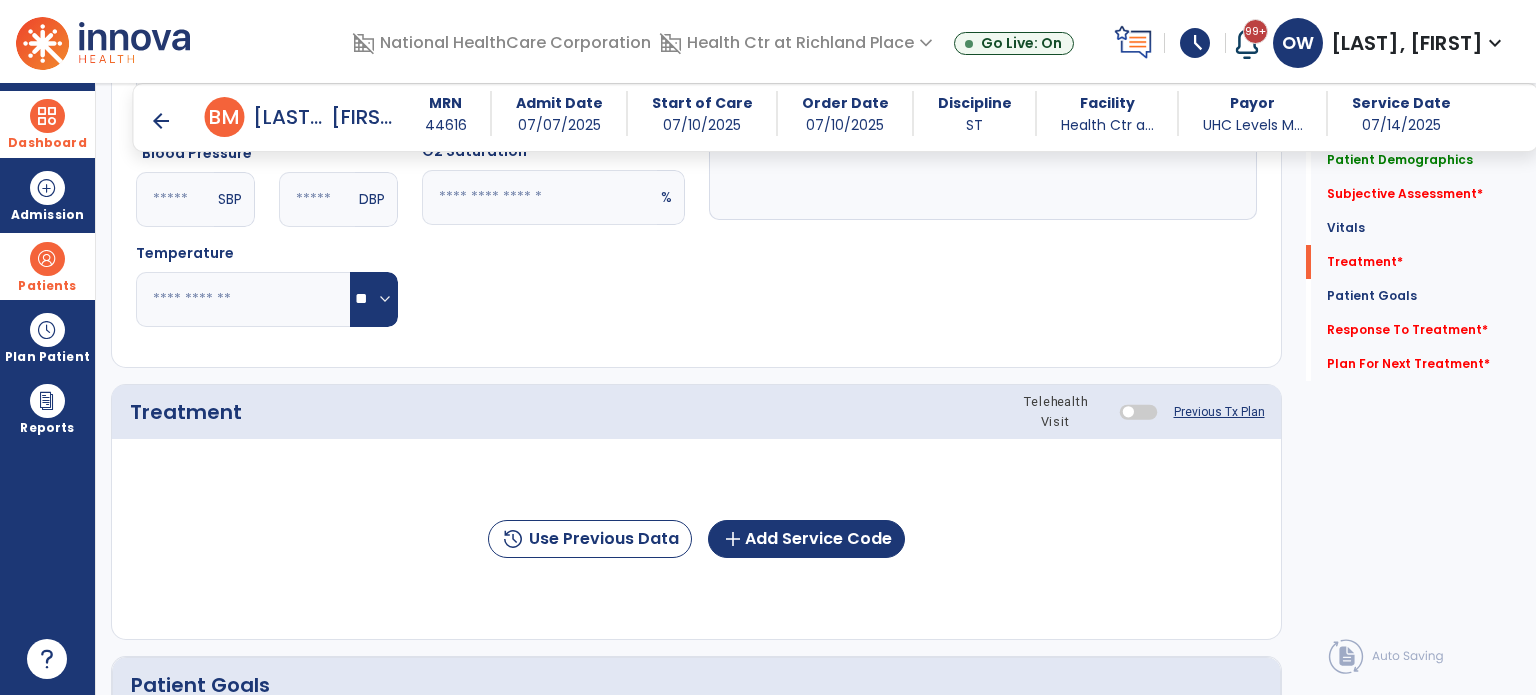 scroll, scrollTop: 1019, scrollLeft: 0, axis: vertical 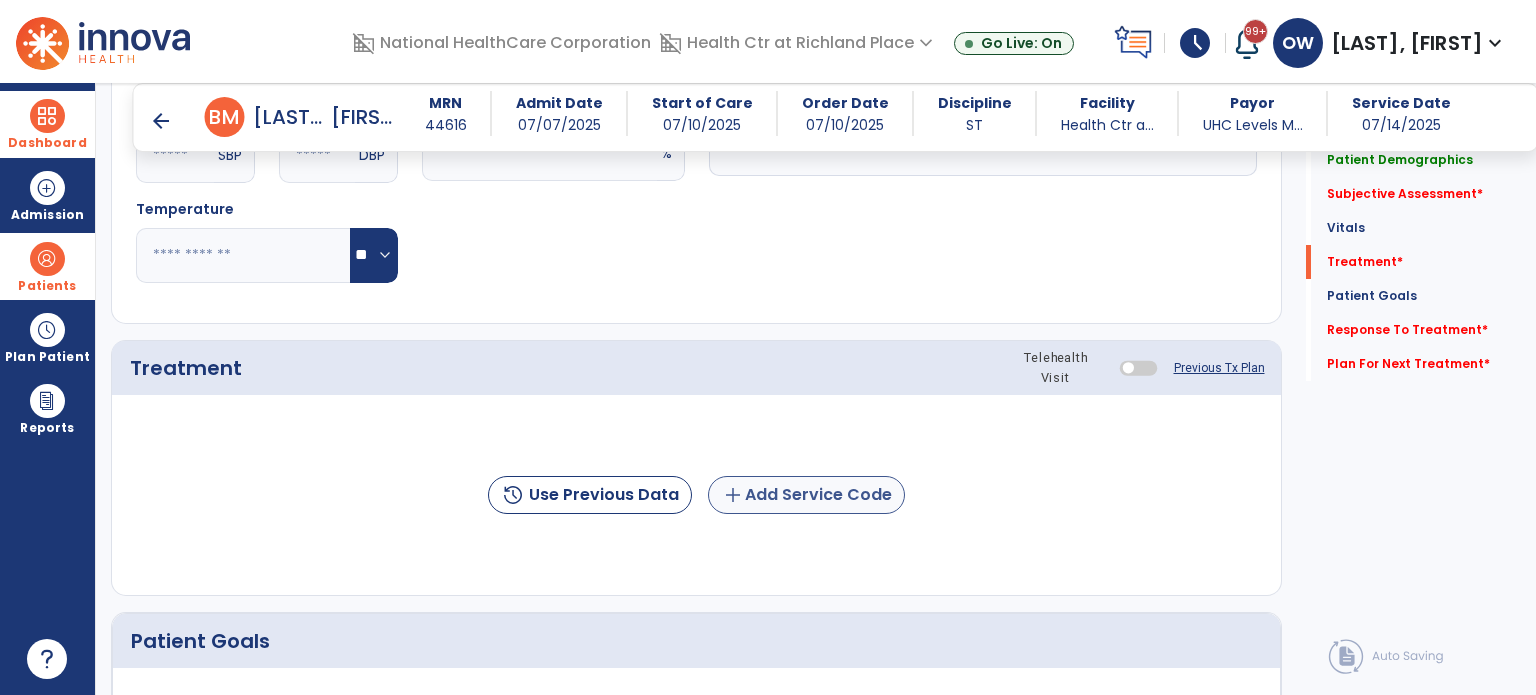 type on "**********" 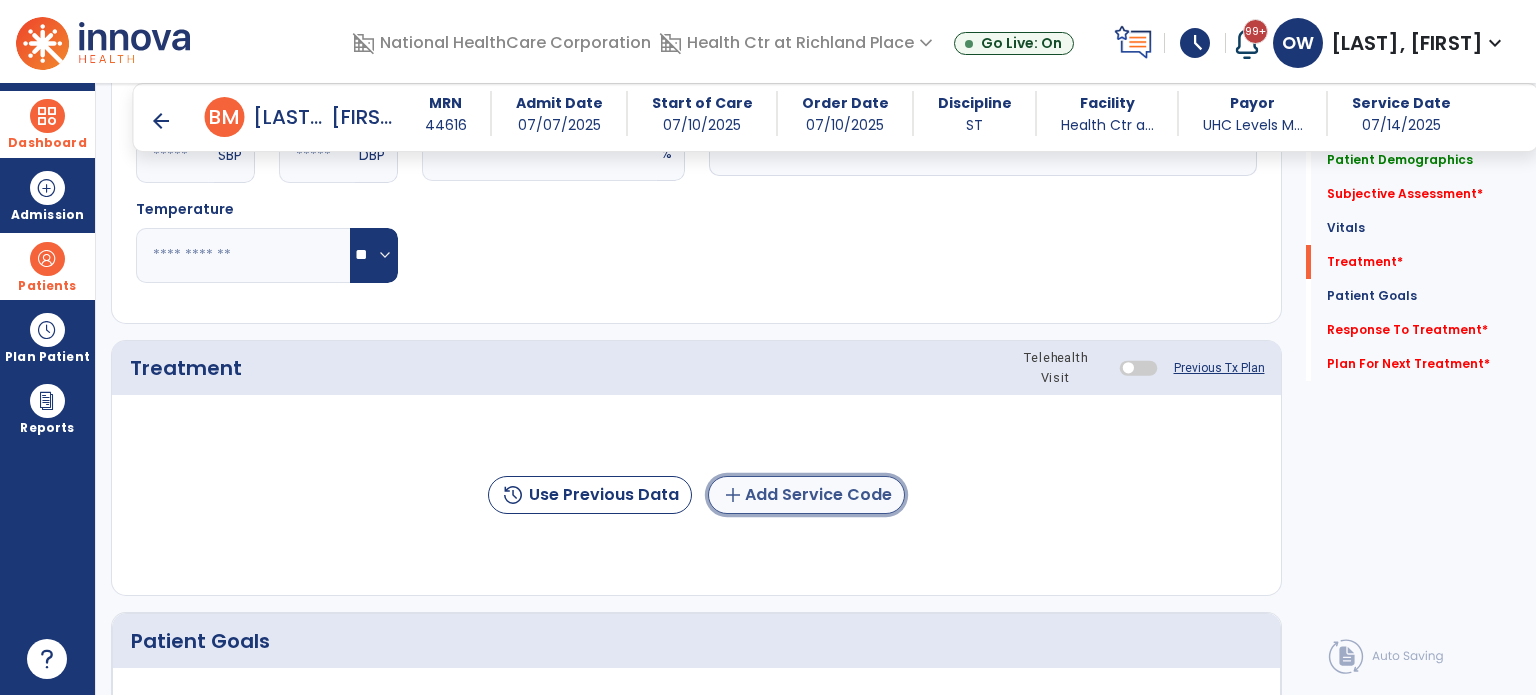 click on "add  Add Service Code" 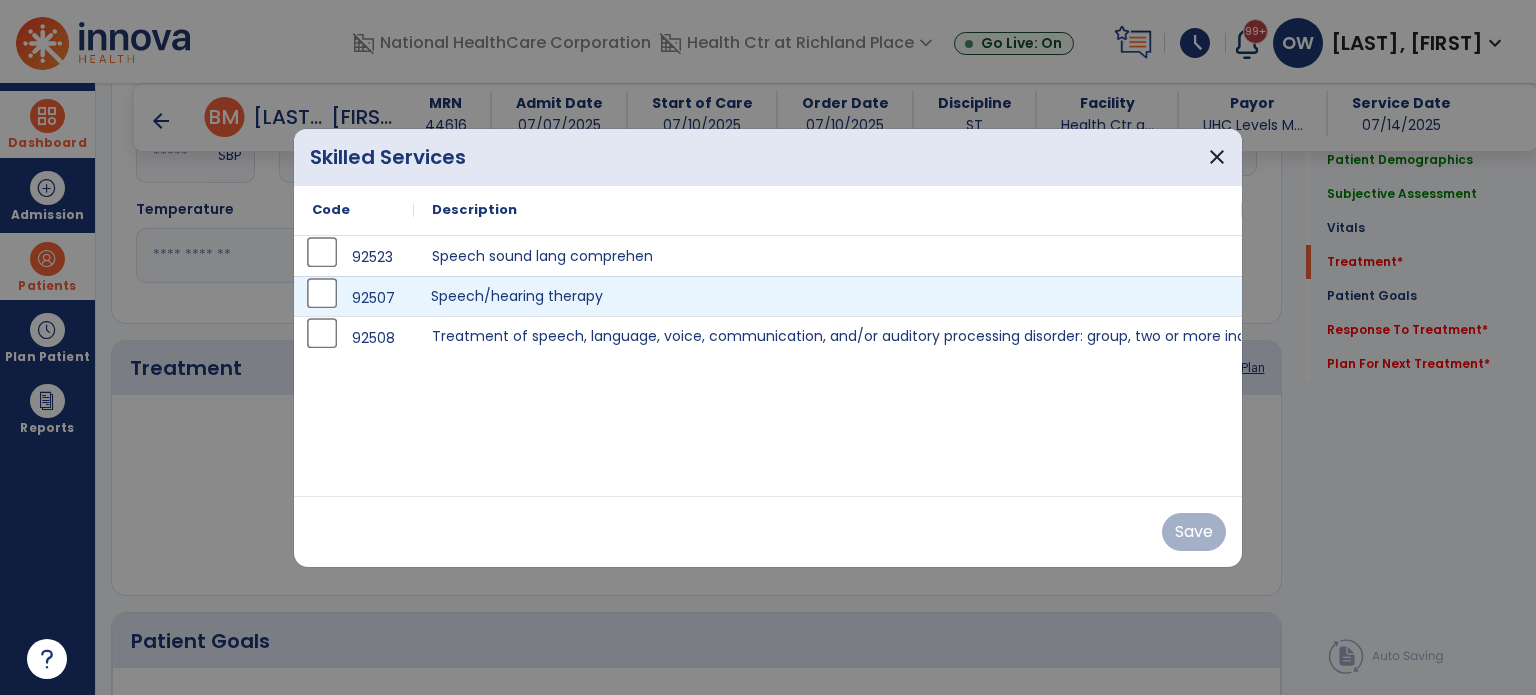 click on "Speech/hearing therapy" at bounding box center [828, 296] 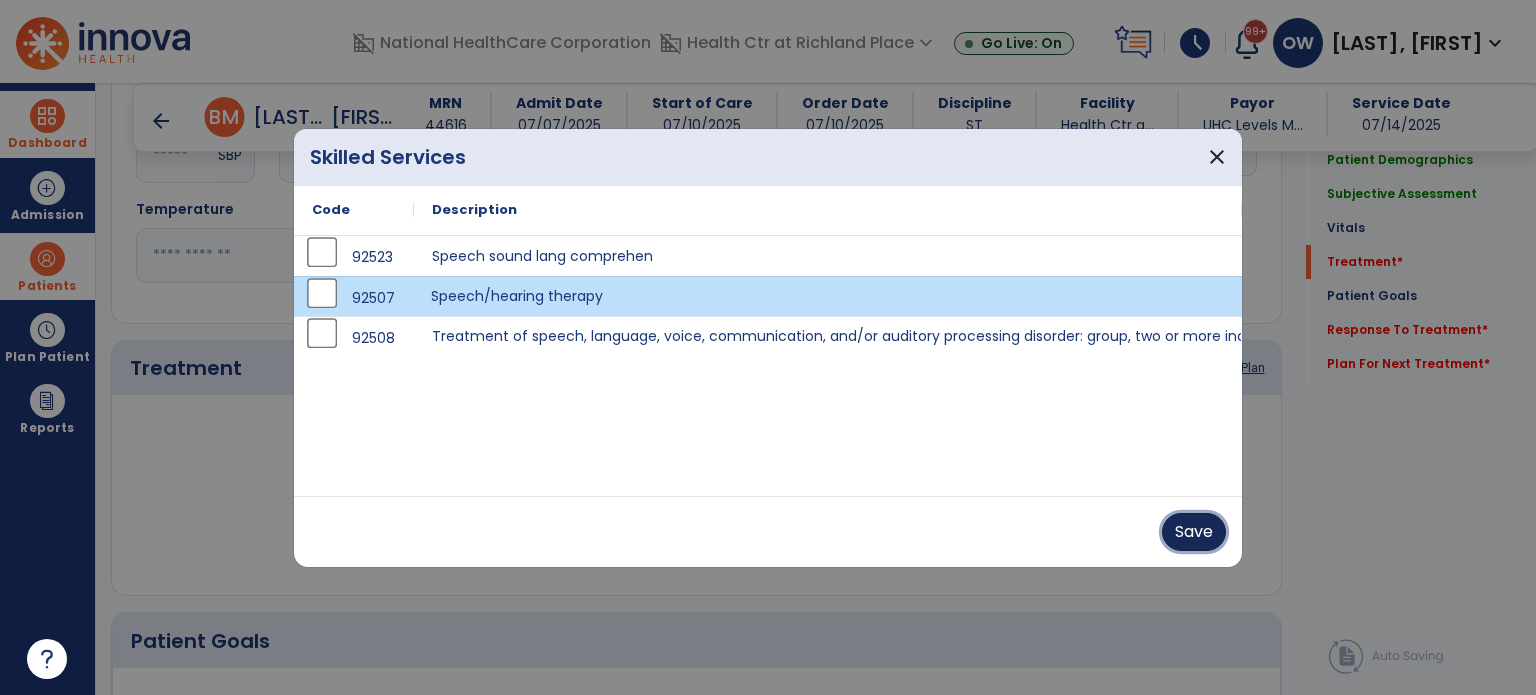 click on "Save" at bounding box center (1194, 532) 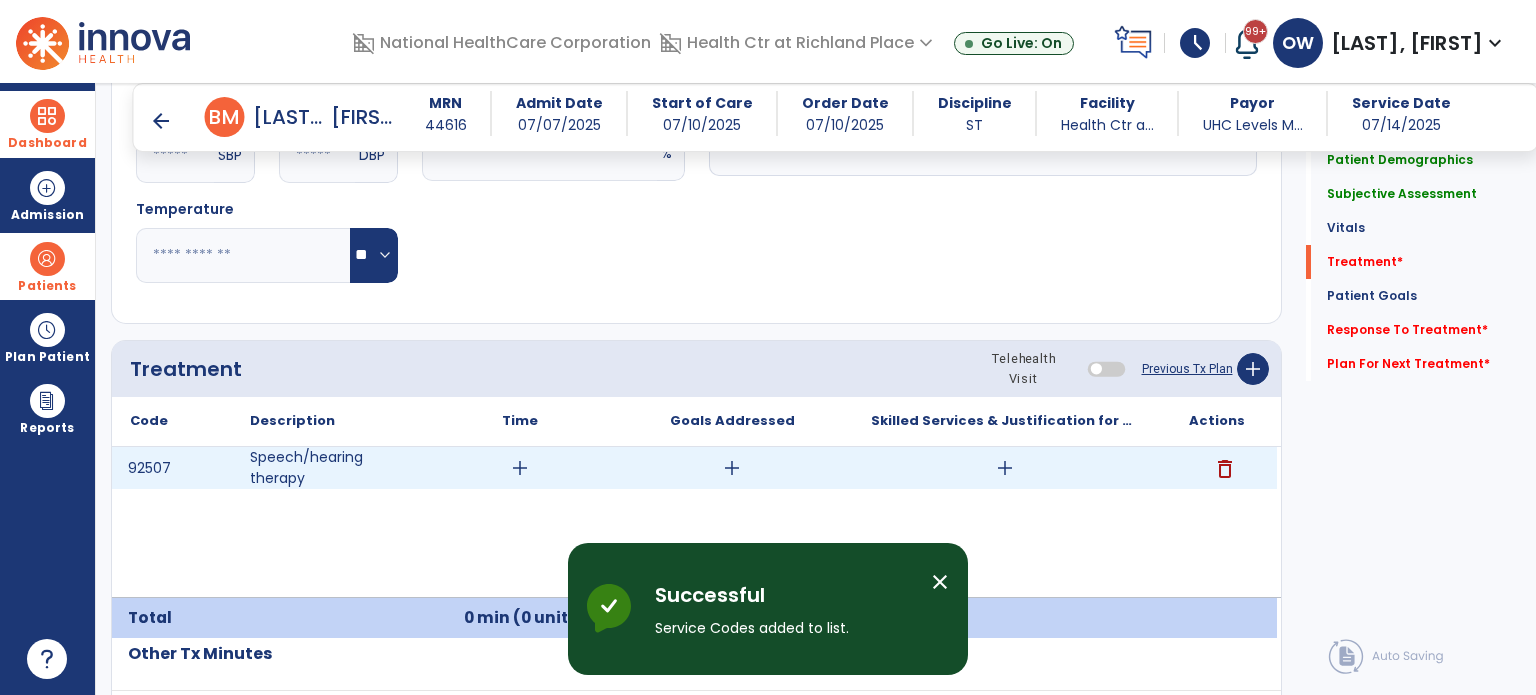 click on "add" at bounding box center [520, 468] 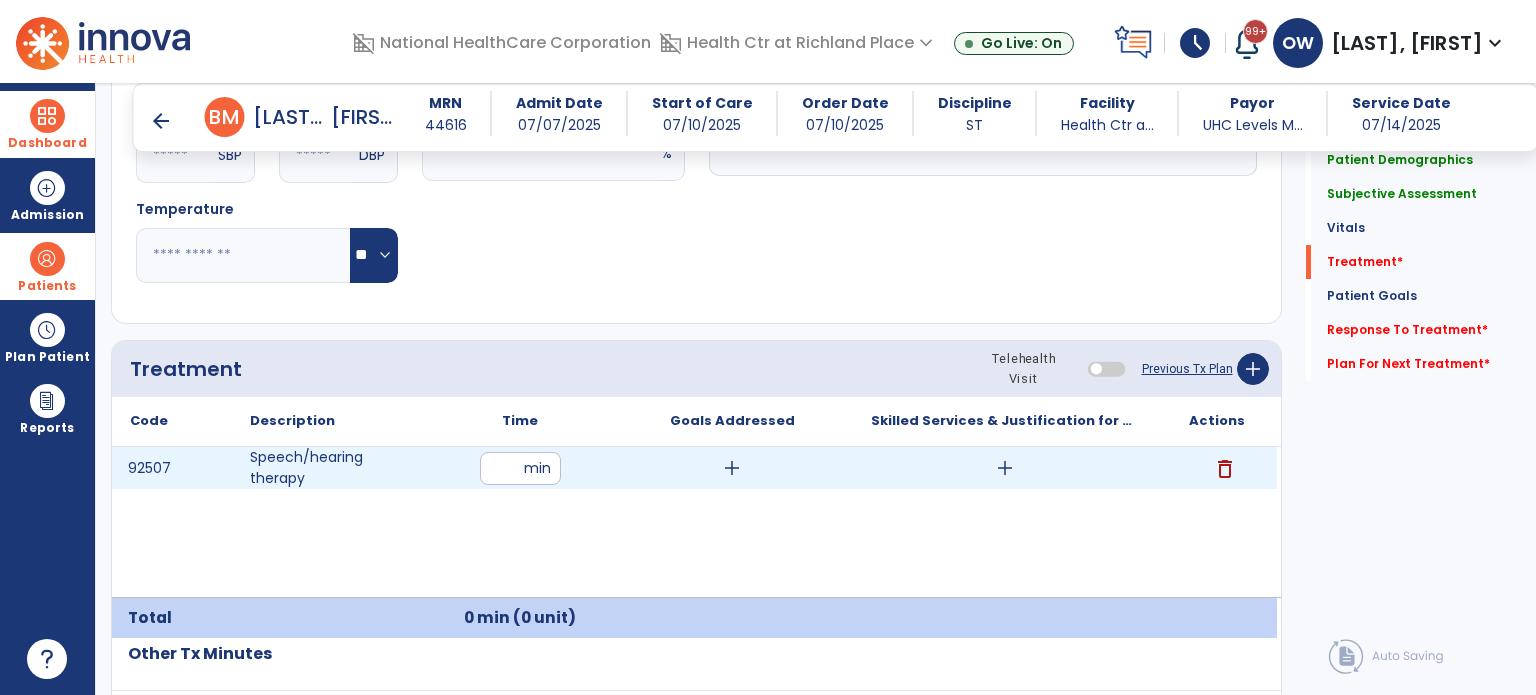 type on "**" 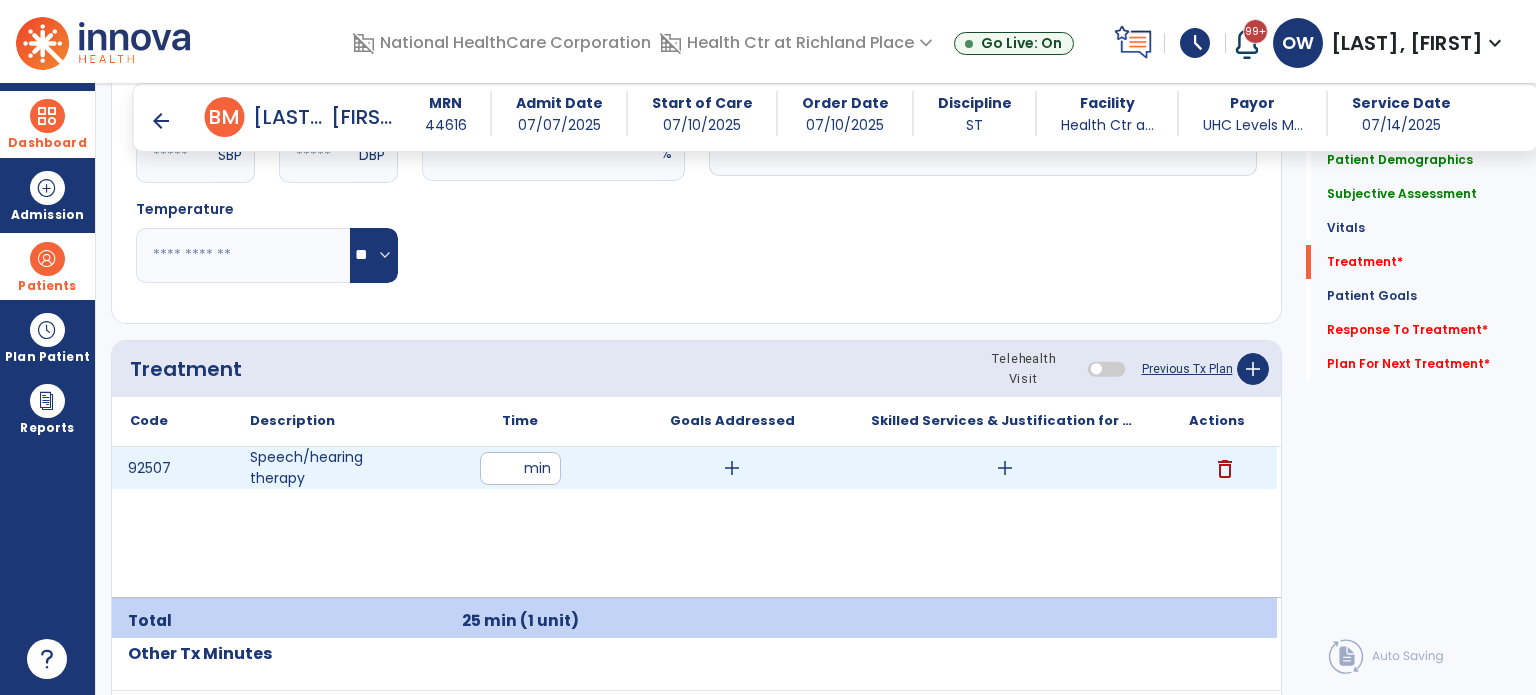 click on "add" at bounding box center (1005, 468) 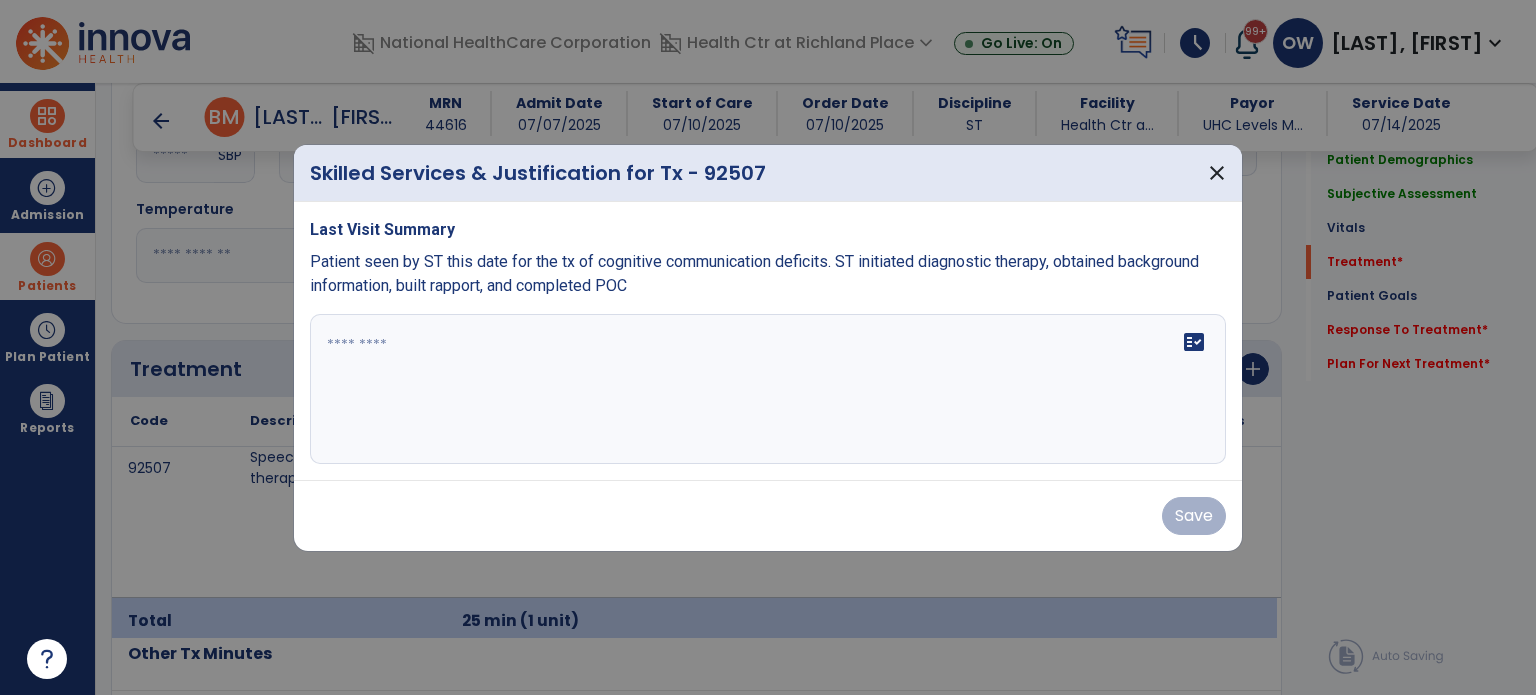 click on "fact_check" at bounding box center [768, 389] 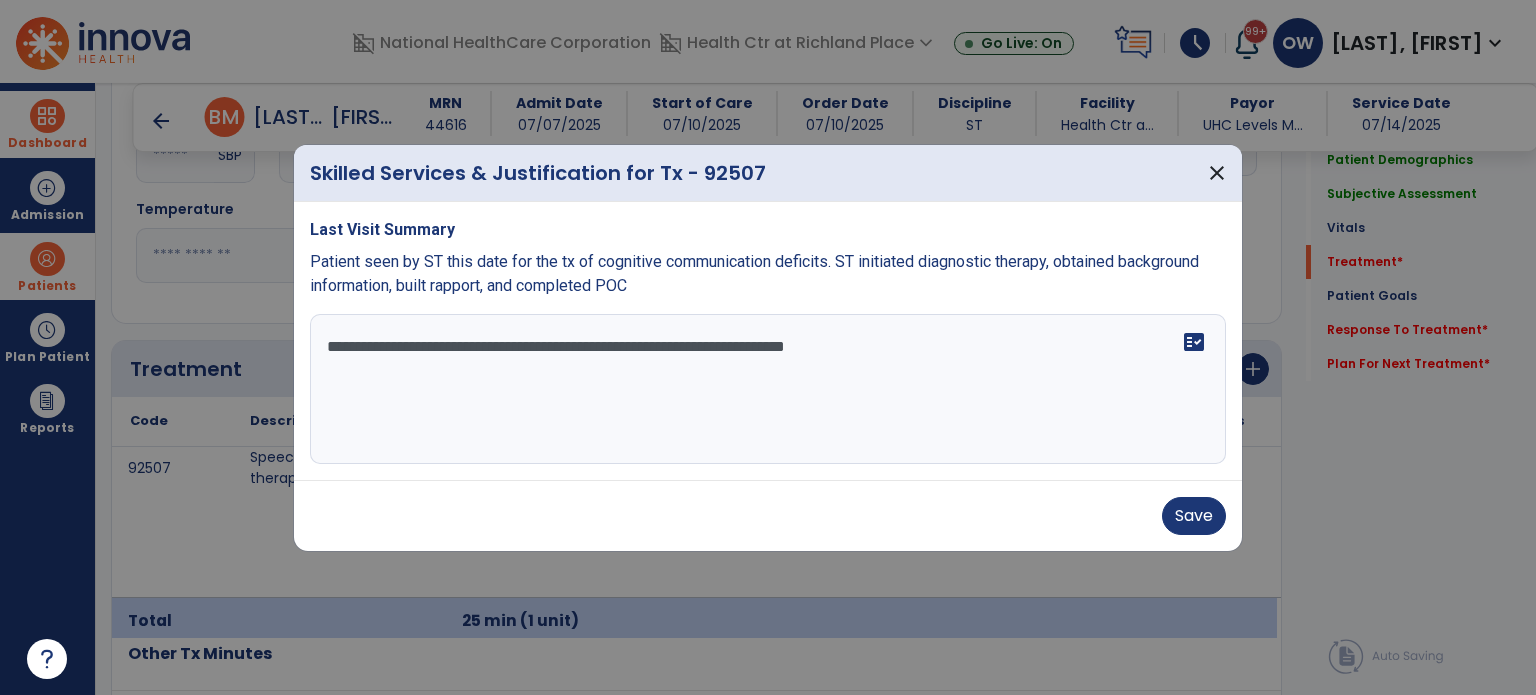 paste on "**********" 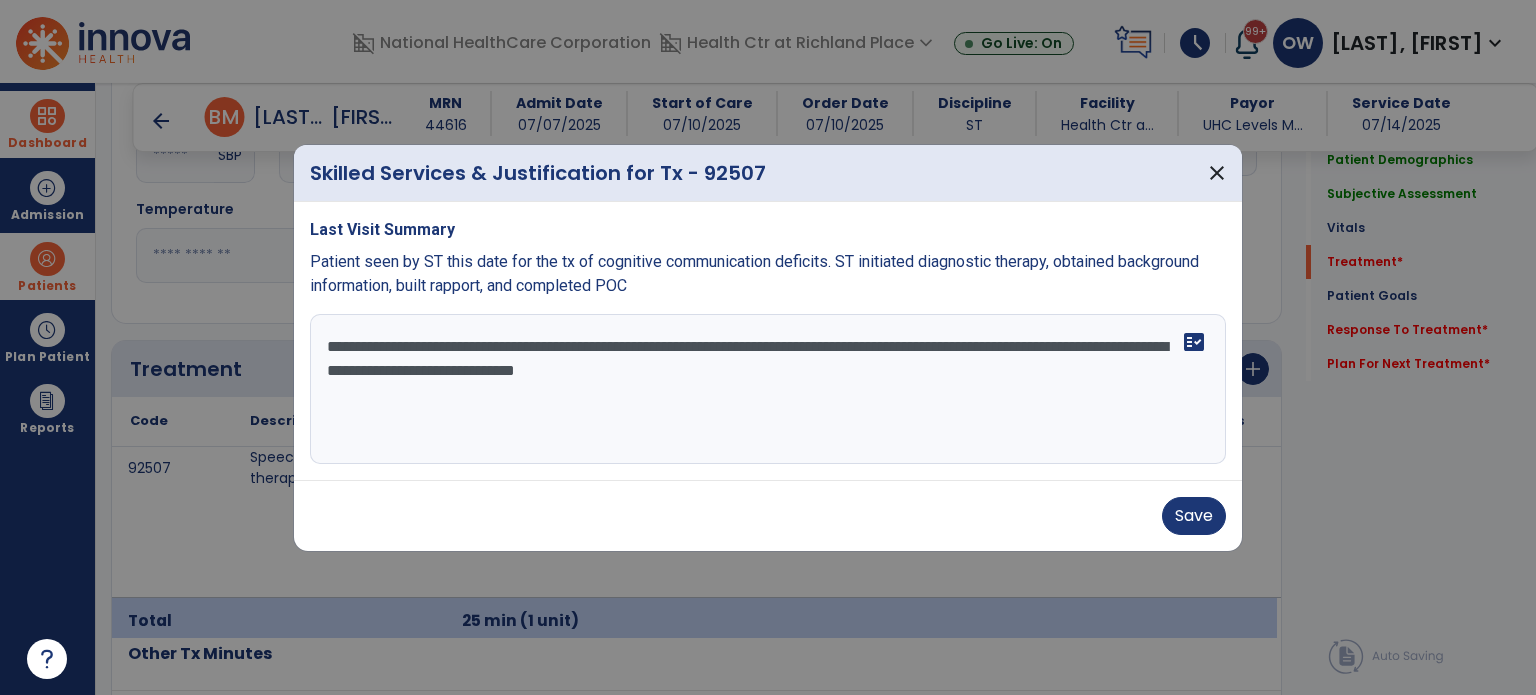 click on "**********" at bounding box center [768, 389] 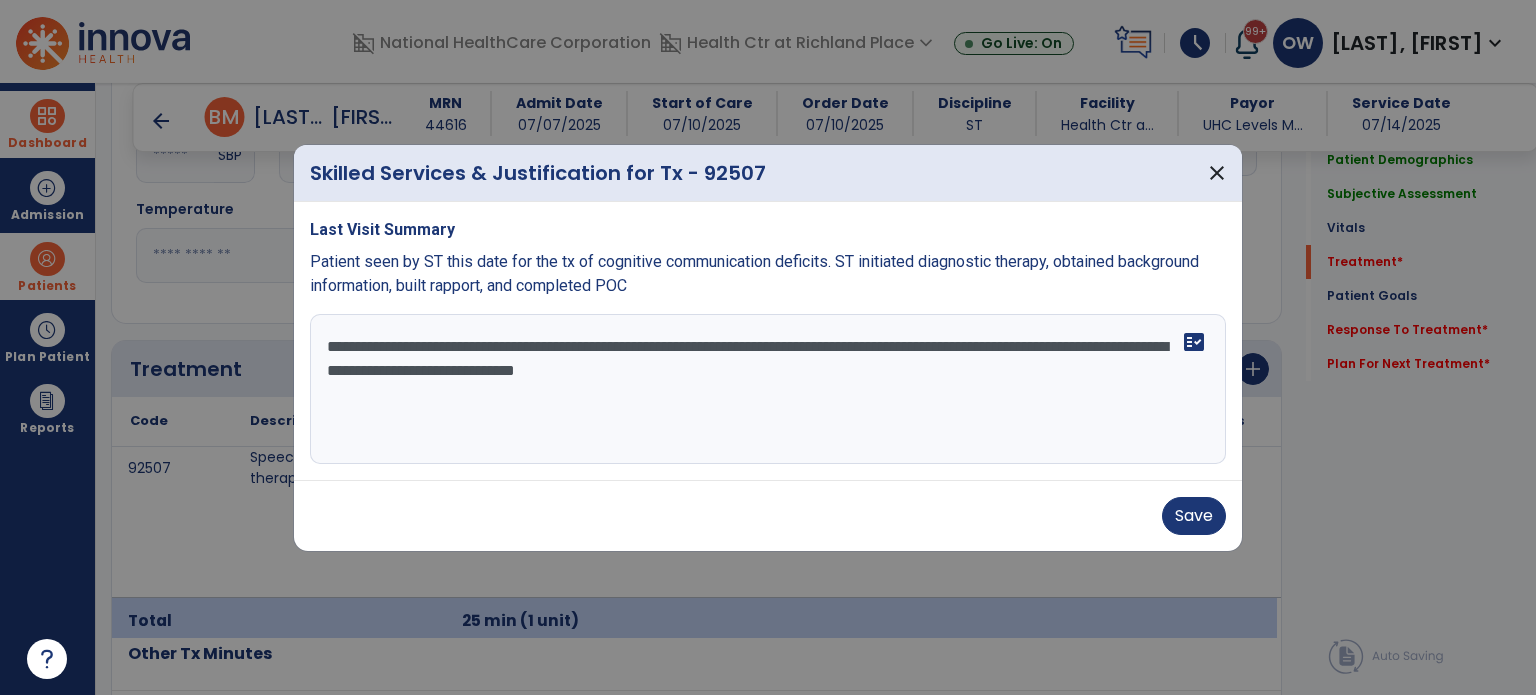 click on "**********" at bounding box center [768, 389] 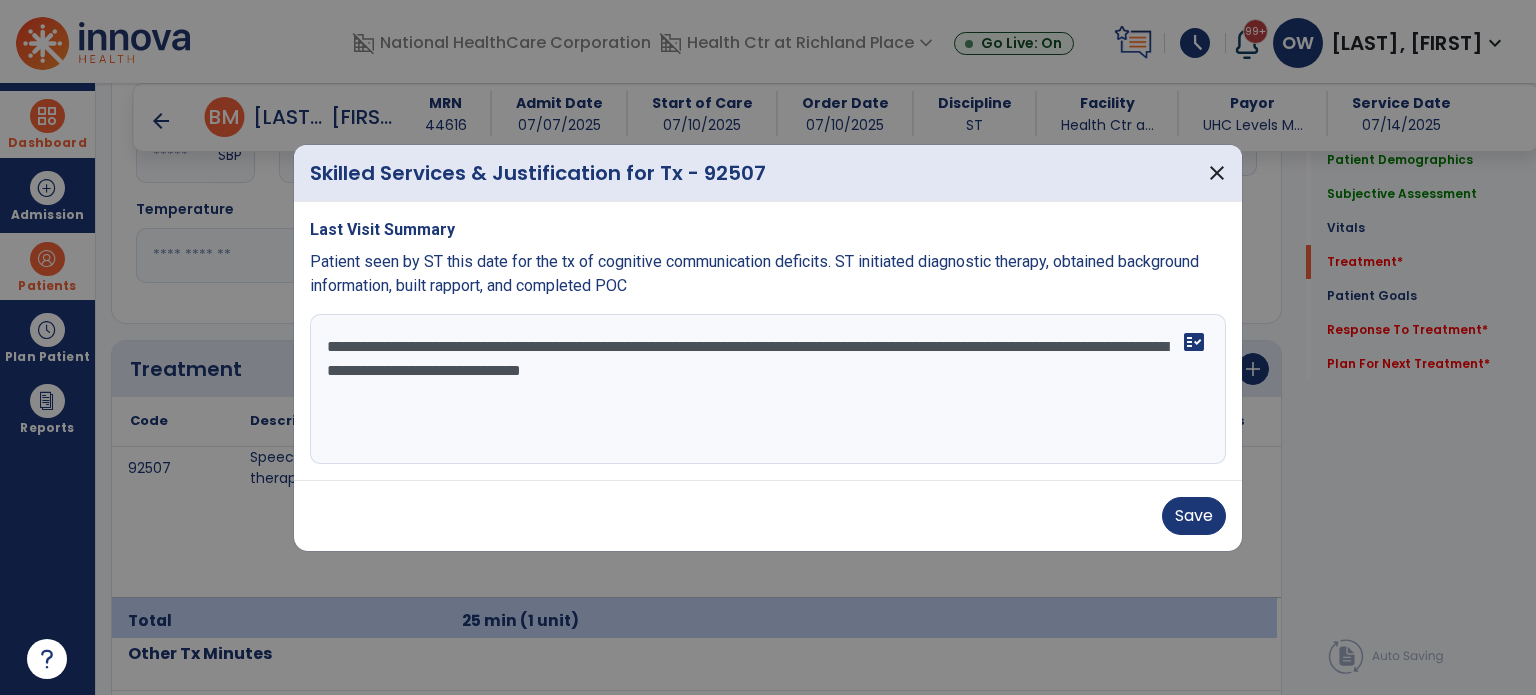 paste on "**********" 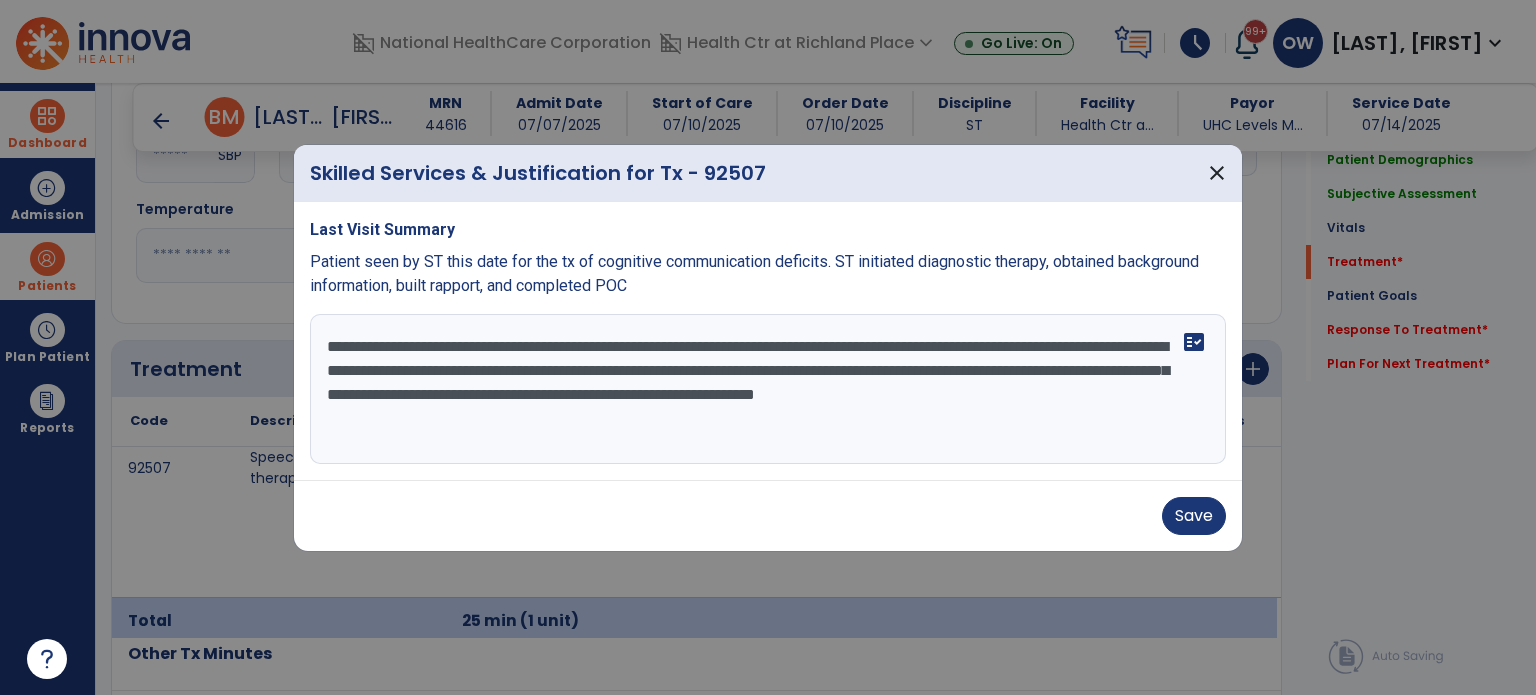 click on "**********" at bounding box center [768, 389] 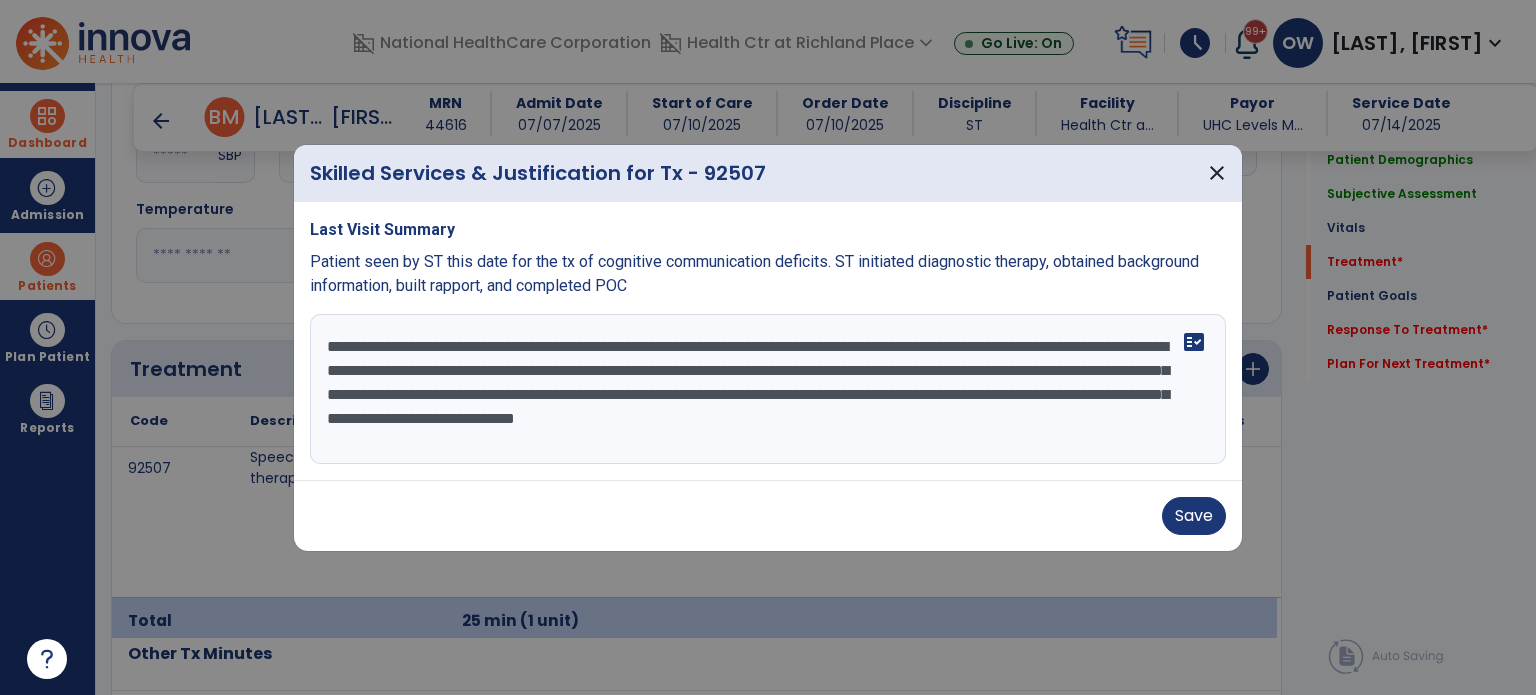click on "**********" at bounding box center [768, 389] 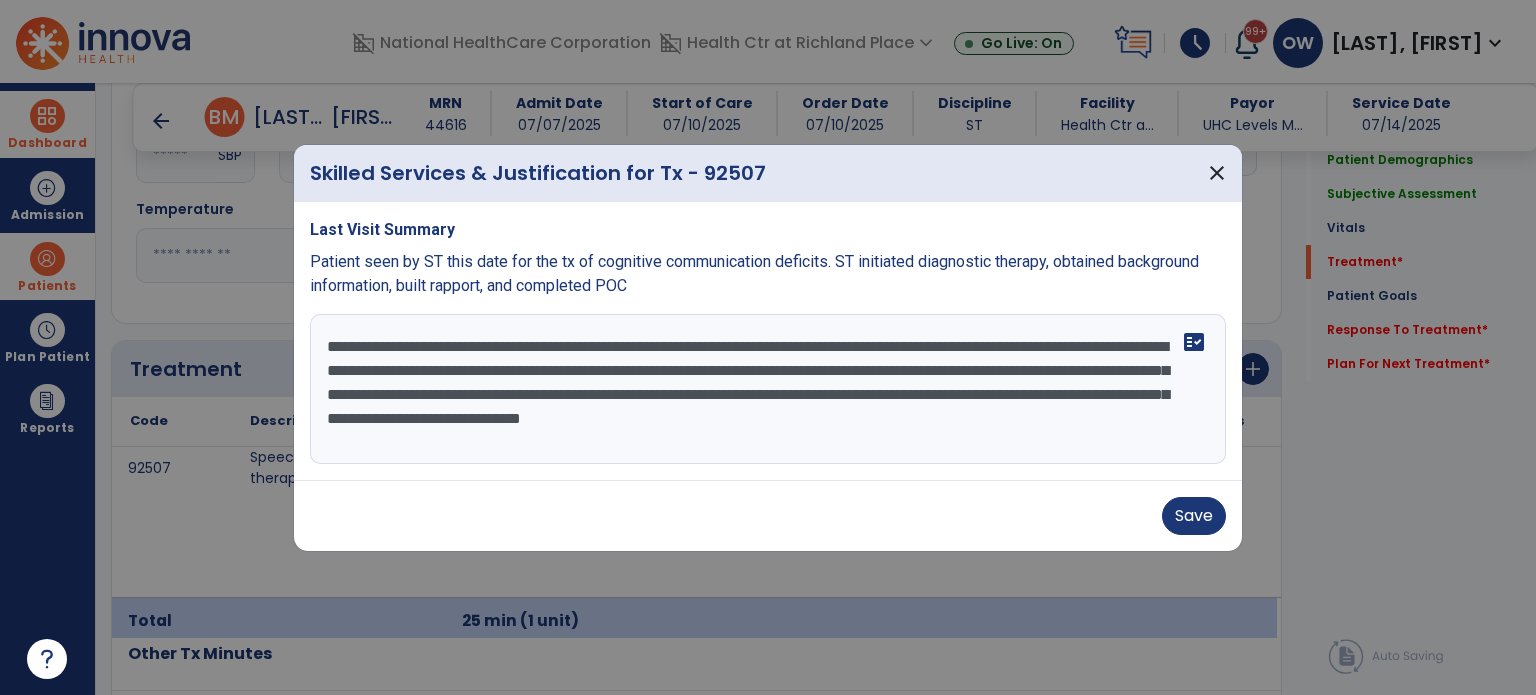 click on "**********" at bounding box center (768, 389) 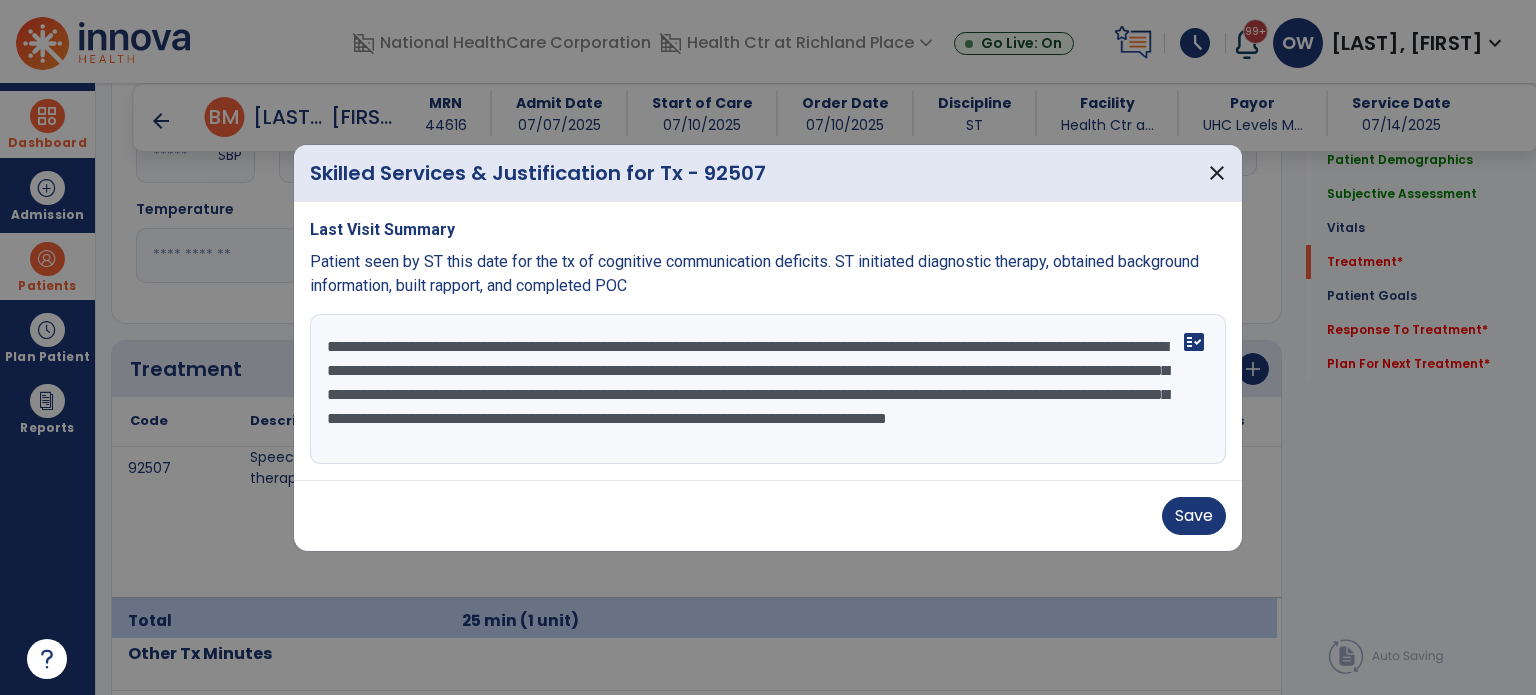 scroll, scrollTop: 15, scrollLeft: 0, axis: vertical 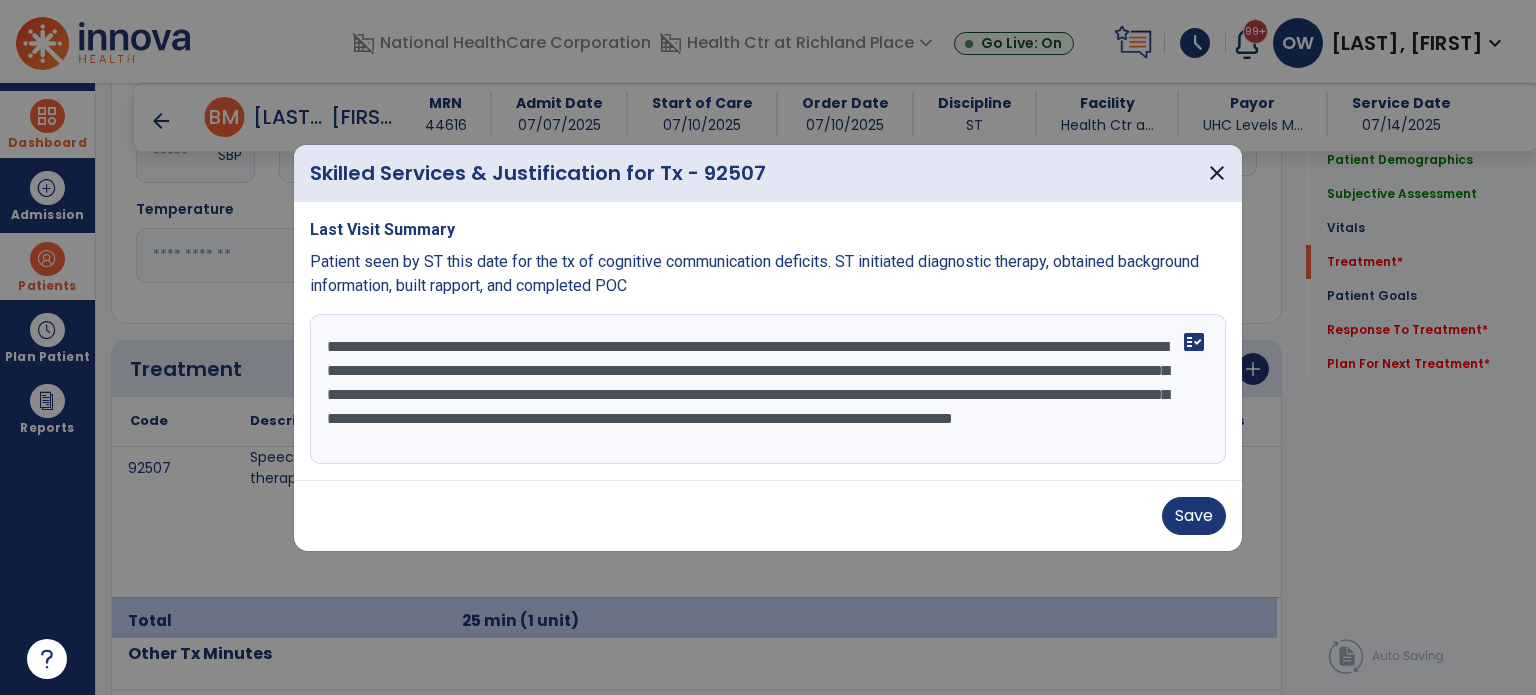 click on "**********" at bounding box center [768, 389] 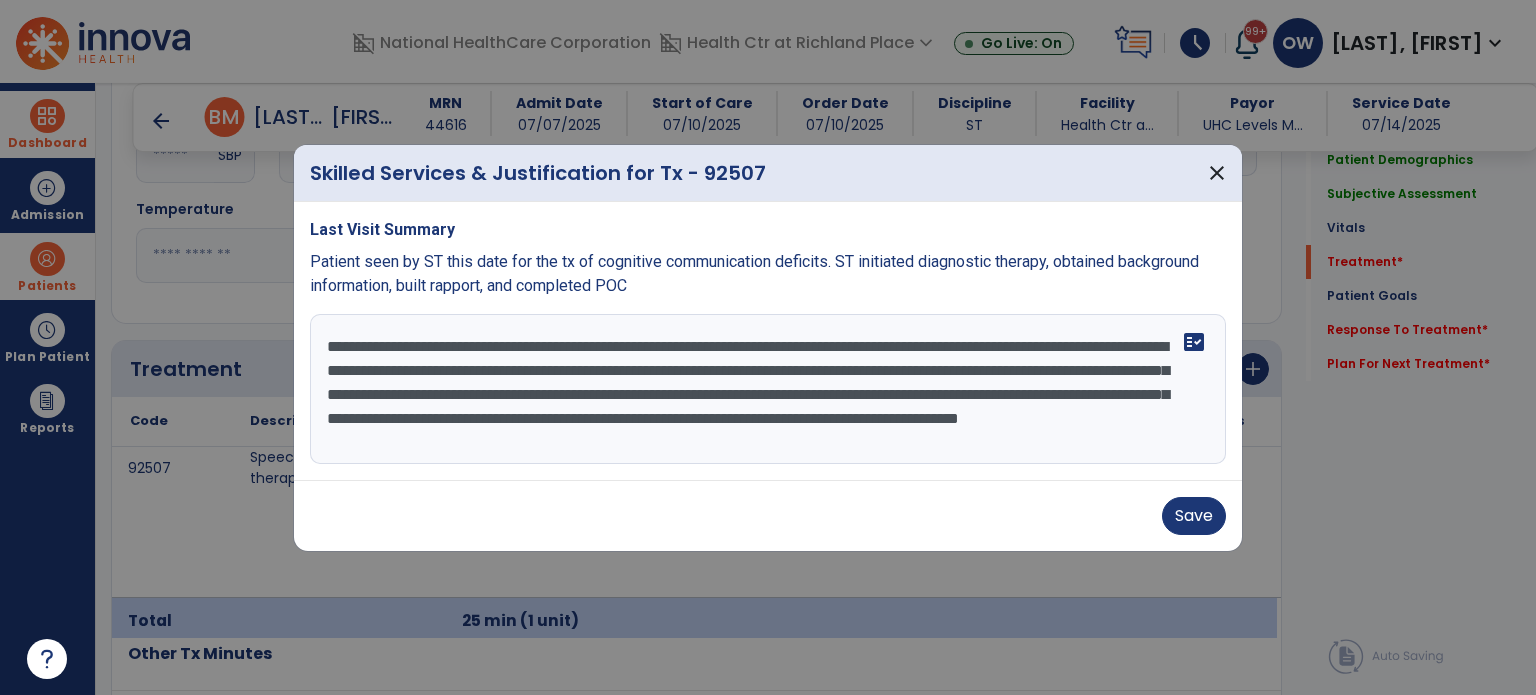 click on "**********" at bounding box center [768, 389] 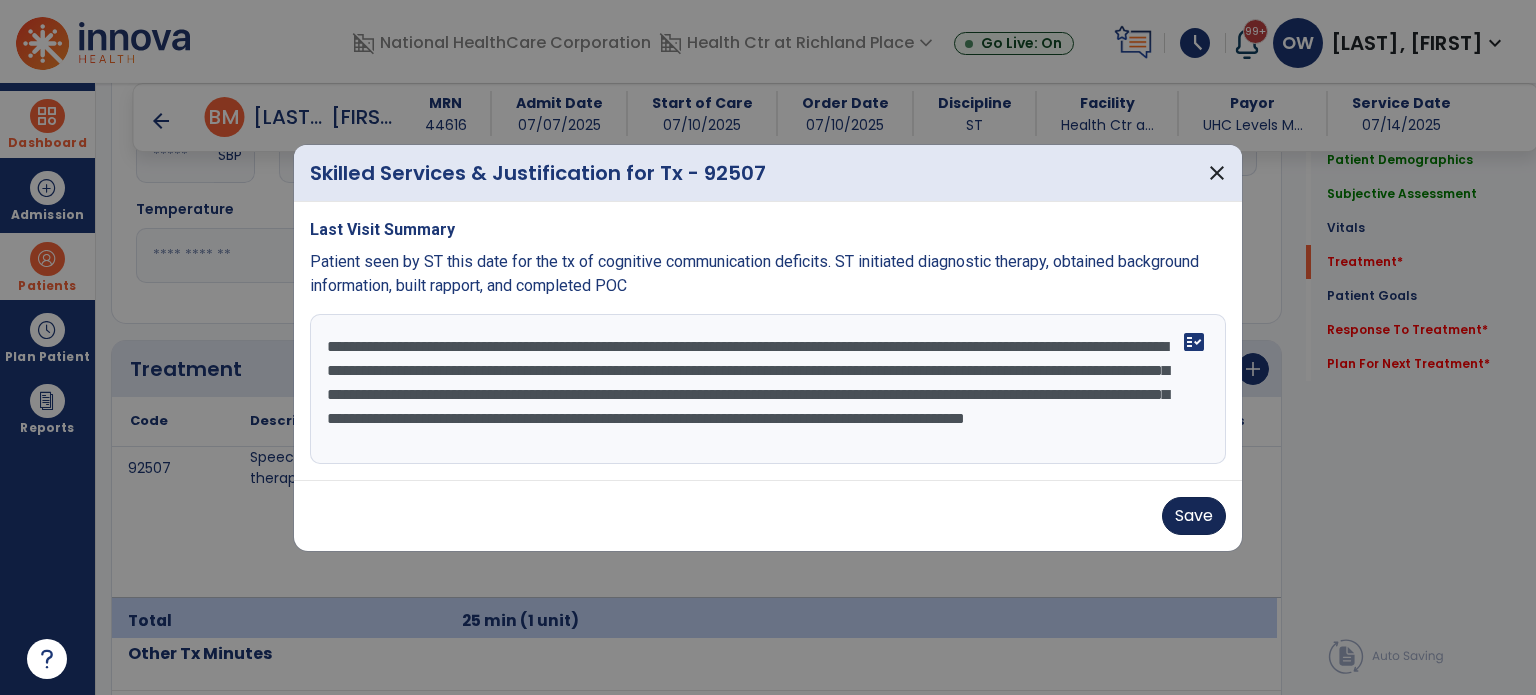 type on "**********" 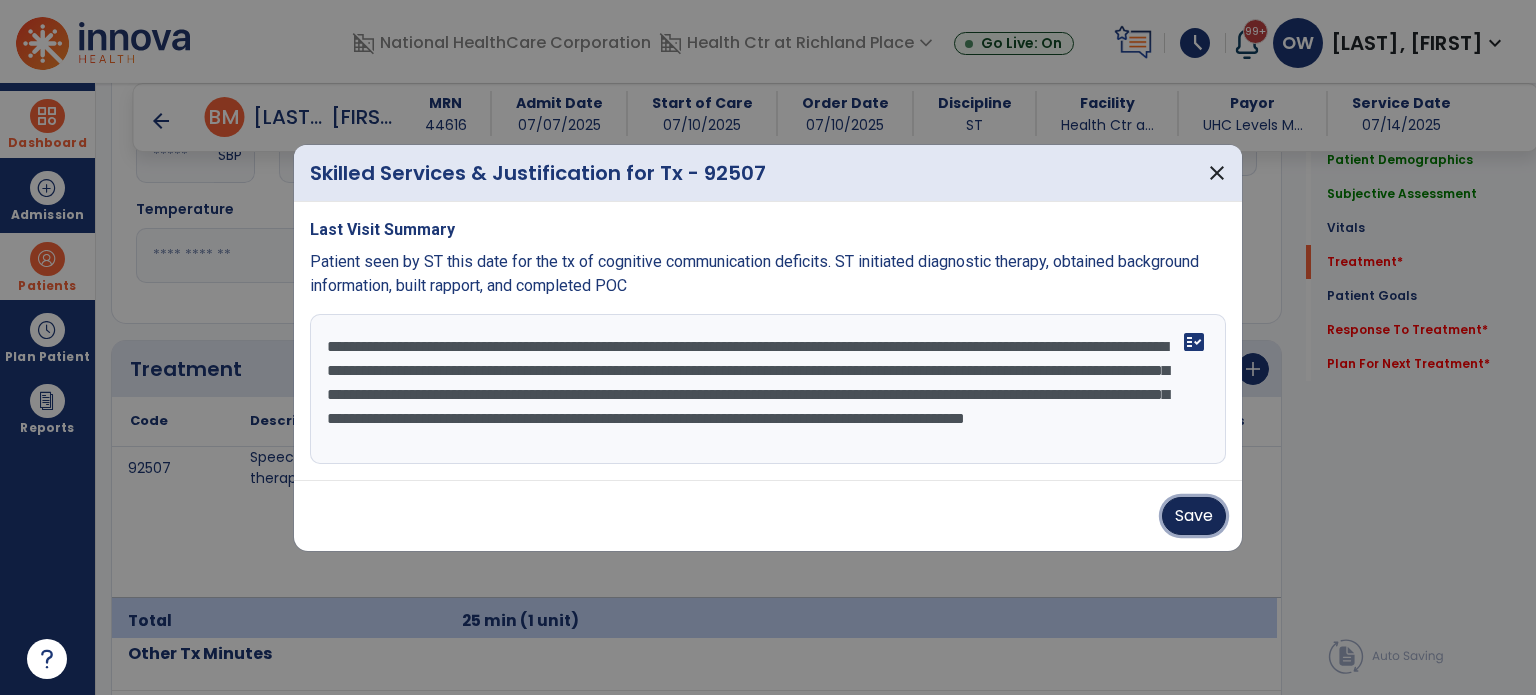 click on "Save" at bounding box center [1194, 516] 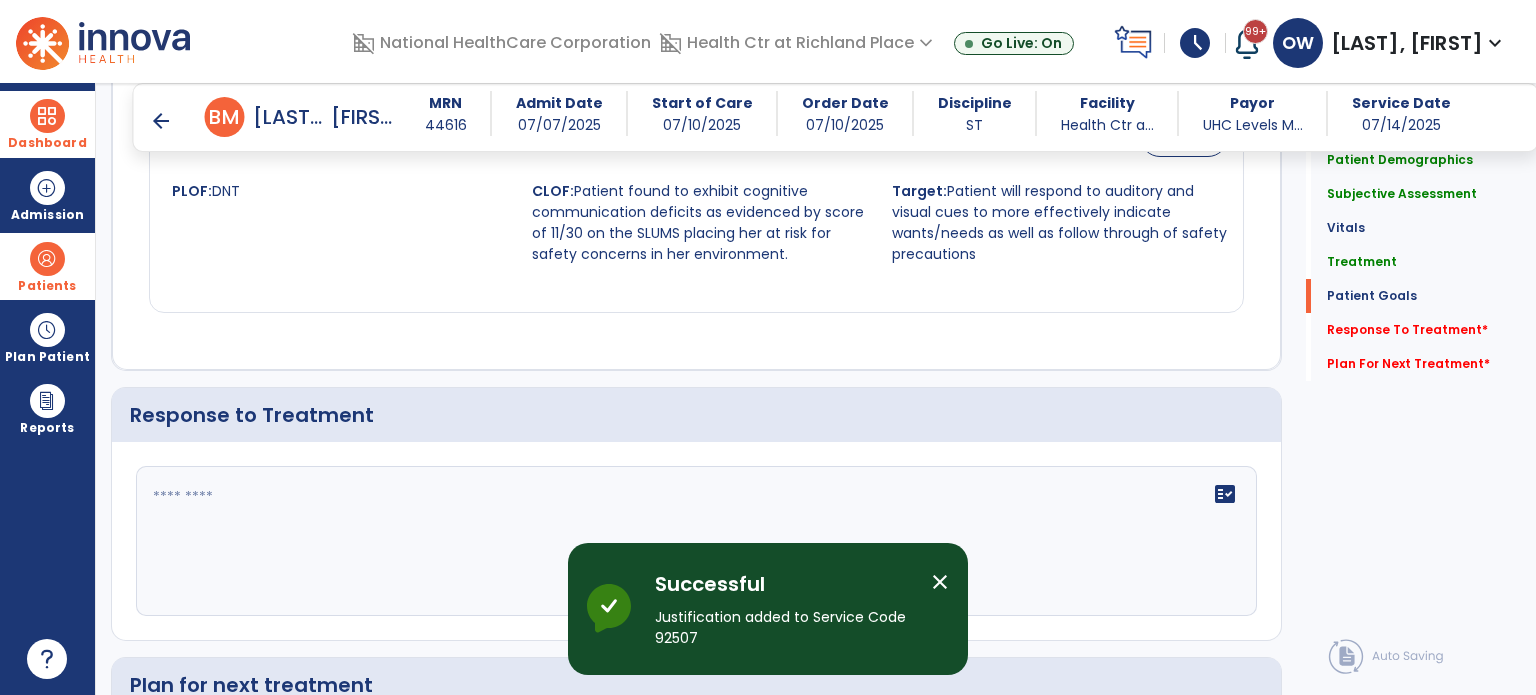 scroll, scrollTop: 1979, scrollLeft: 0, axis: vertical 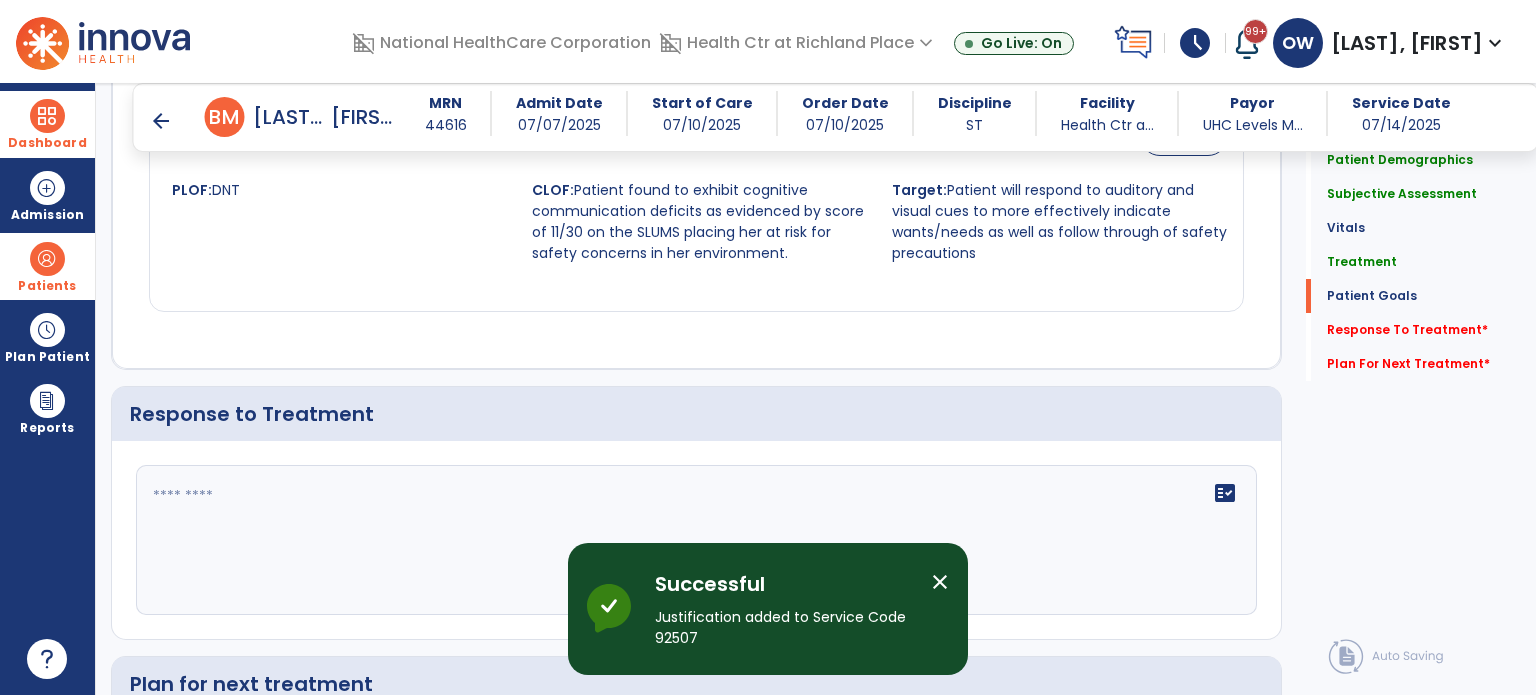 click on "Successful Justification added to Service Code 92507" at bounding box center (785, 617) 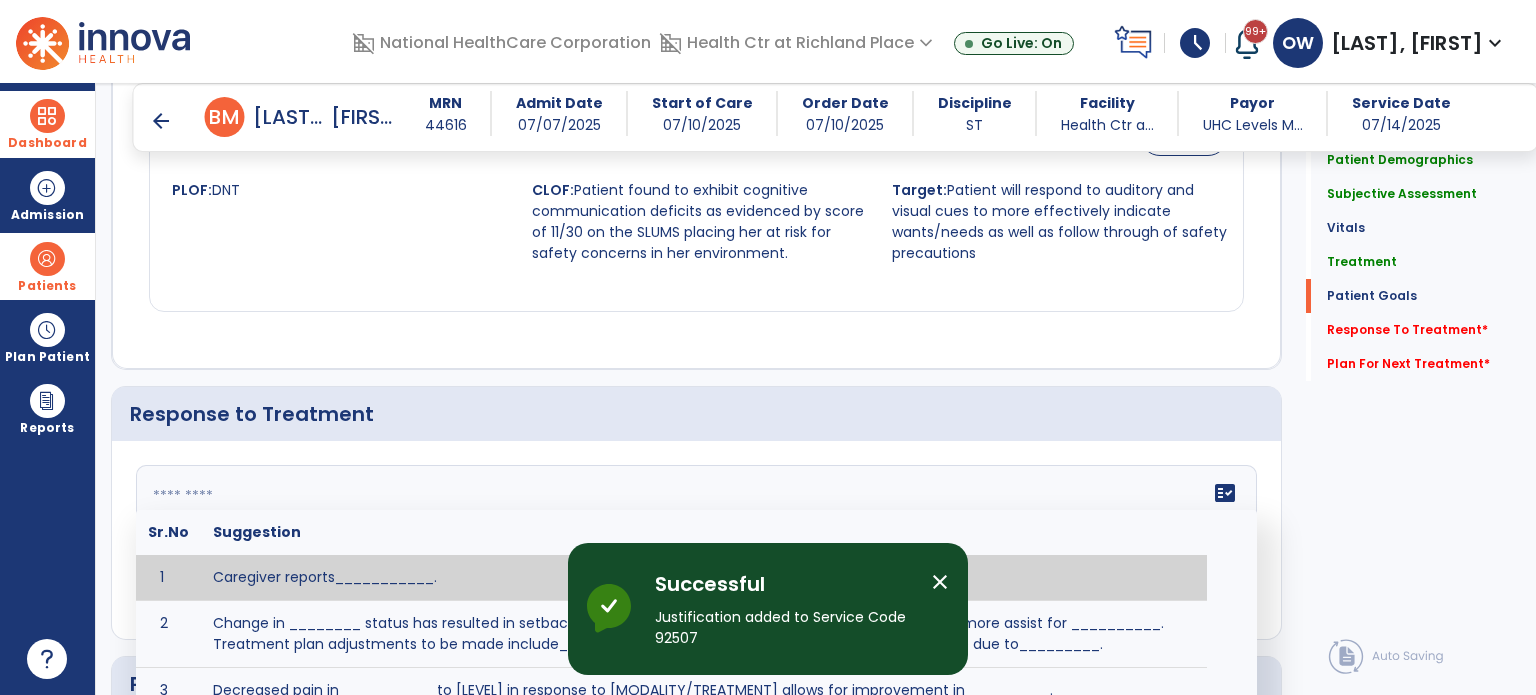 click on "fact_check  Sr.No Suggestion 1 Caregiver reports___________. 2 Change in ________ status has resulted in setback in_______due to ________, requiring patient to need more assist for __________.   Treatment plan adjustments to be made include________.  Progress towards goals is expected to continue due to_________. 3 Decreased pain in __________ to [LEVEL] in response to [MODALITY/TREATMENT] allows for improvement in _________. 4 Functional gains in _______ have impacted the patient's ability to perform_________ with a reduction in assist levels to_________. 5 Functional progress this week has been significant due to__________. 6 Gains in ________ have improved the patient's ability to perform ______with decreased levels of assist to___________. 7 Improvement in ________allows patient to tolerate higher levels of challenges in_________. 8 Pain in [AREA] has decreased to [LEVEL] in response to [TREATMENT/MODALITY], allowing fore ease in completing__________. 9 10 11 12 13 14 15 16 17 18 19 20 21" 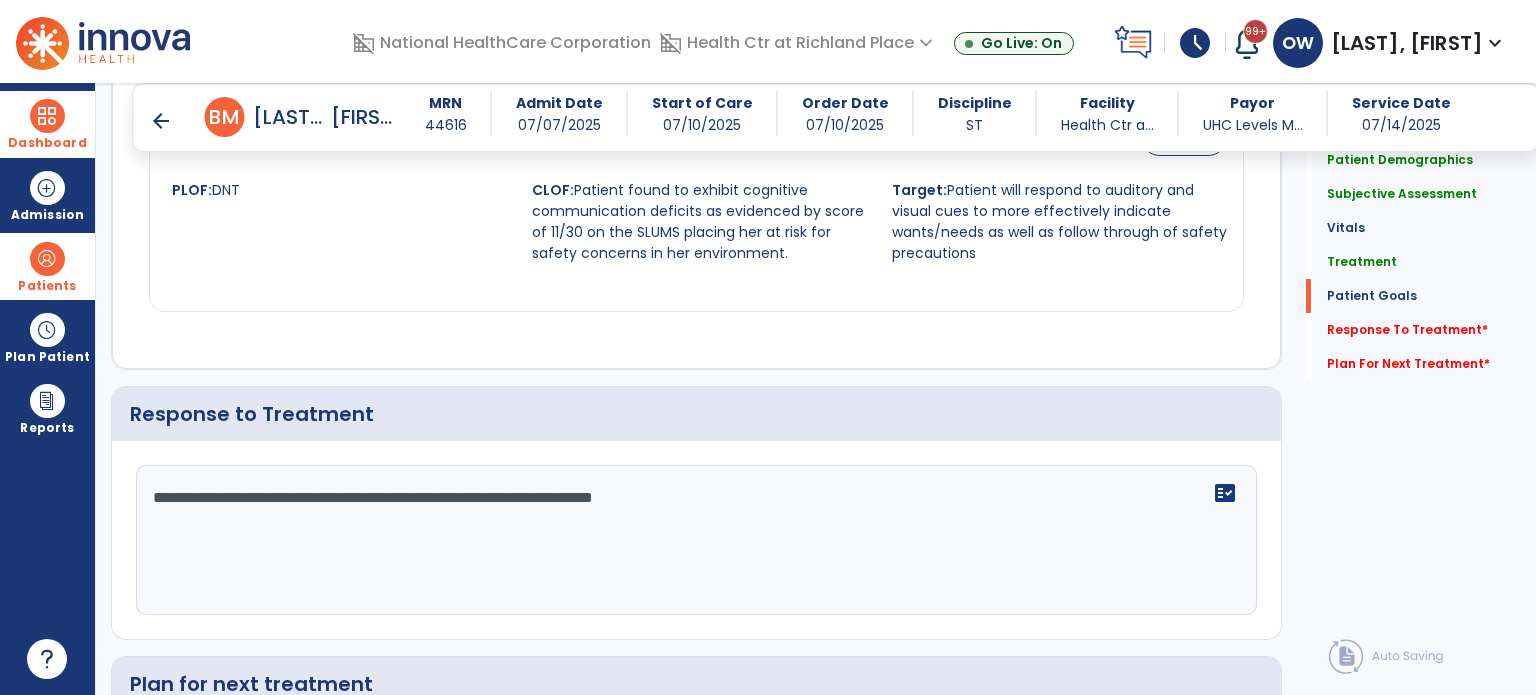 click on "**********" 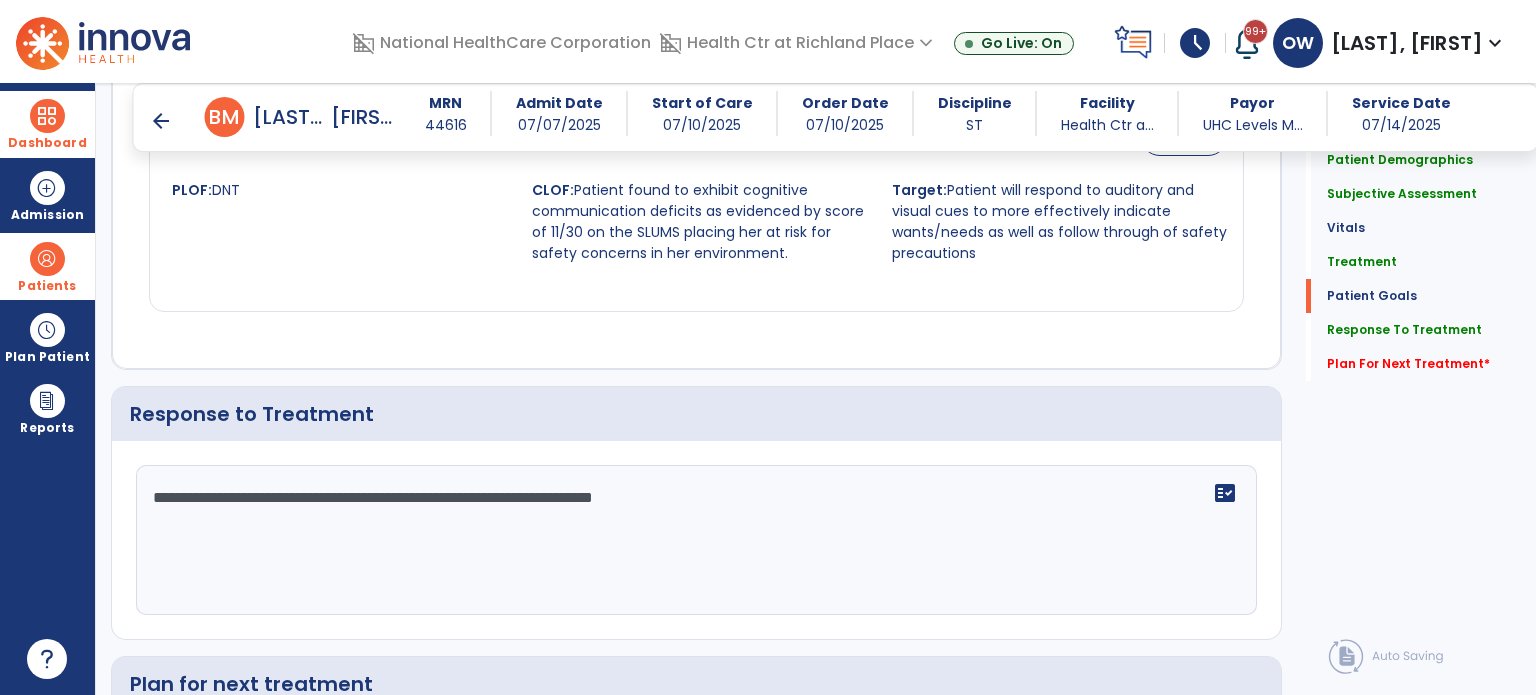 click on "**********" 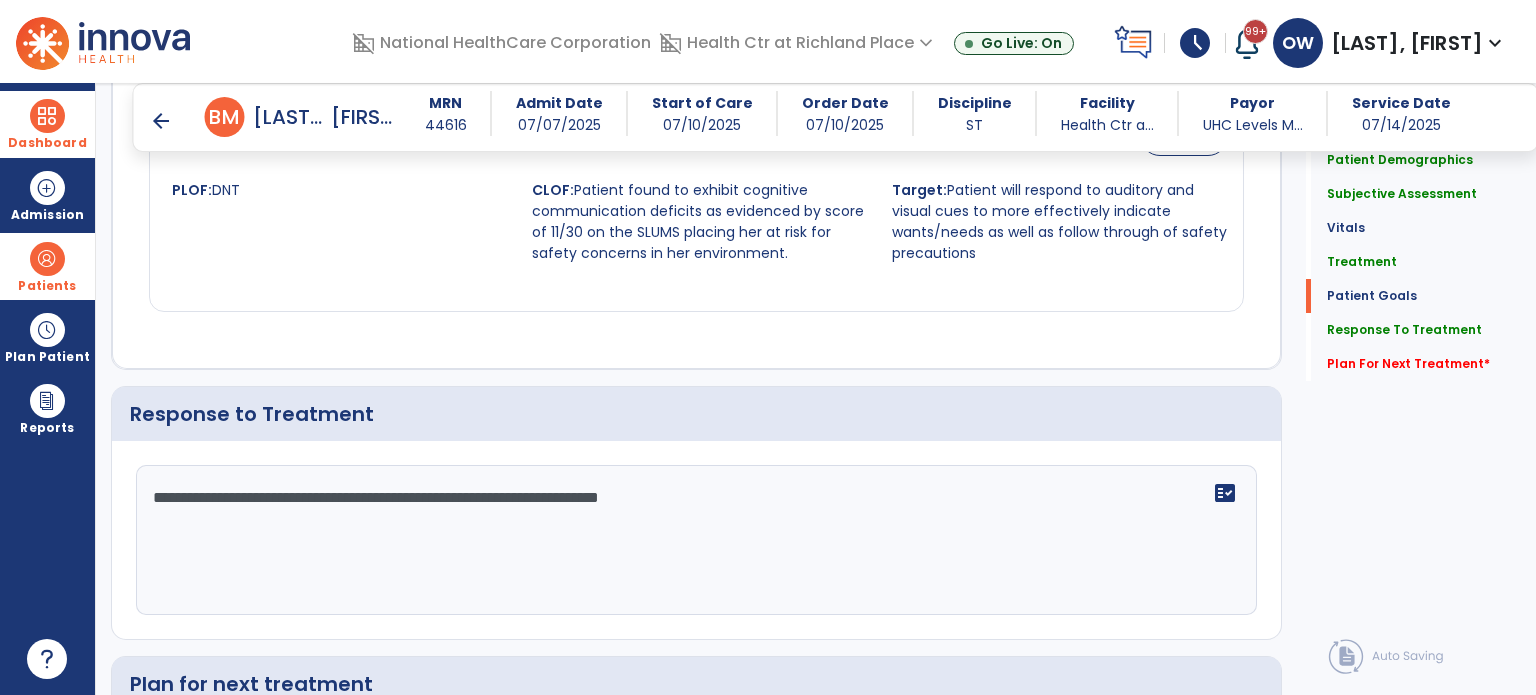 click on "**********" 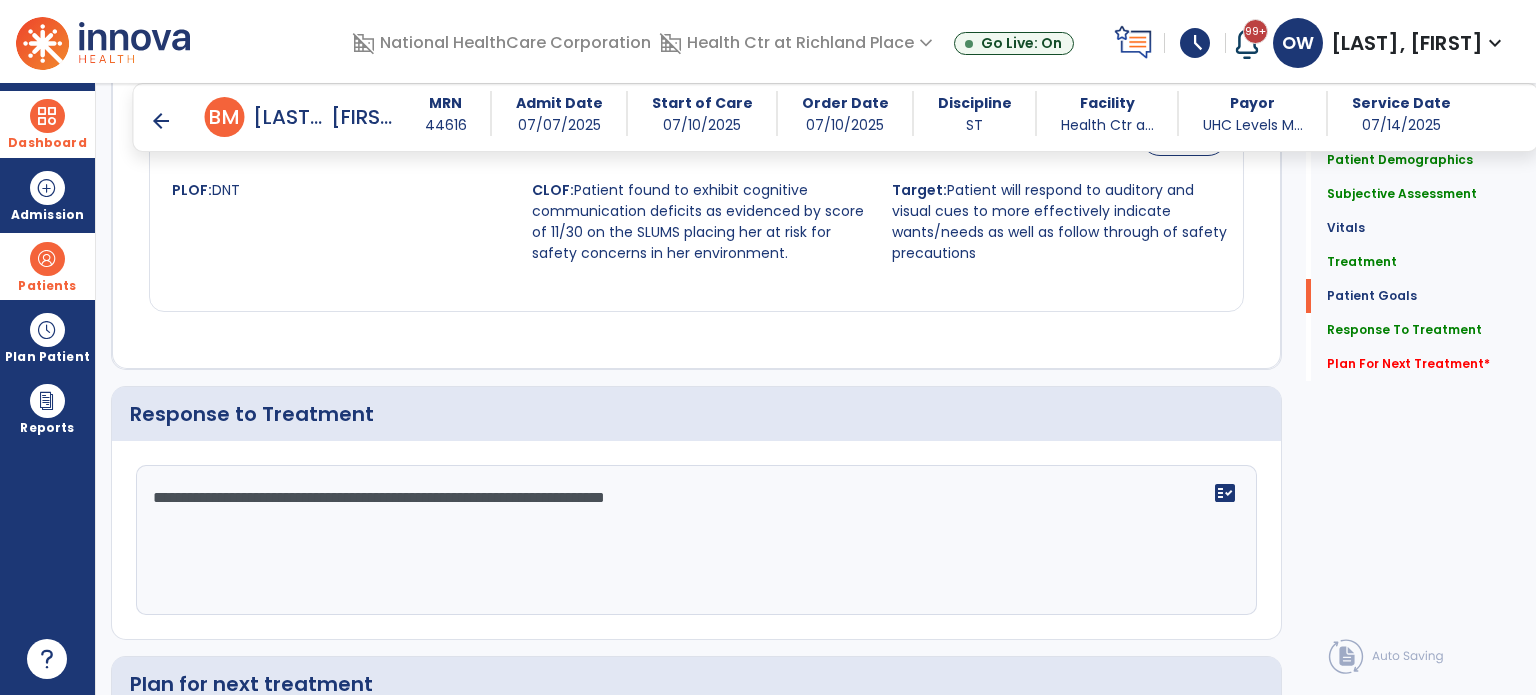 click on "**********" 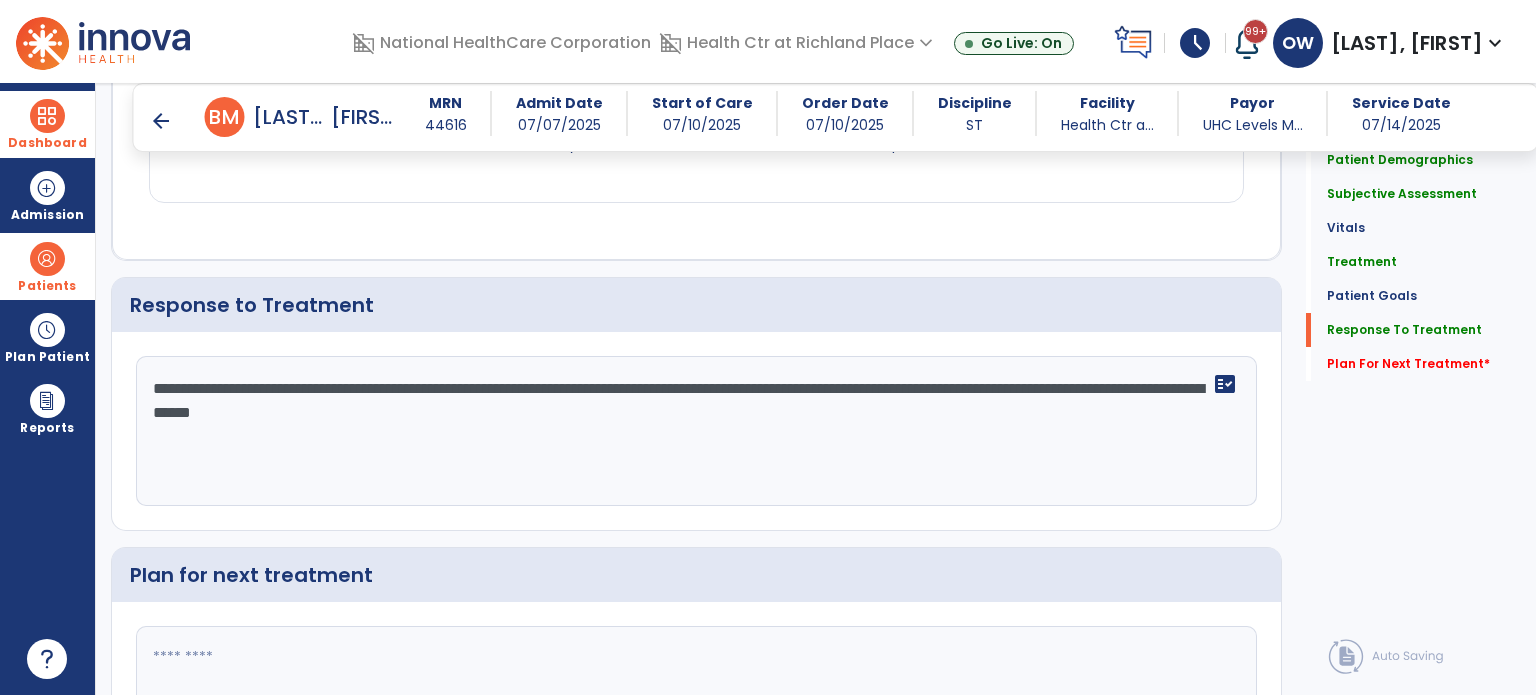 scroll, scrollTop: 2095, scrollLeft: 0, axis: vertical 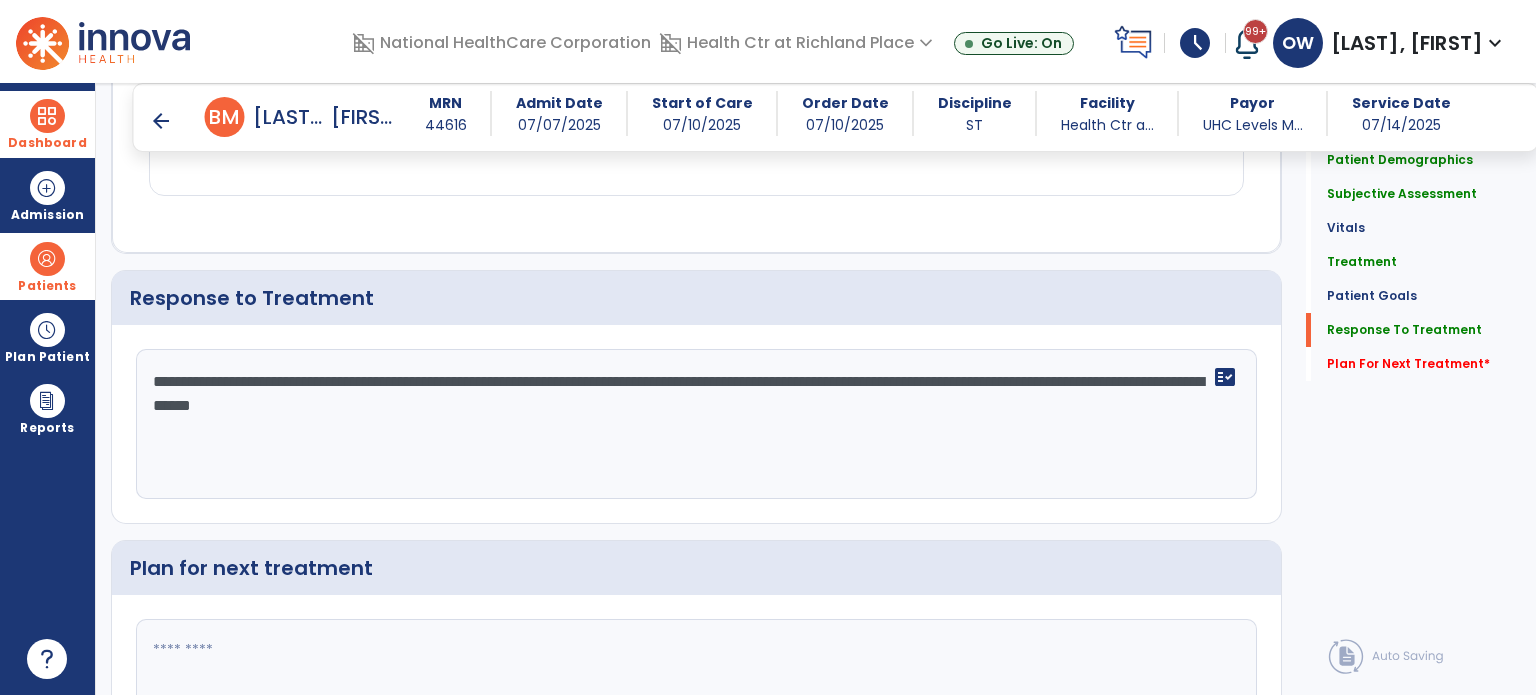 click on "**********" 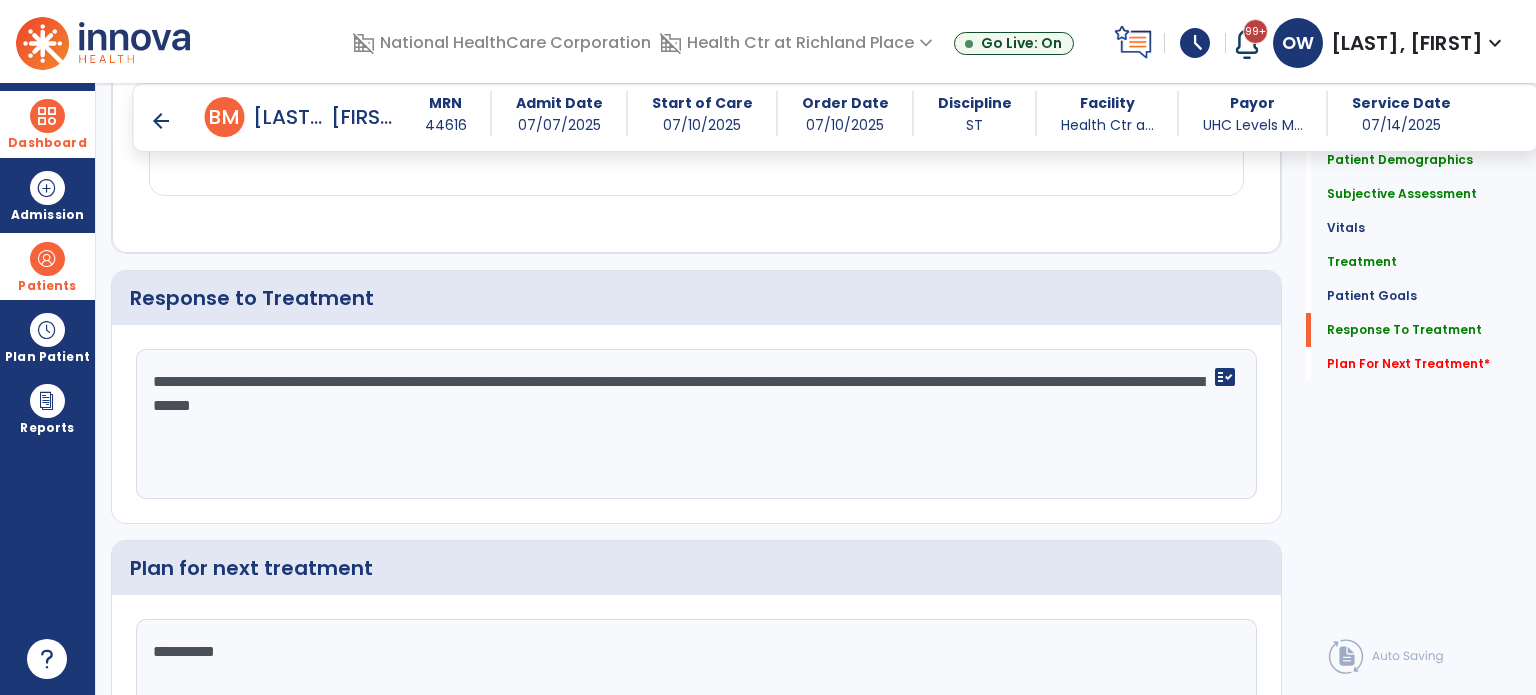 scroll, scrollTop: 2254, scrollLeft: 0, axis: vertical 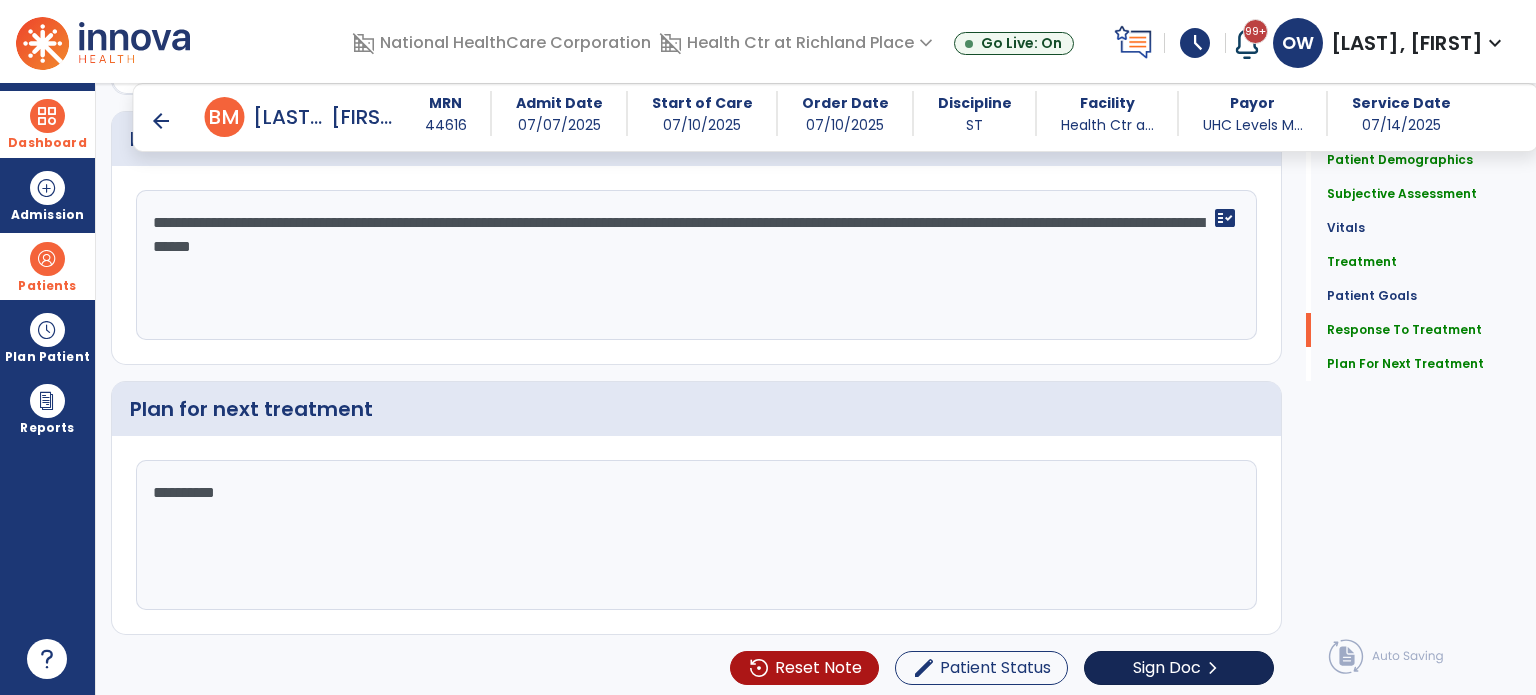 type on "**********" 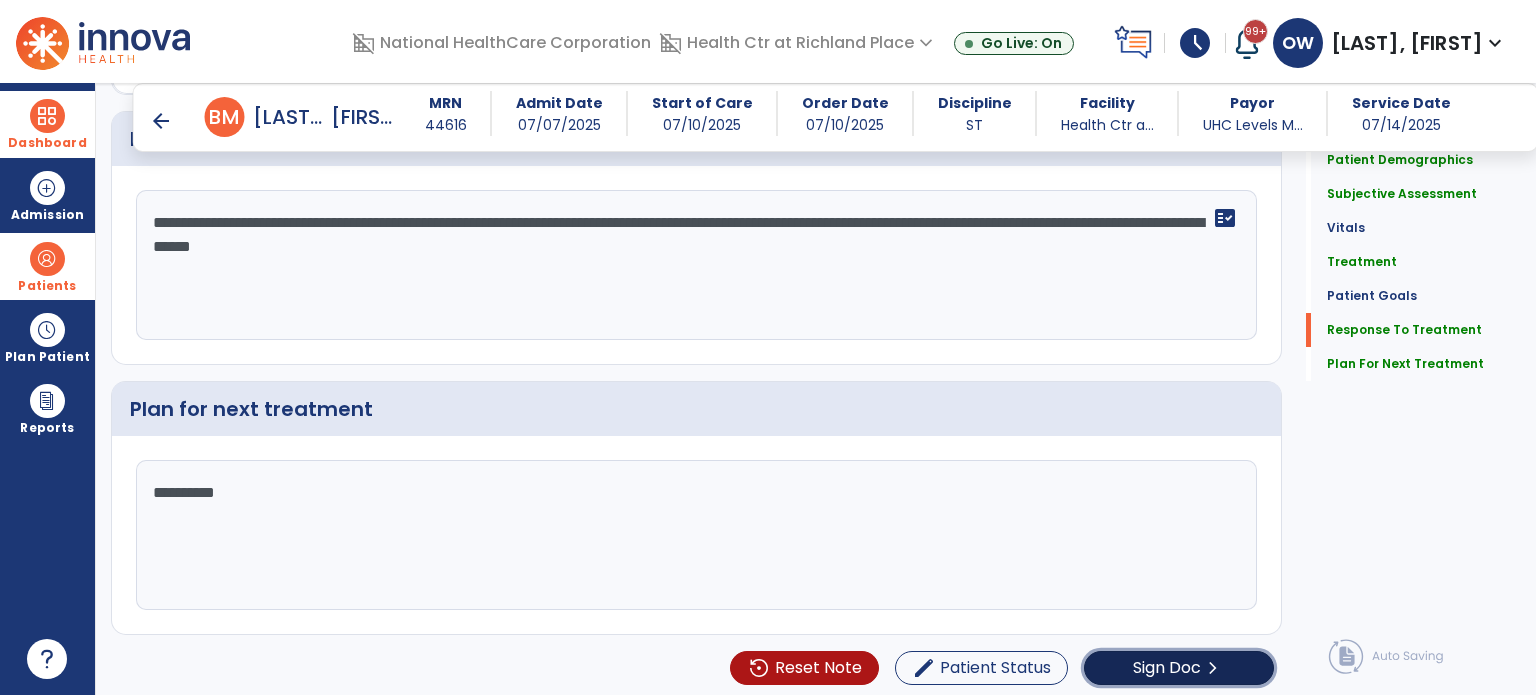 click on "Sign Doc  chevron_right" 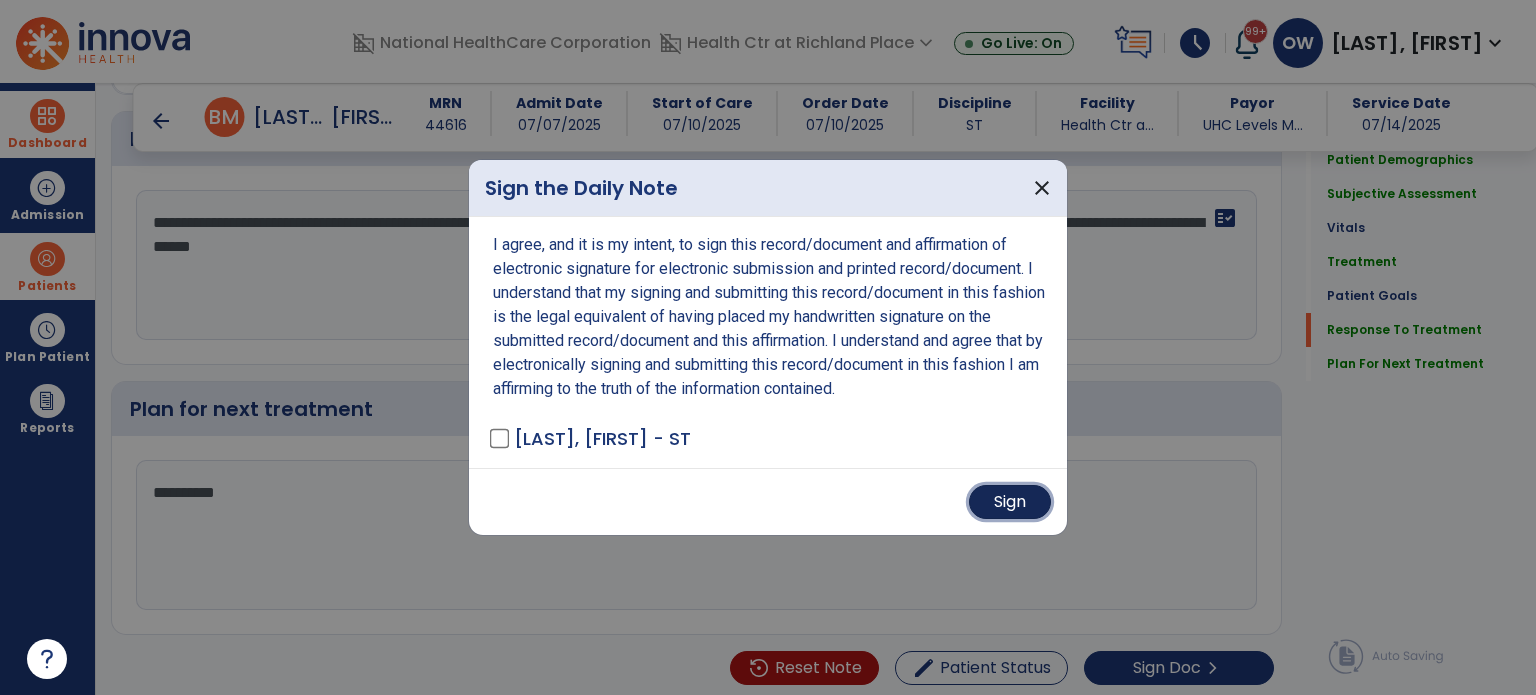 click on "Sign" at bounding box center (1010, 502) 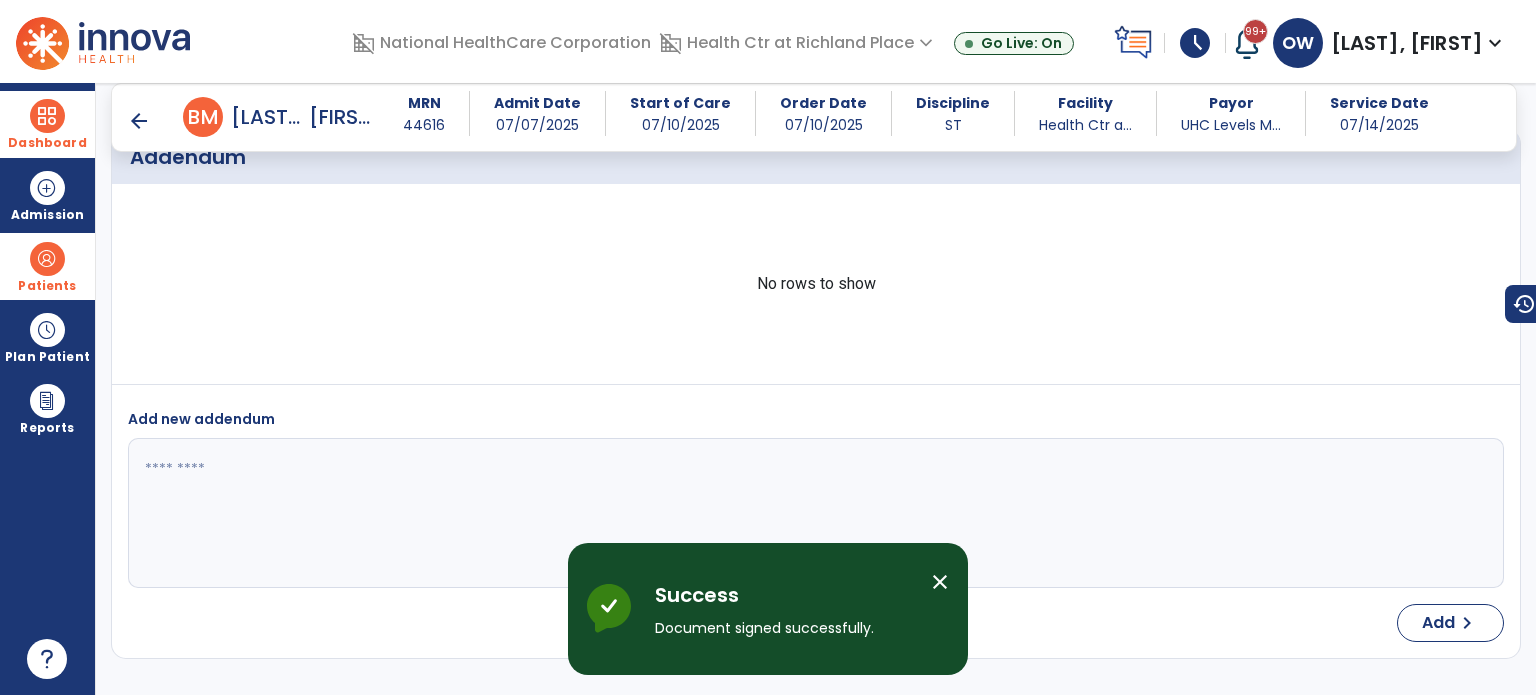 click at bounding box center [47, 116] 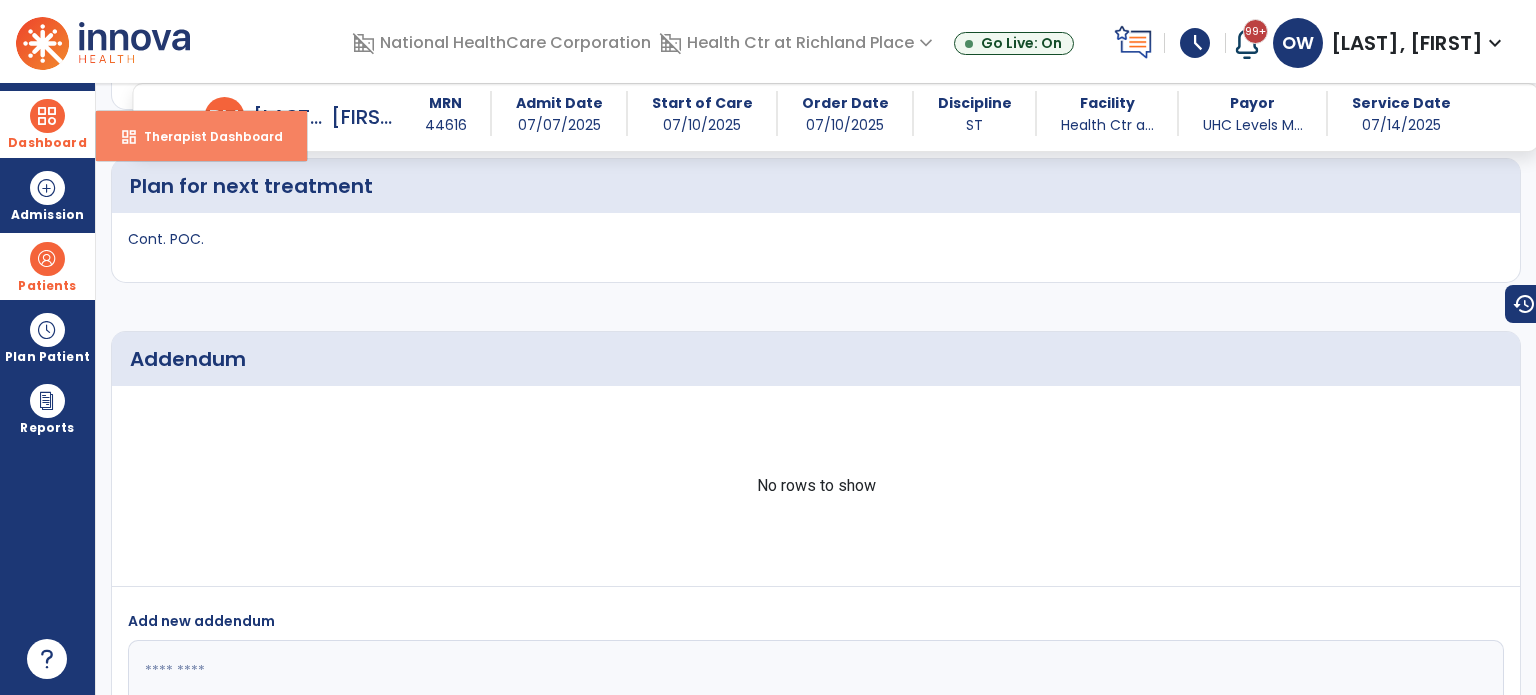 click on "dashboard  Therapist Dashboard" at bounding box center (201, 136) 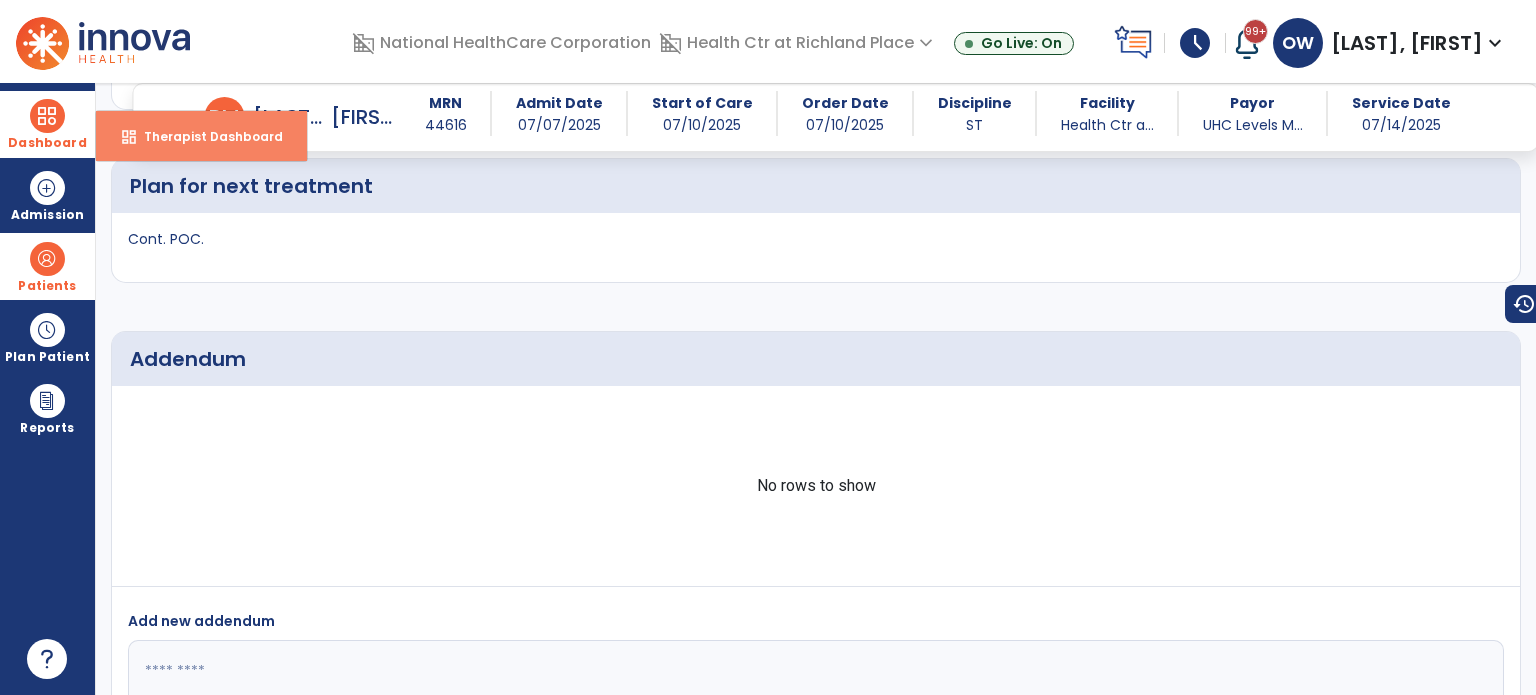 select on "****" 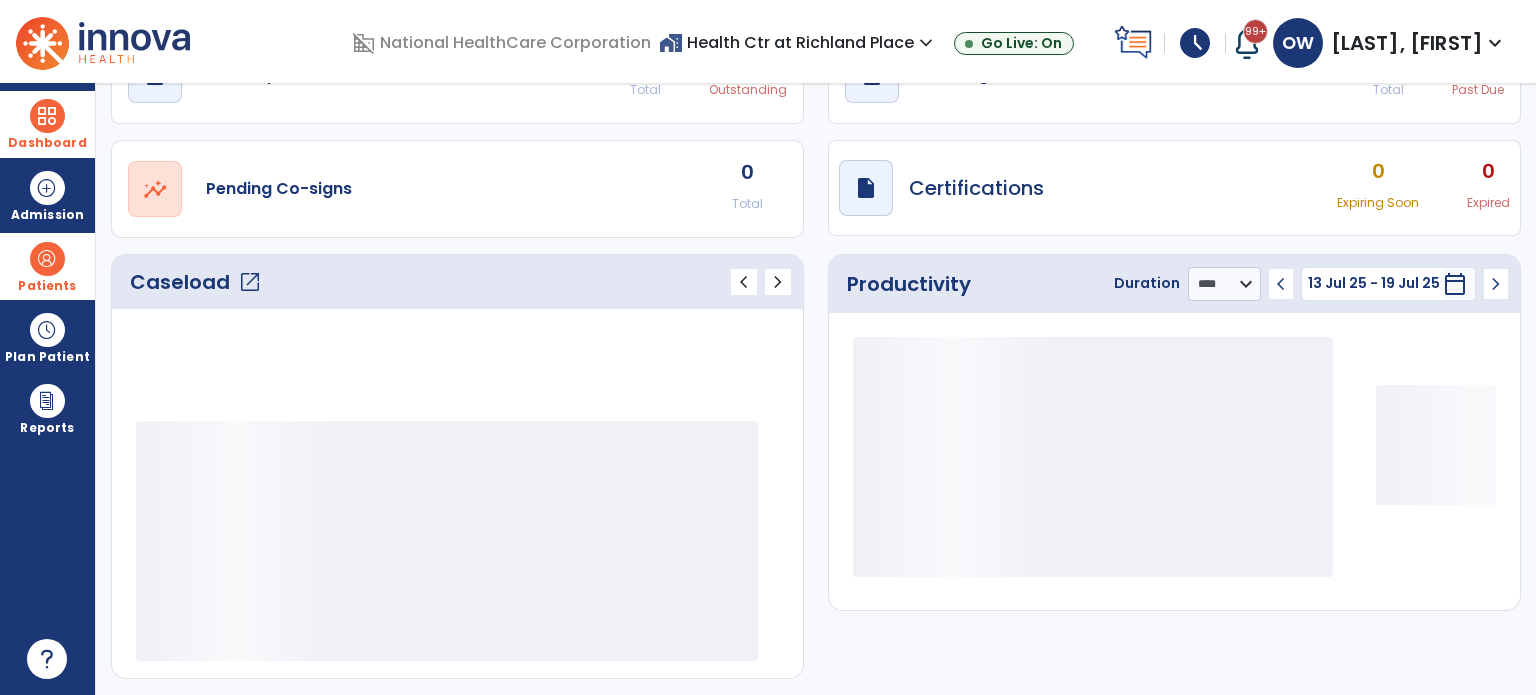 scroll, scrollTop: 112, scrollLeft: 0, axis: vertical 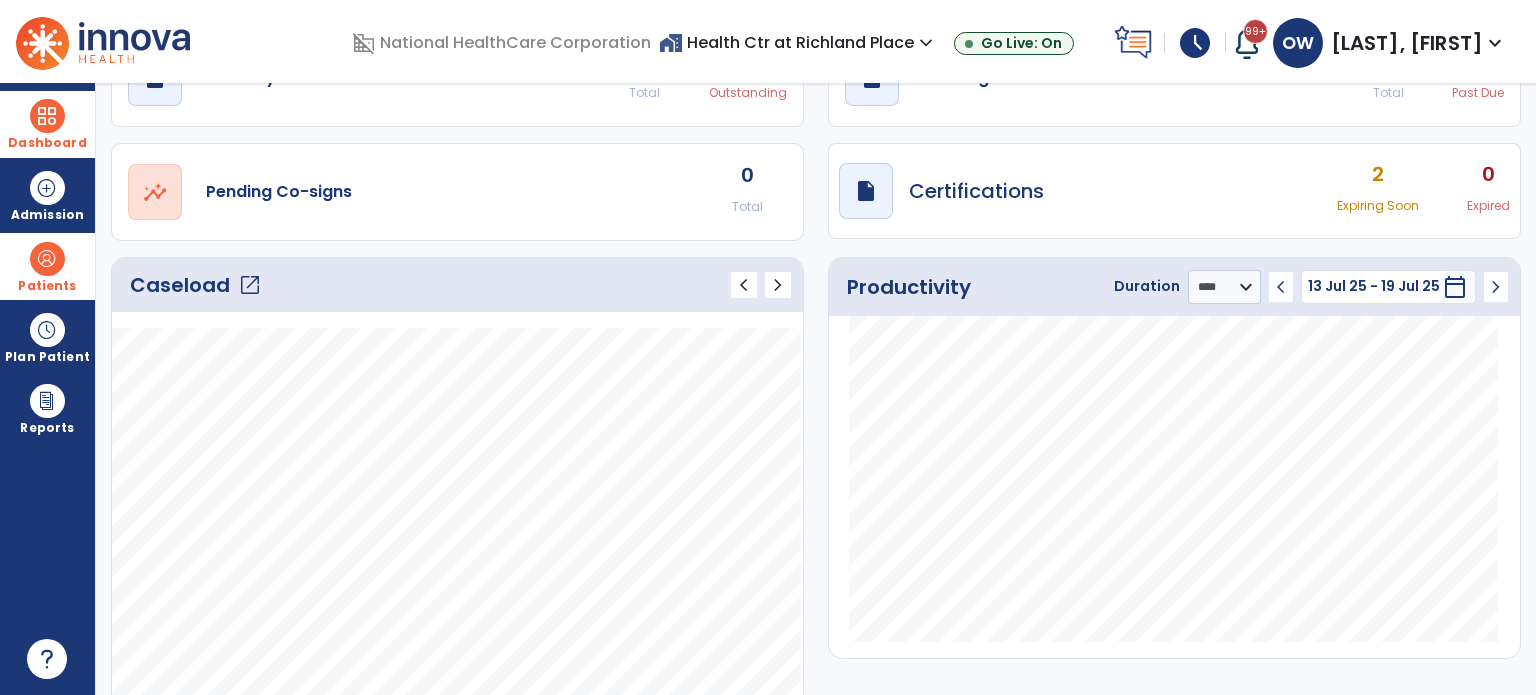 click on "schedule" at bounding box center (1195, 43) 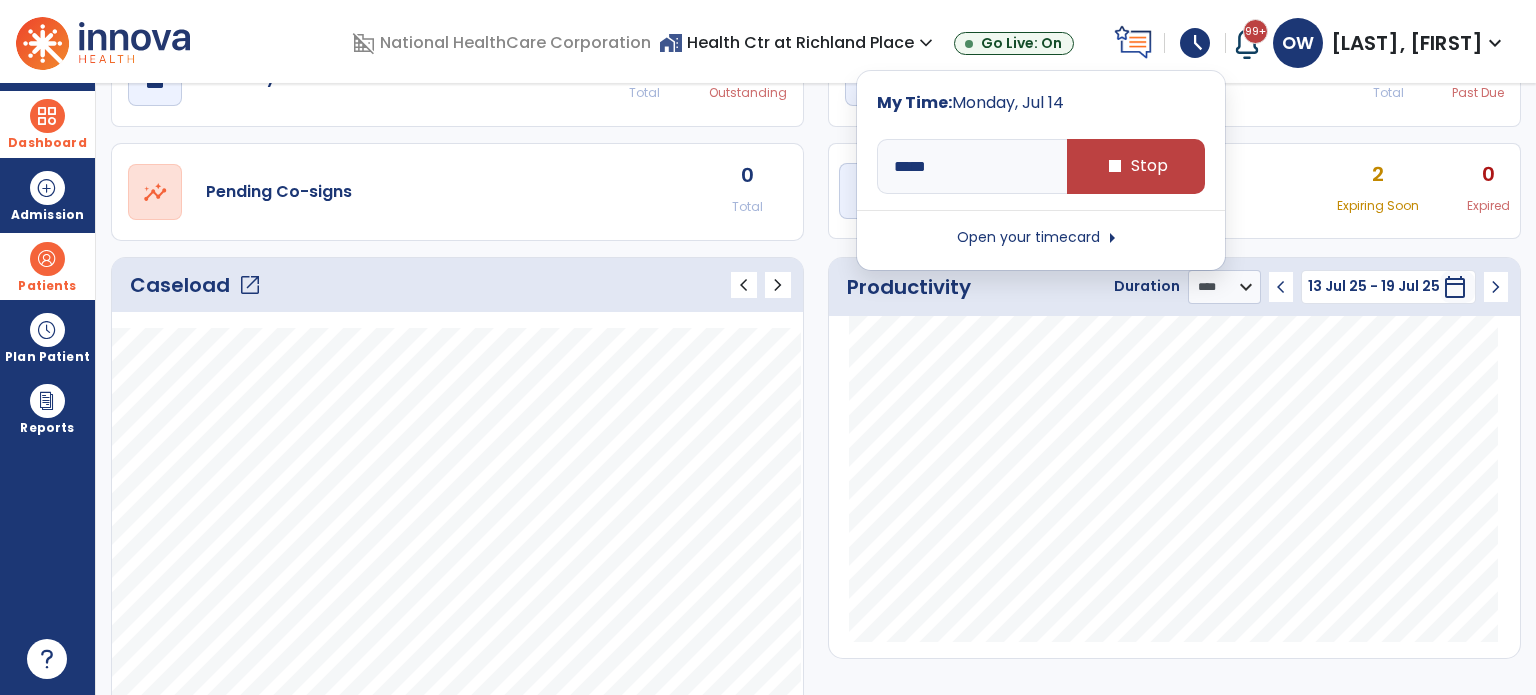 click on "domain_disabled   National HealthCare Corporation" at bounding box center (505, 43) 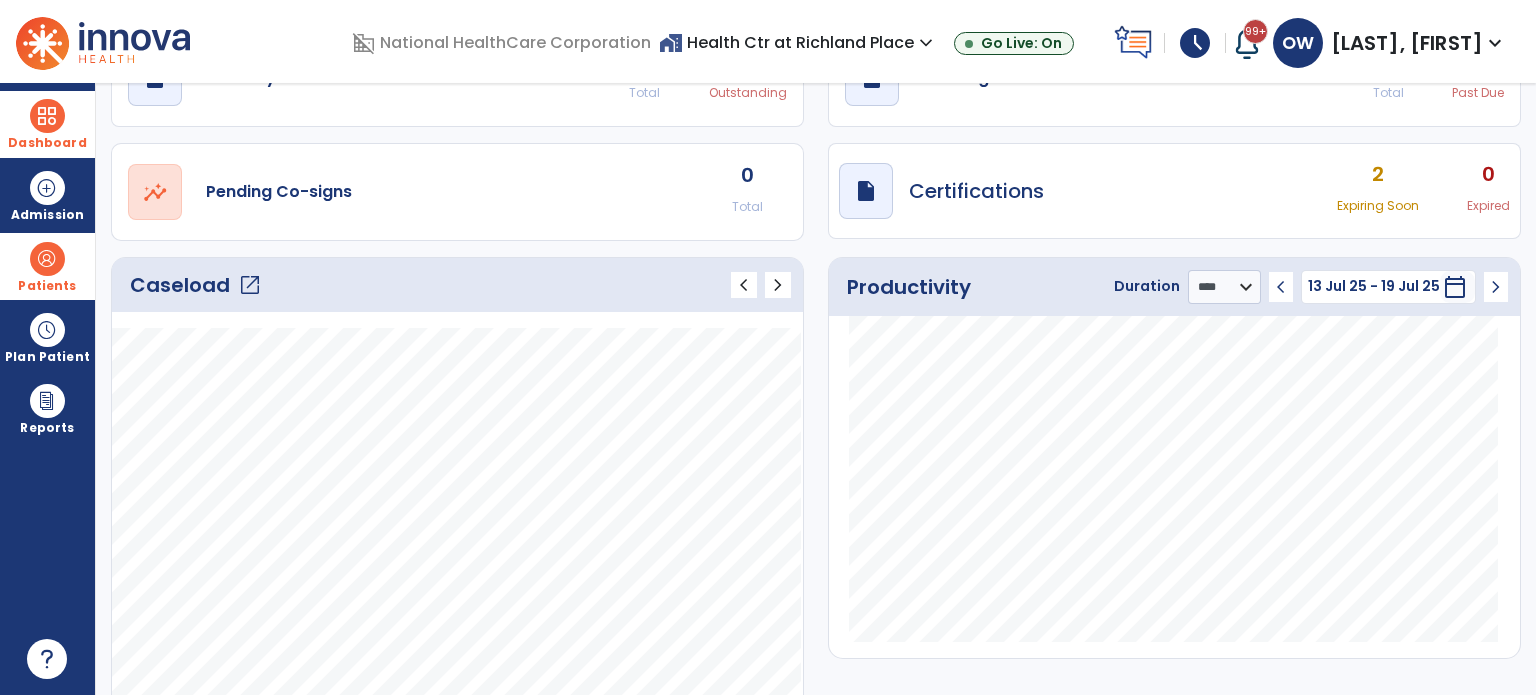 click on "Caseload   open_in_new" 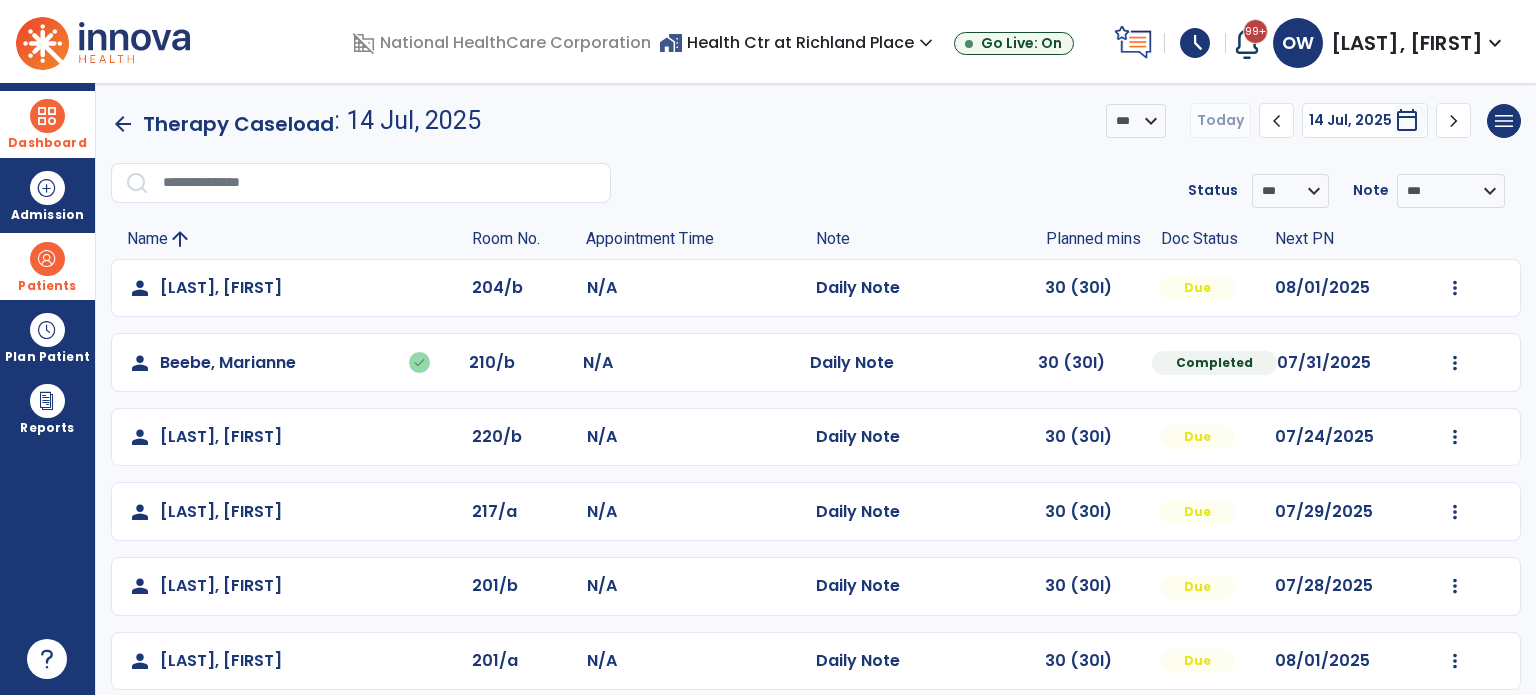 scroll, scrollTop: 468, scrollLeft: 0, axis: vertical 